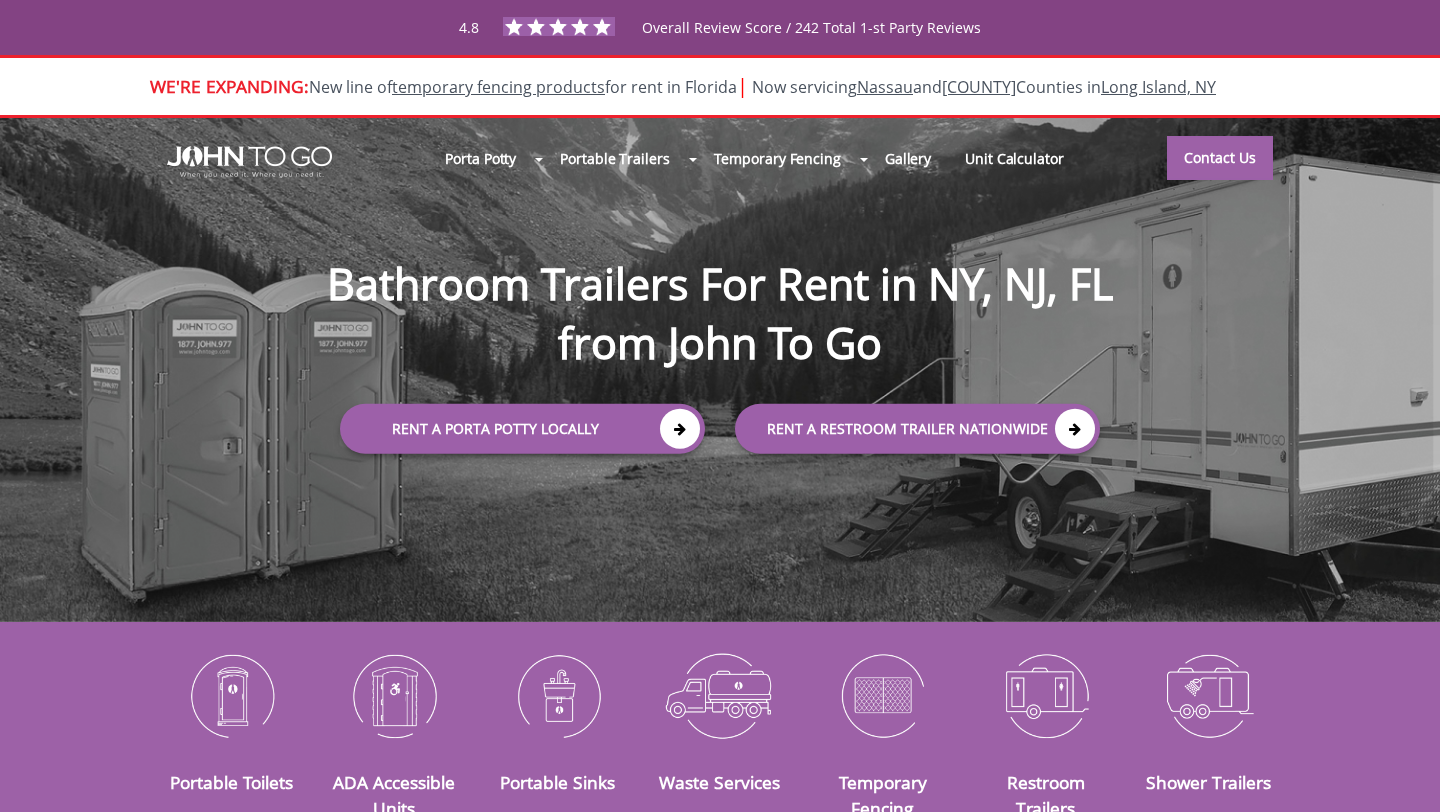 click on "Rent a Porta Potty Locally" at bounding box center [522, 429] 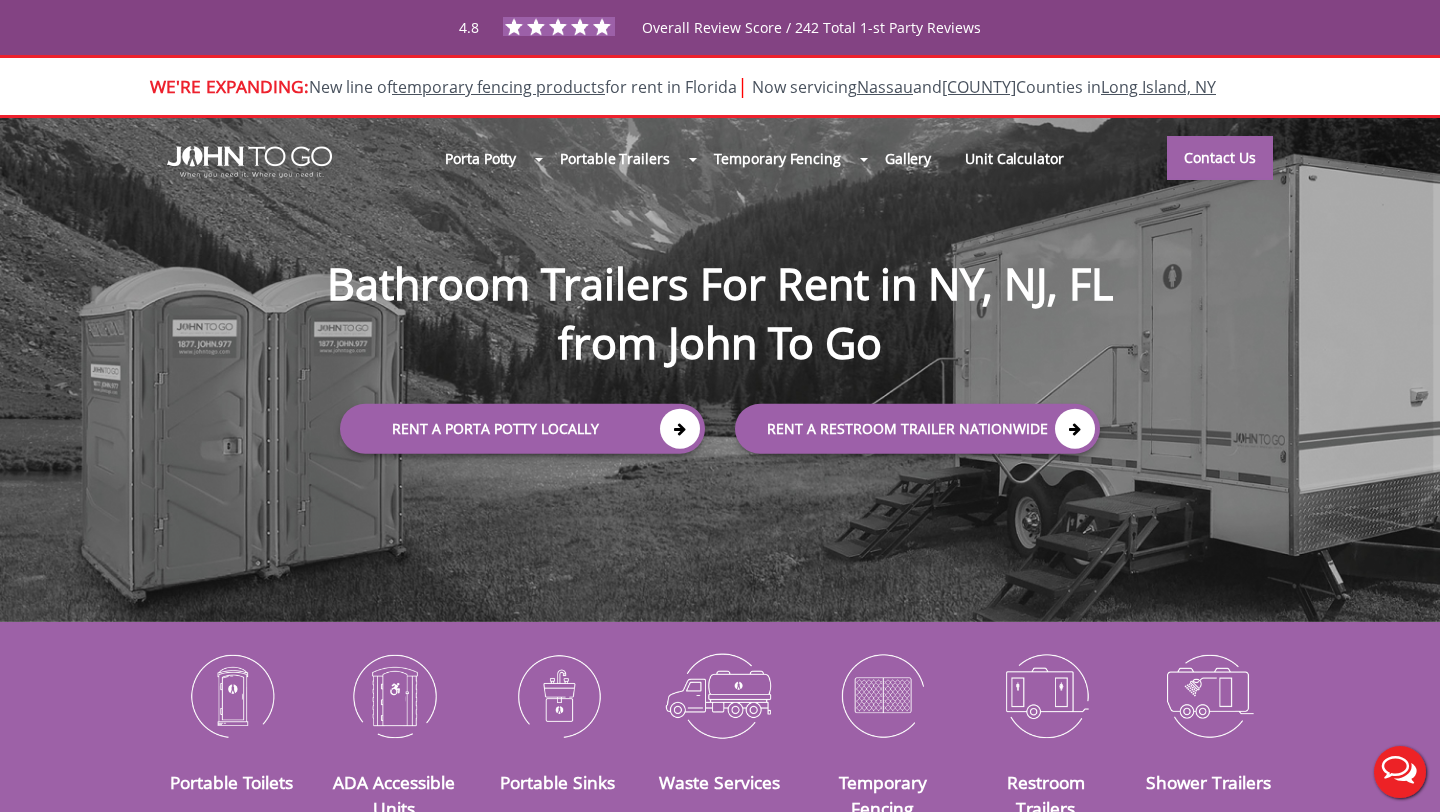 scroll, scrollTop: 0, scrollLeft: 0, axis: both 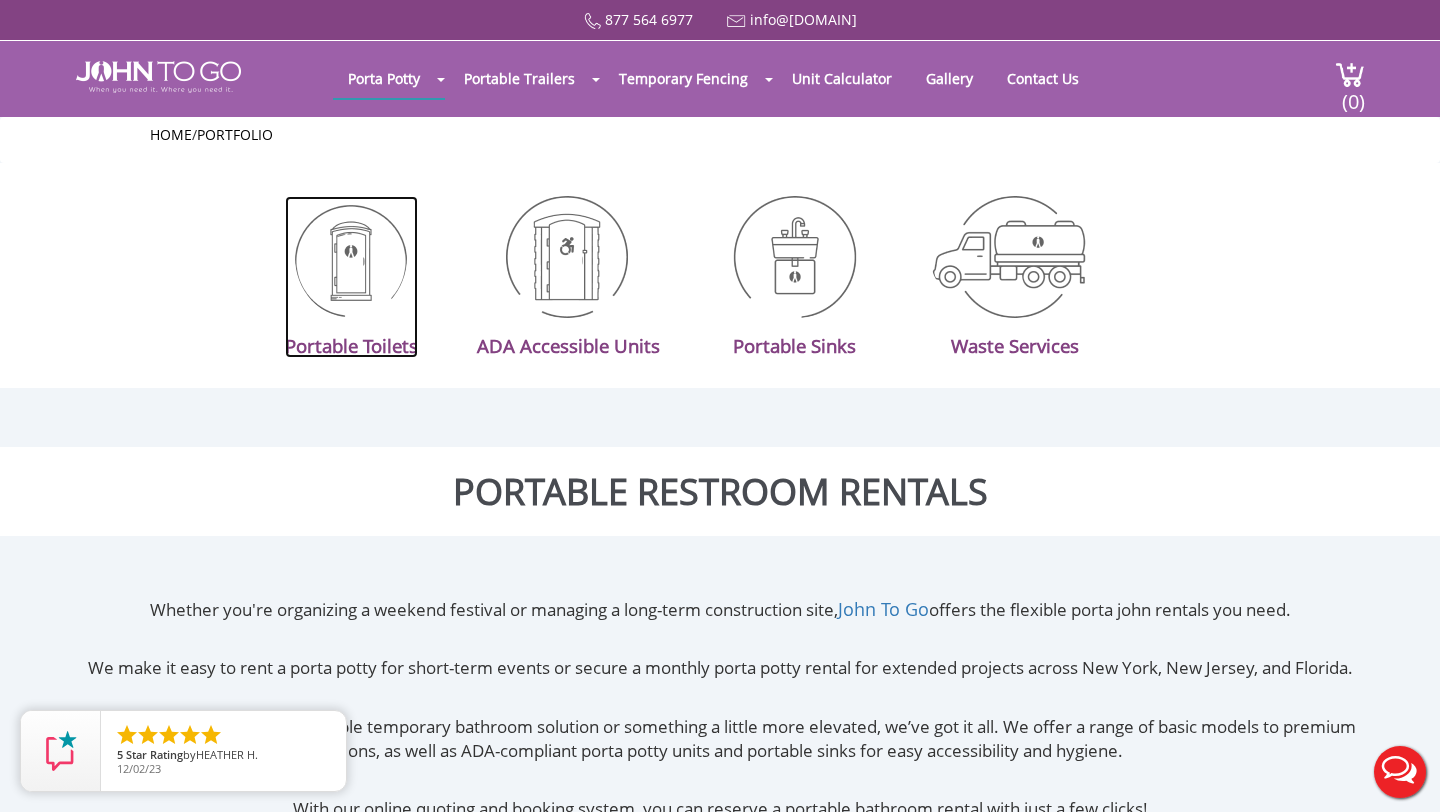 click on "Portable Toilets" at bounding box center (351, 338) 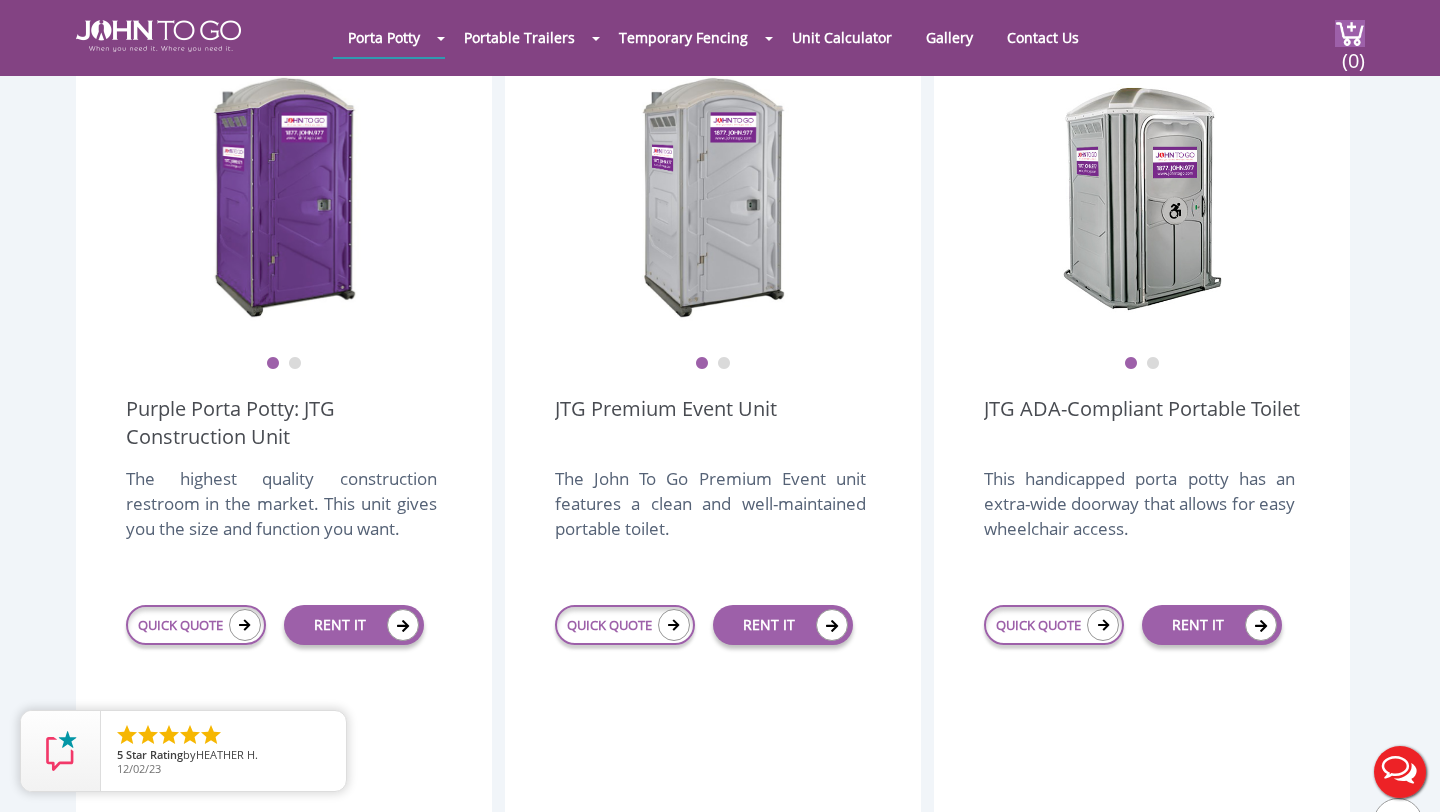 scroll, scrollTop: 856, scrollLeft: 0, axis: vertical 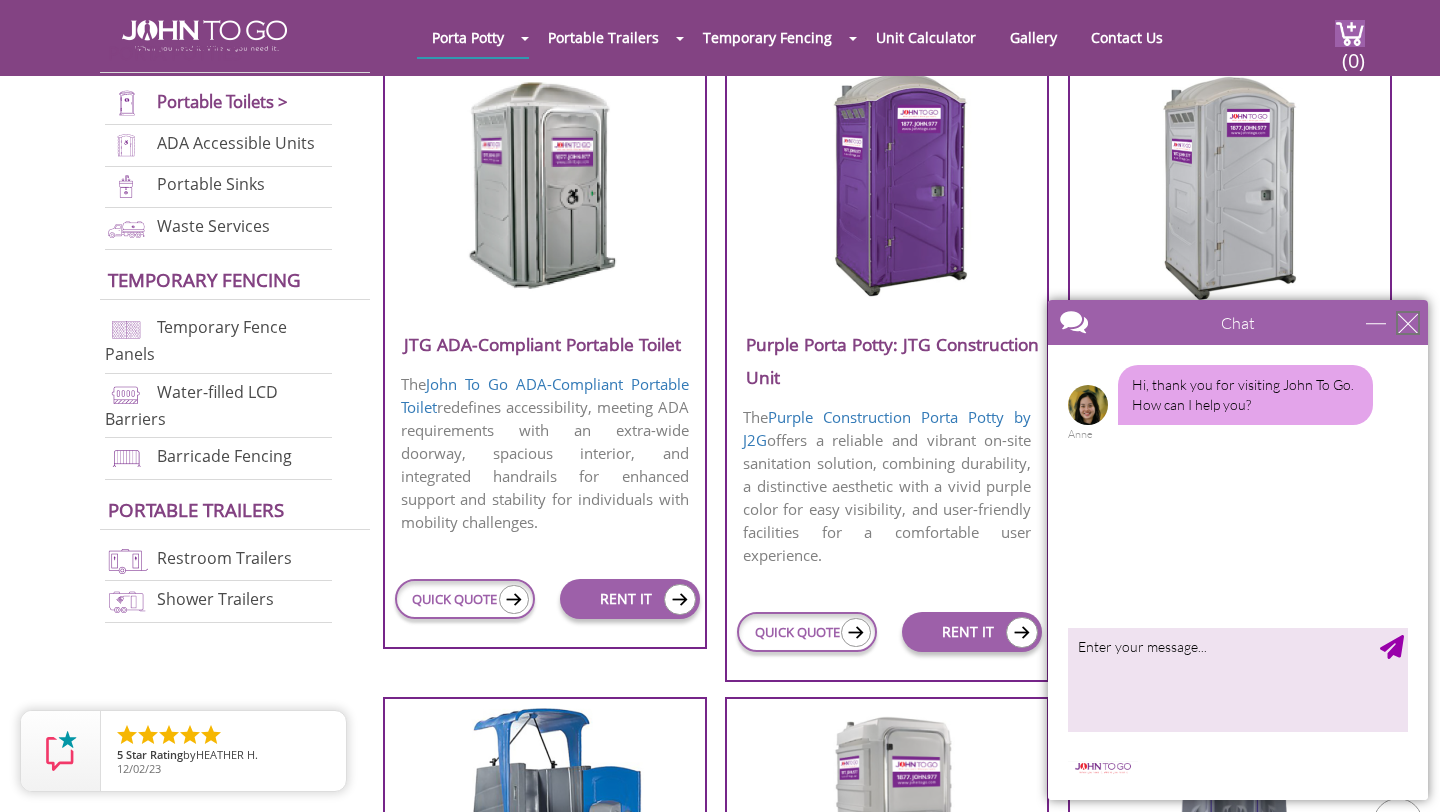 click at bounding box center [1408, 323] 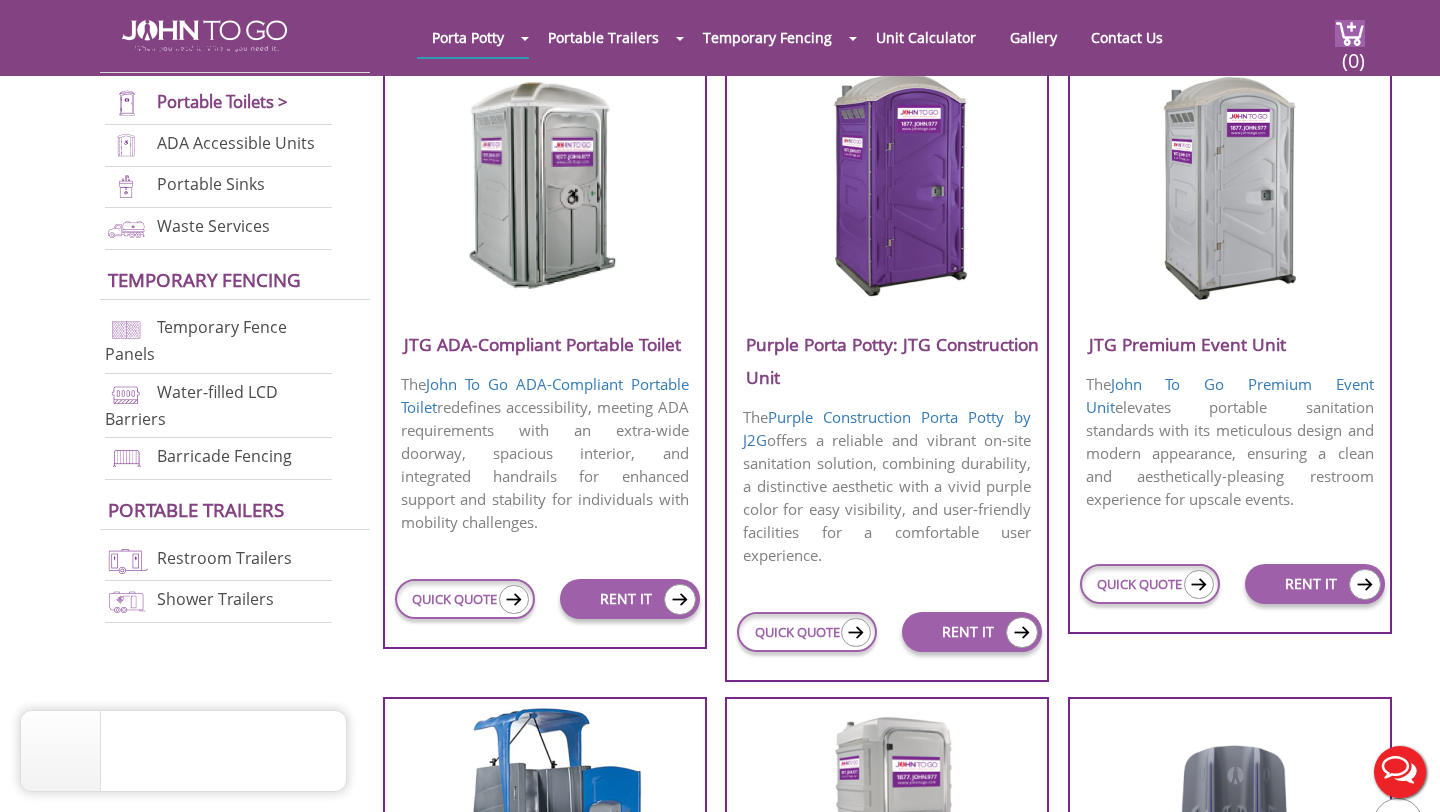 scroll, scrollTop: 0, scrollLeft: 0, axis: both 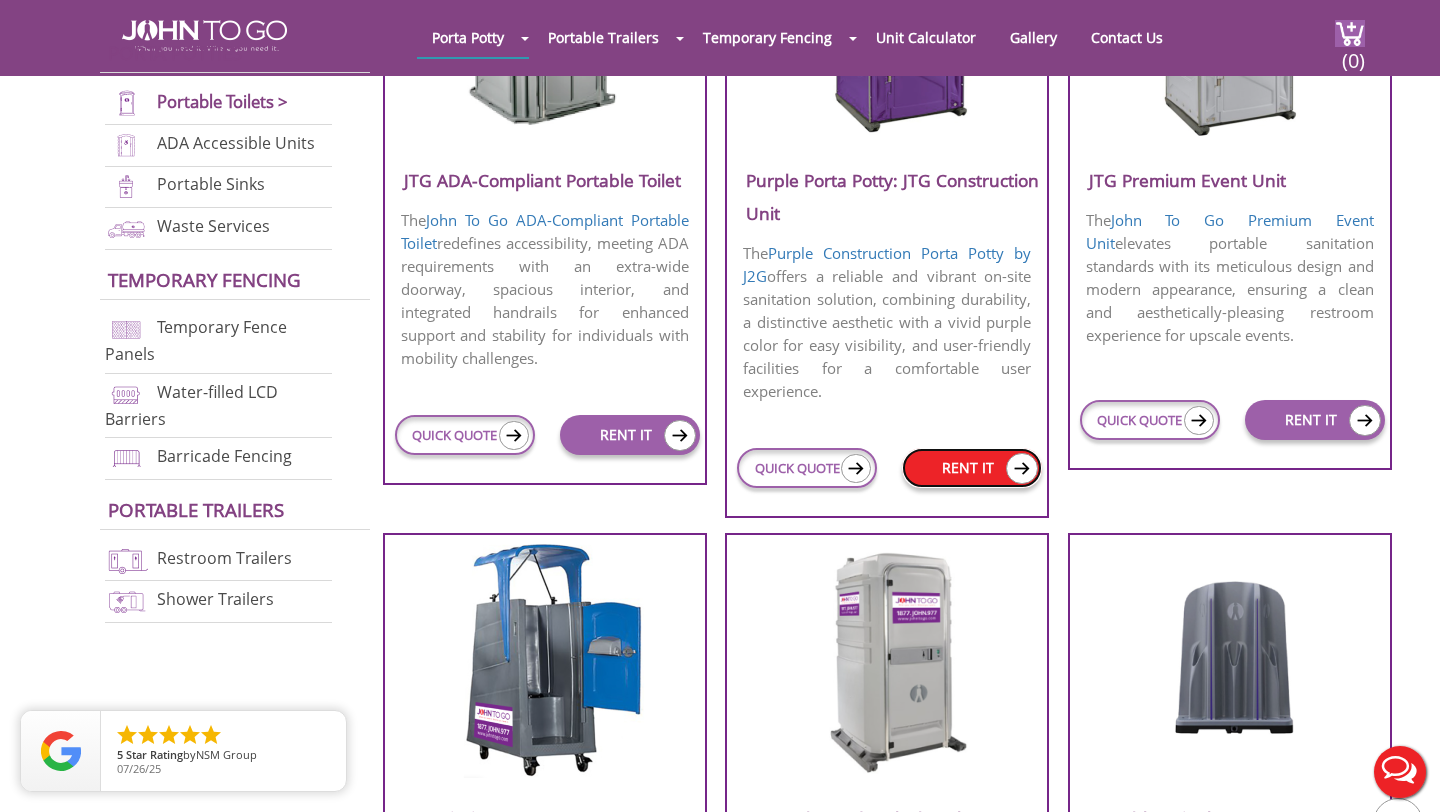 click on "RENT IT" at bounding box center (972, 468) 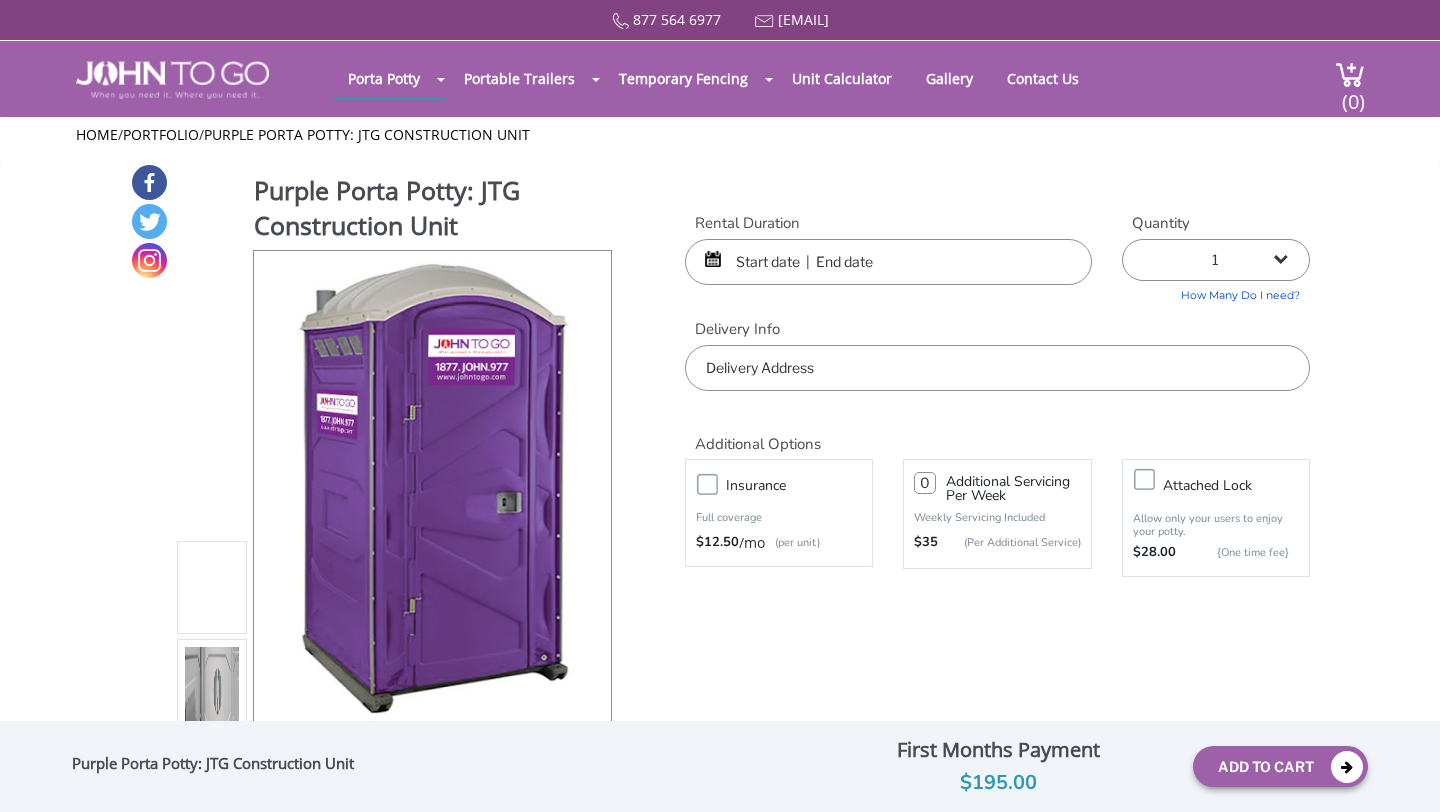 scroll, scrollTop: 0, scrollLeft: 0, axis: both 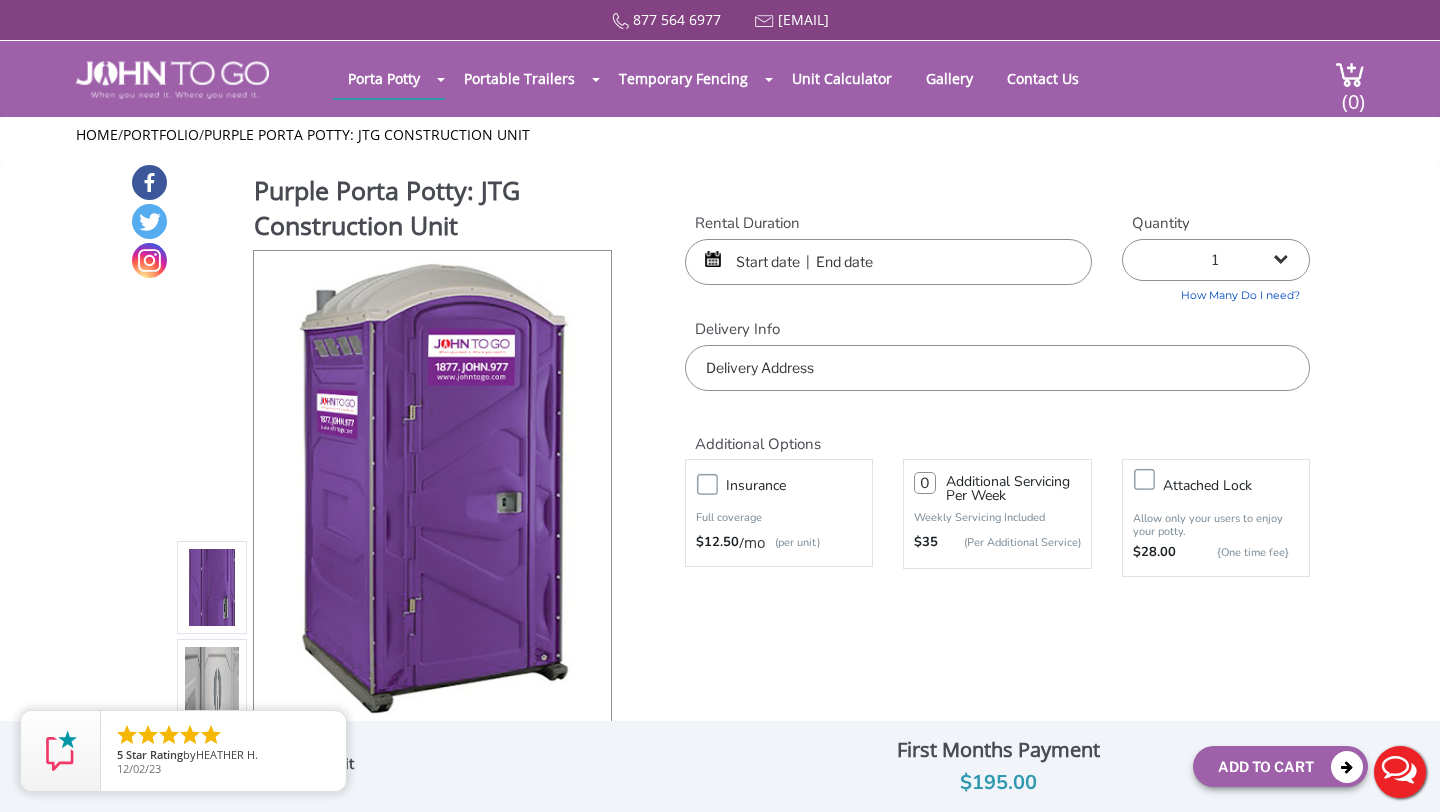 click at bounding box center [888, 262] 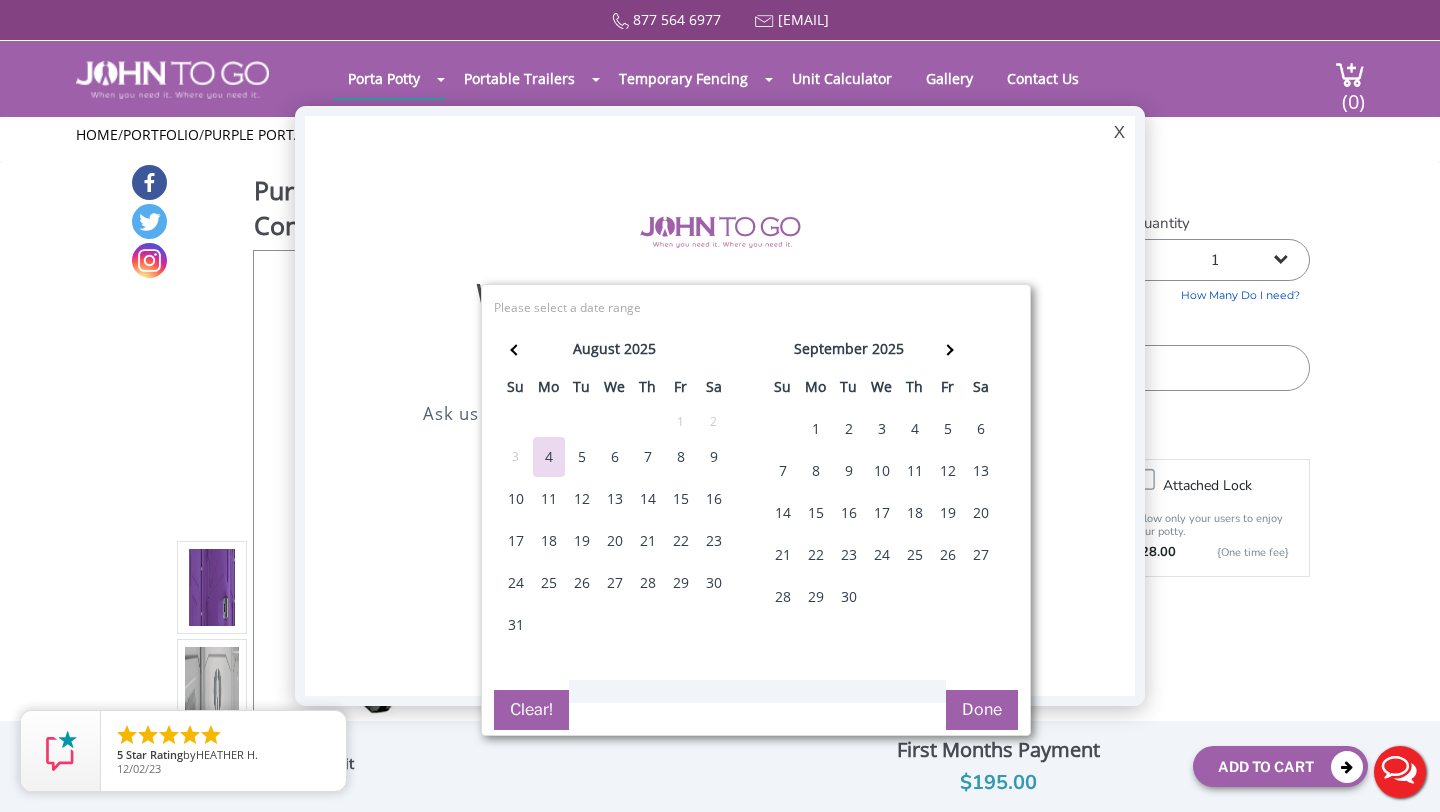 scroll, scrollTop: 0, scrollLeft: 0, axis: both 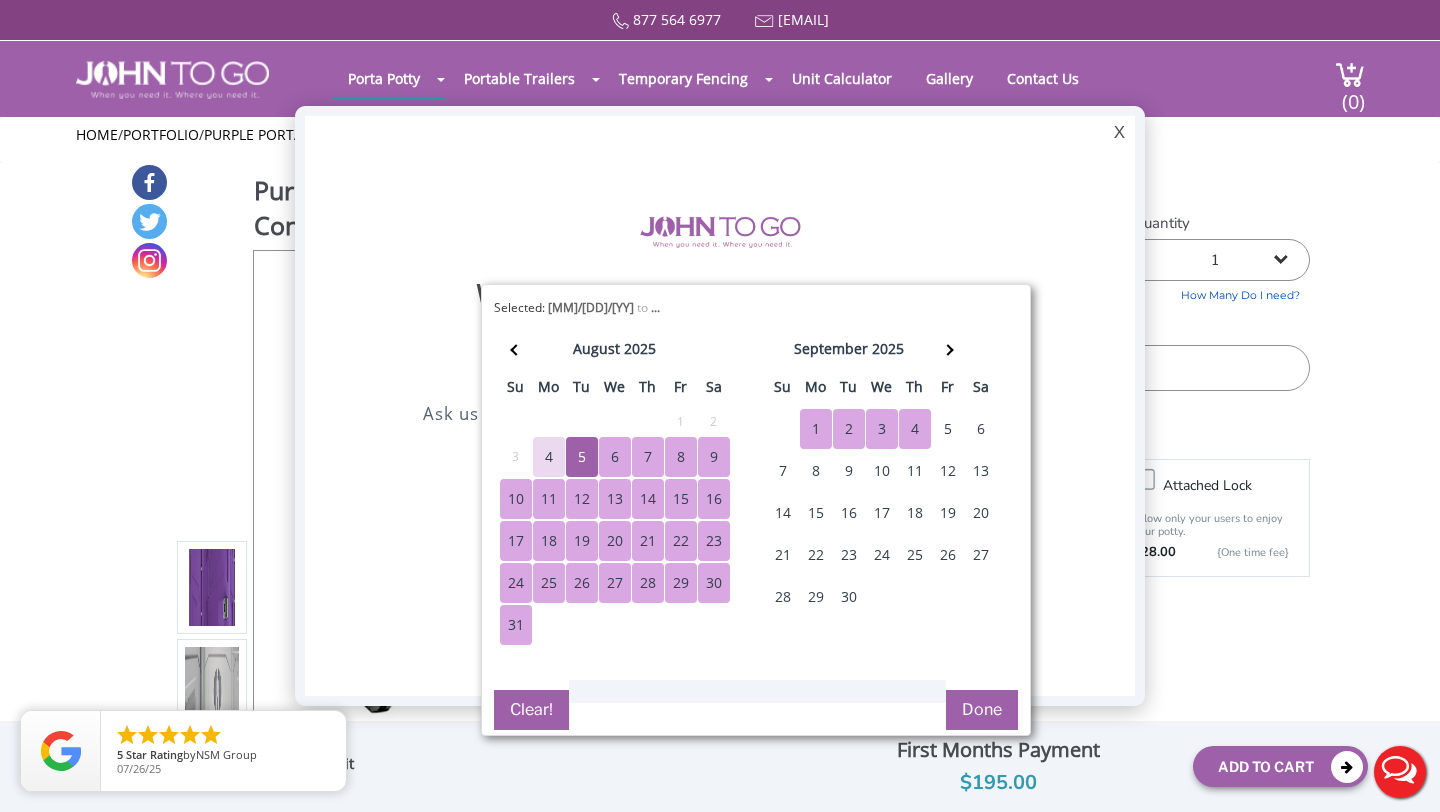 click on "4" at bounding box center (915, 429) 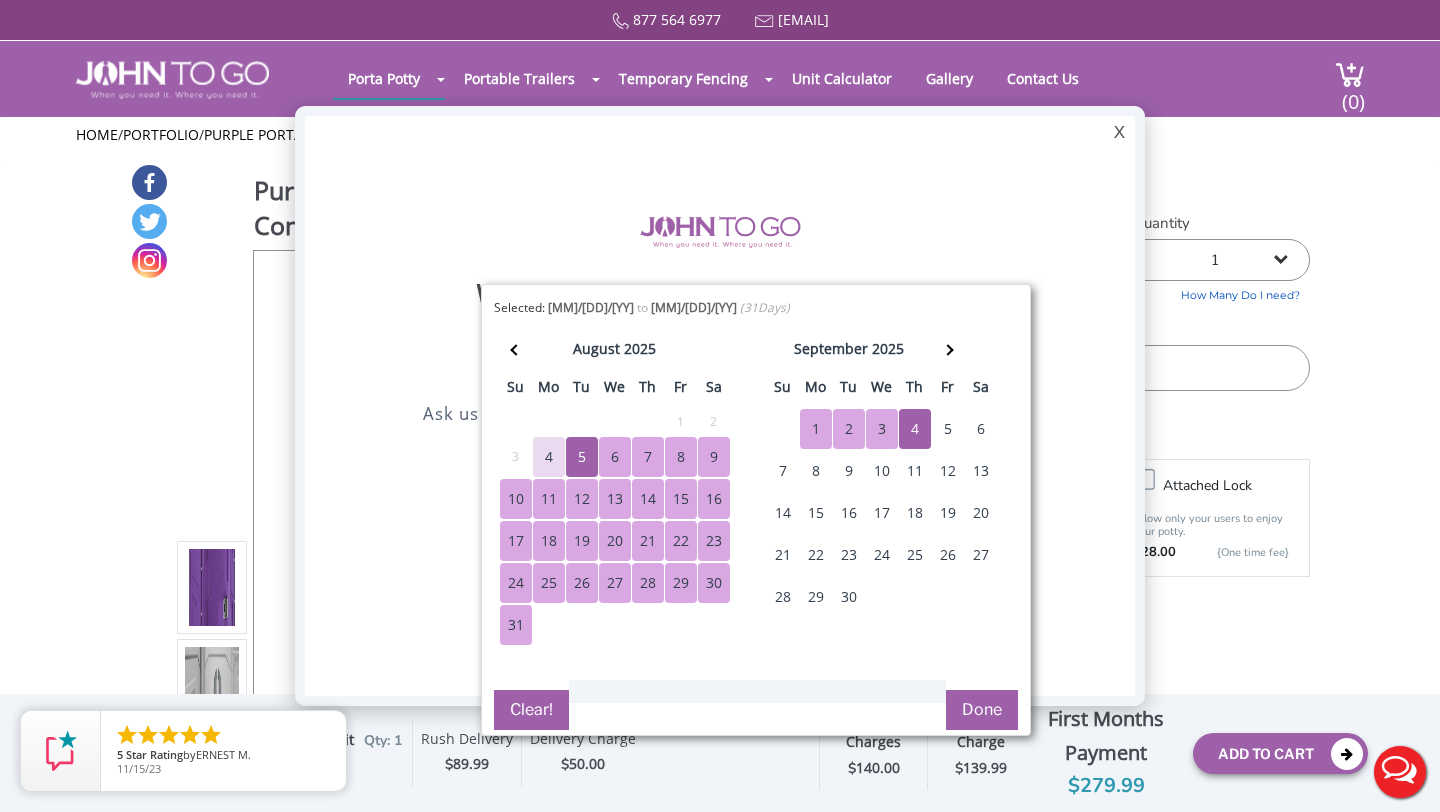 click on "Done" at bounding box center (982, 710) 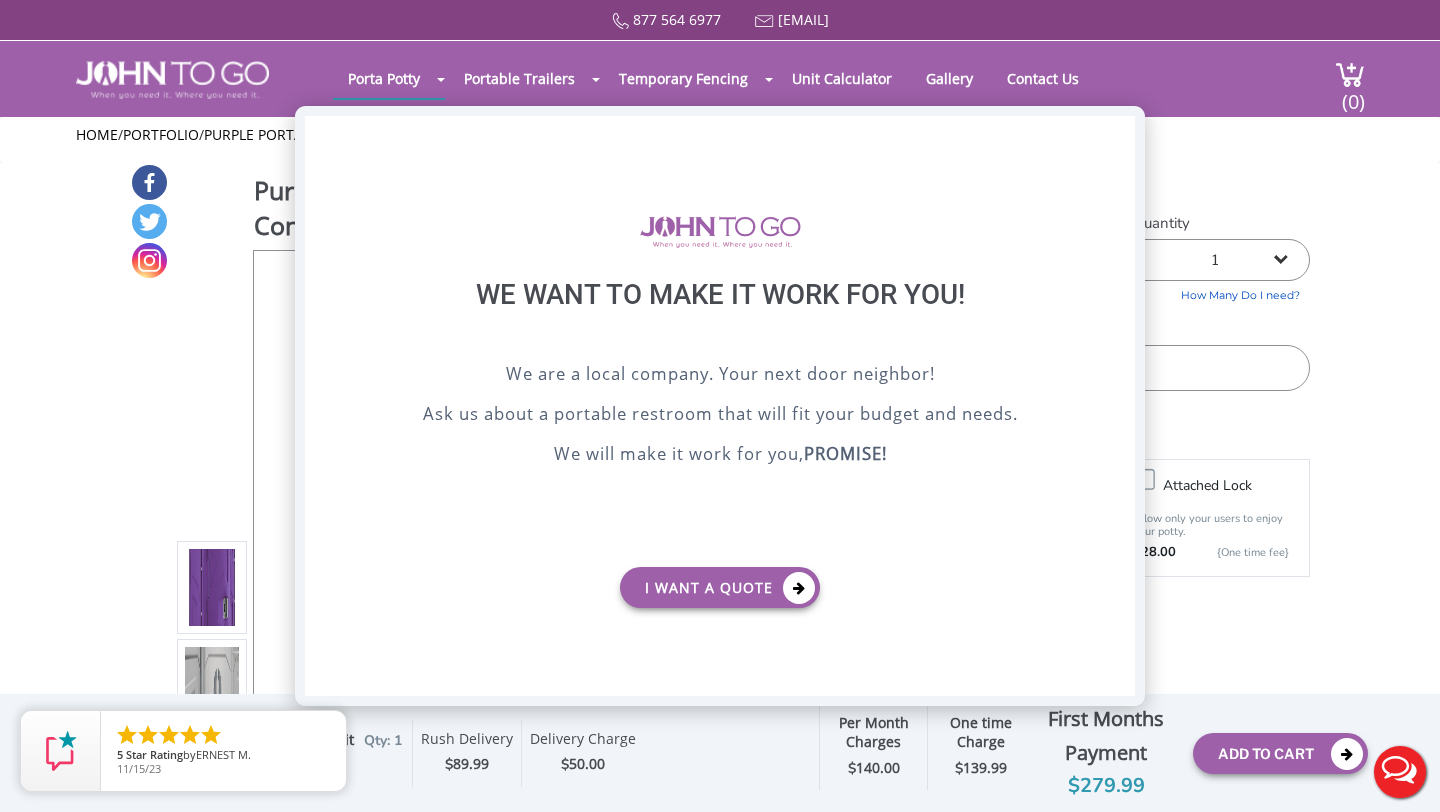 click on "X" at bounding box center (1119, 133) 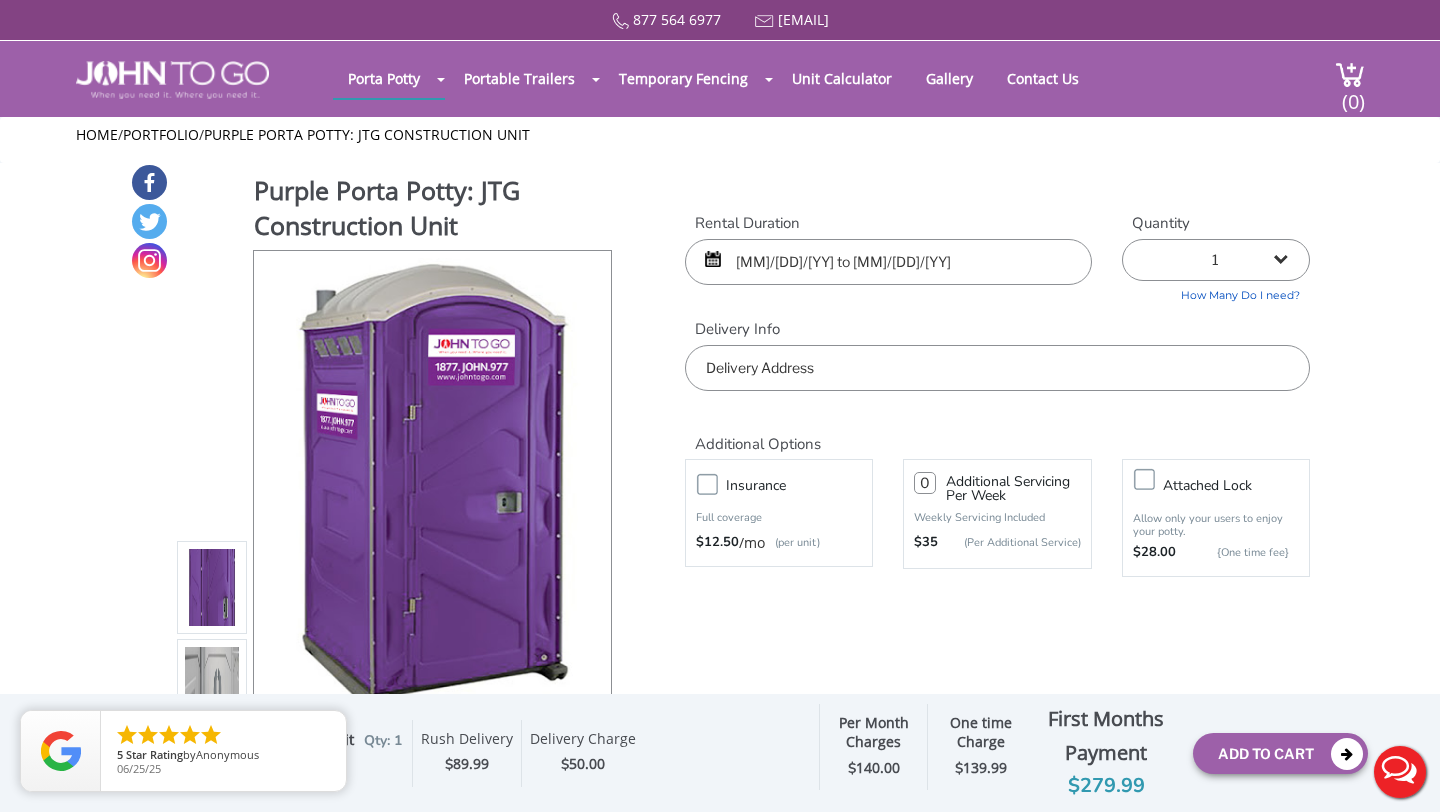 click at bounding box center (997, 368) 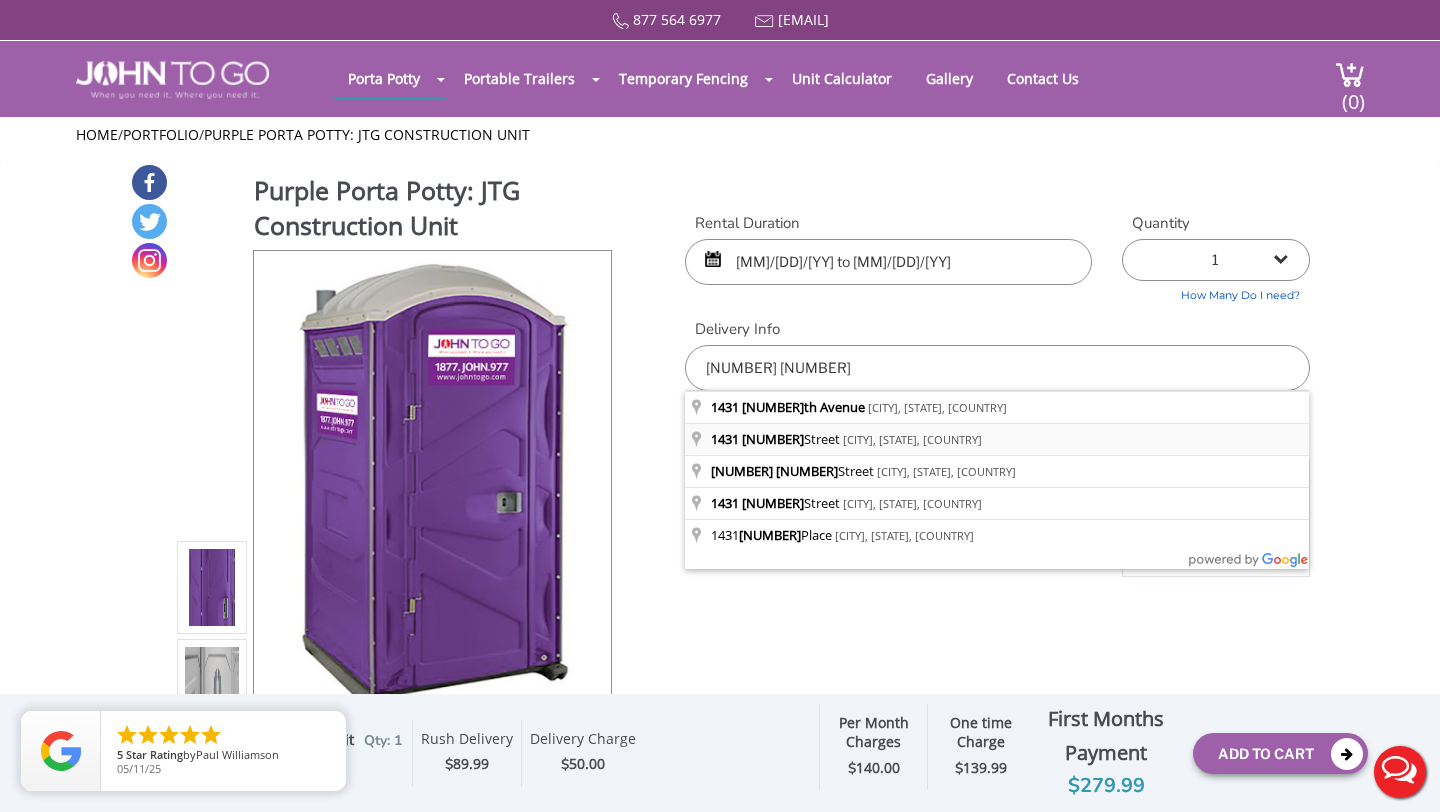 type on "1431 14th Street, Fort Lee, NJ, USA" 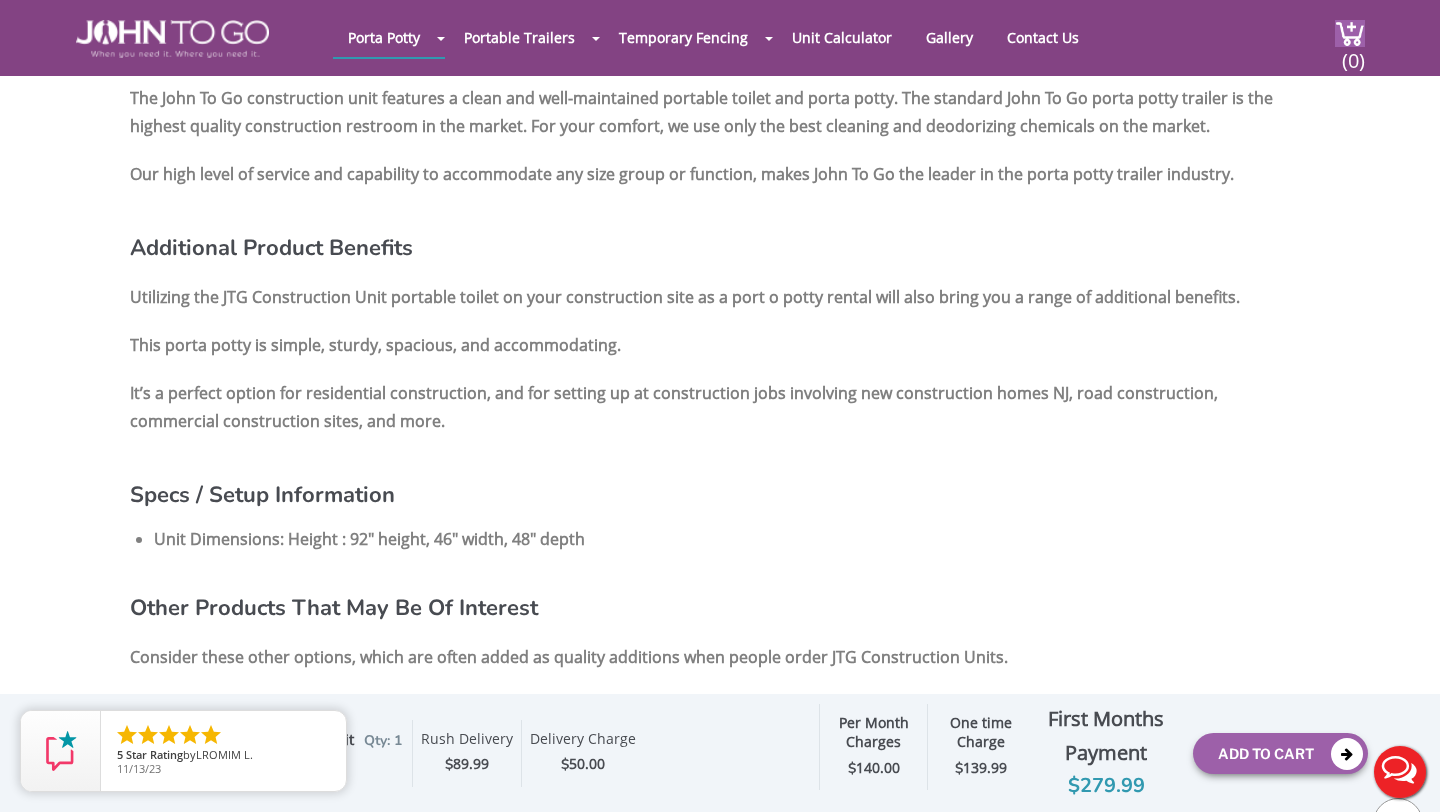 scroll, scrollTop: 1528, scrollLeft: 0, axis: vertical 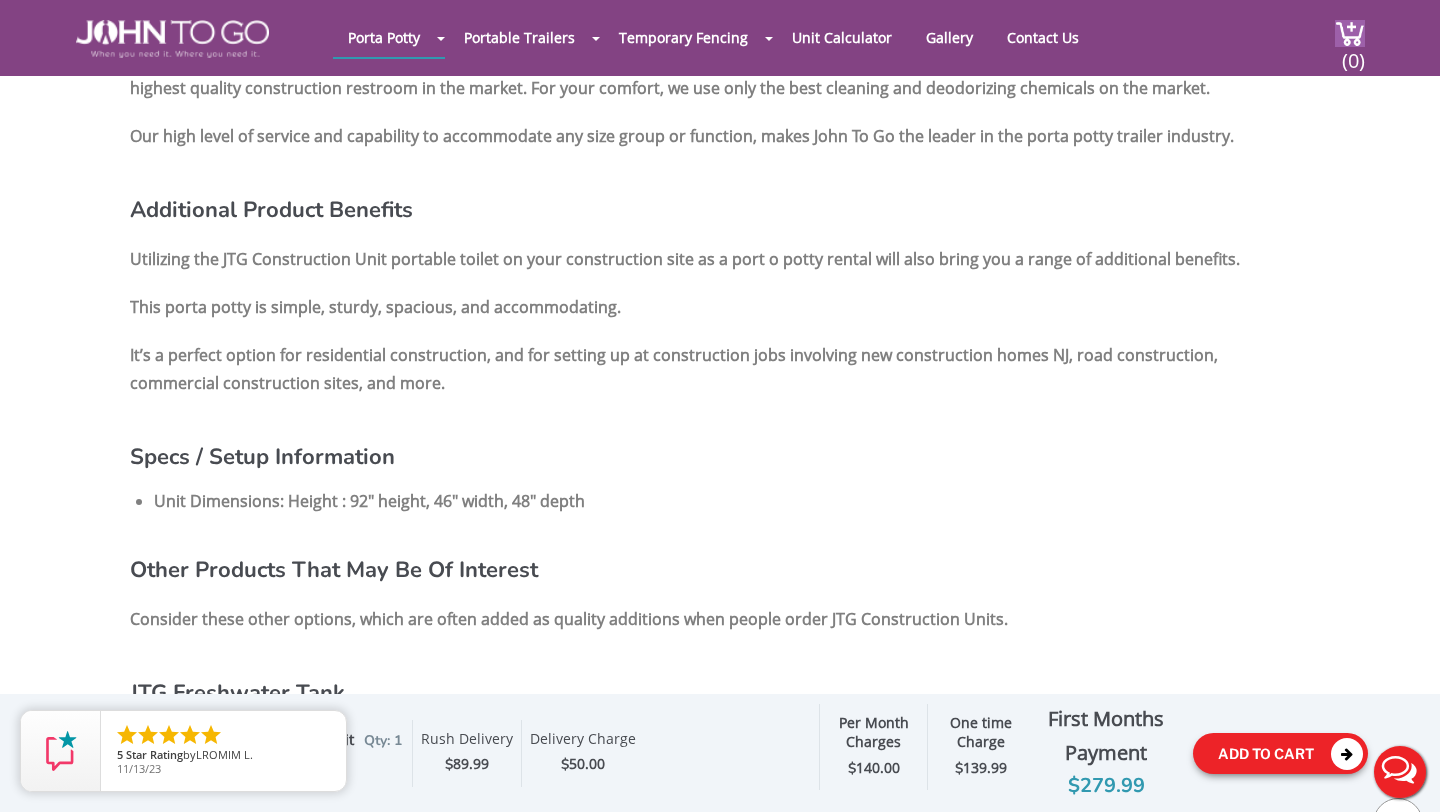 click on "Add To Cart" at bounding box center (1280, 753) 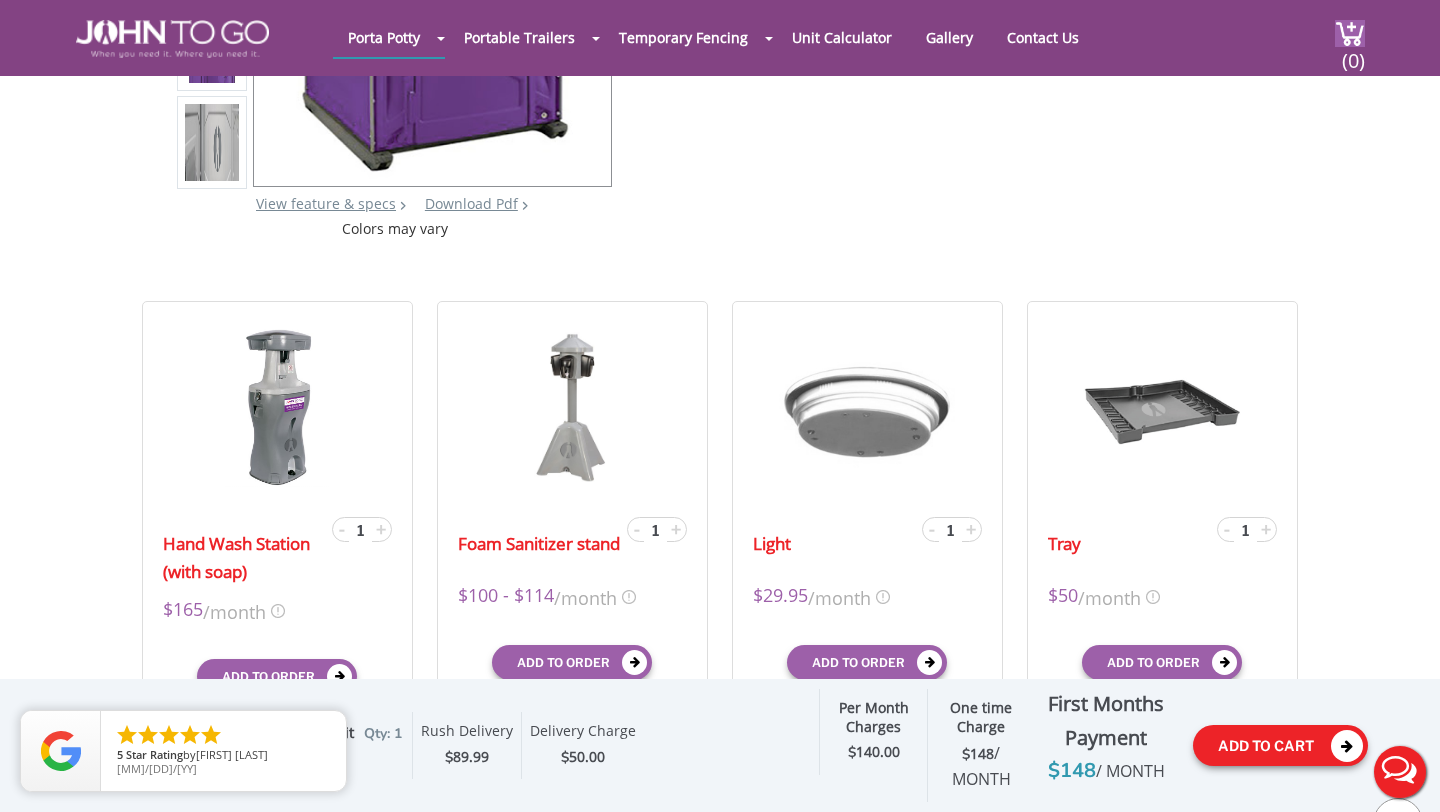 scroll, scrollTop: 0, scrollLeft: 0, axis: both 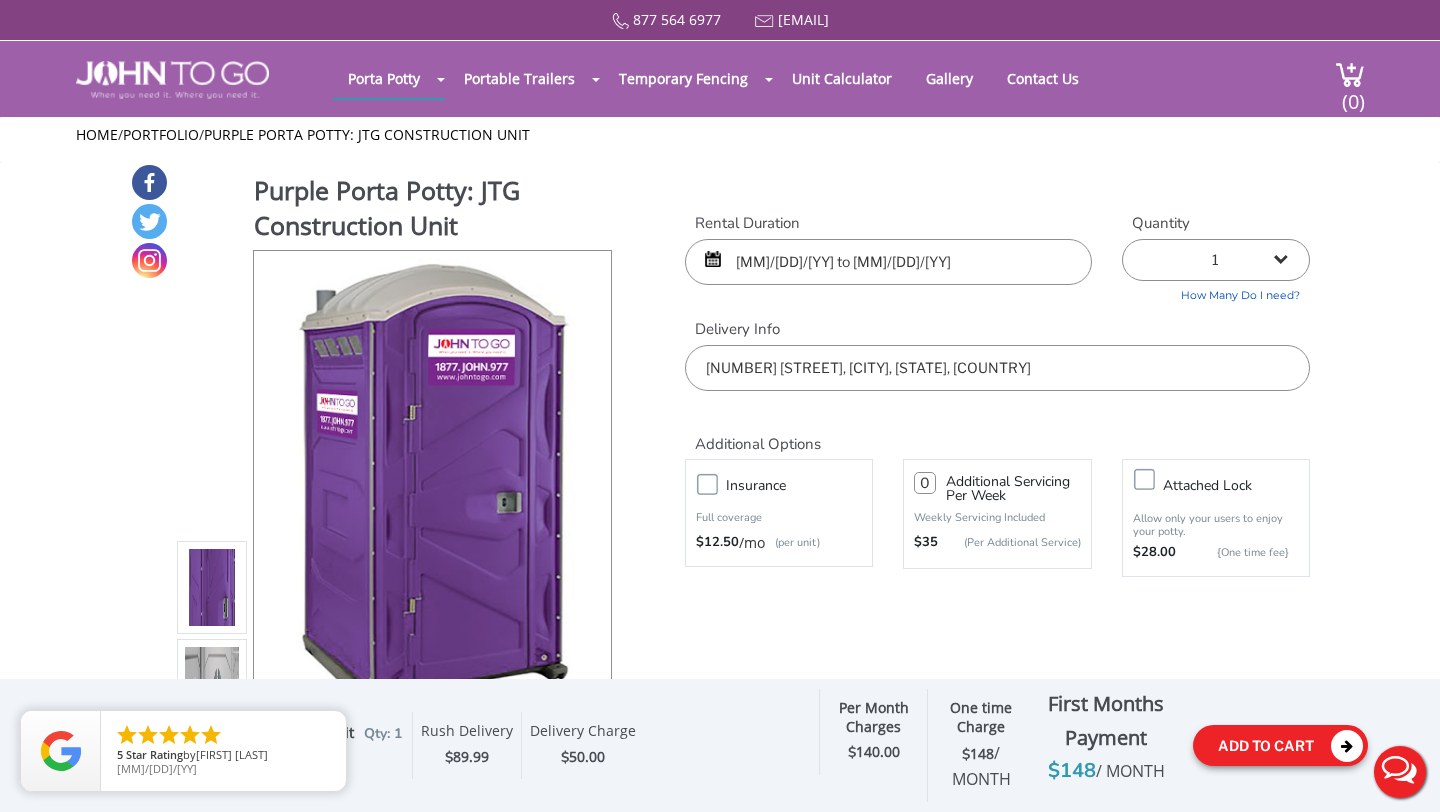 click on "Add To Cart" at bounding box center (1280, 745) 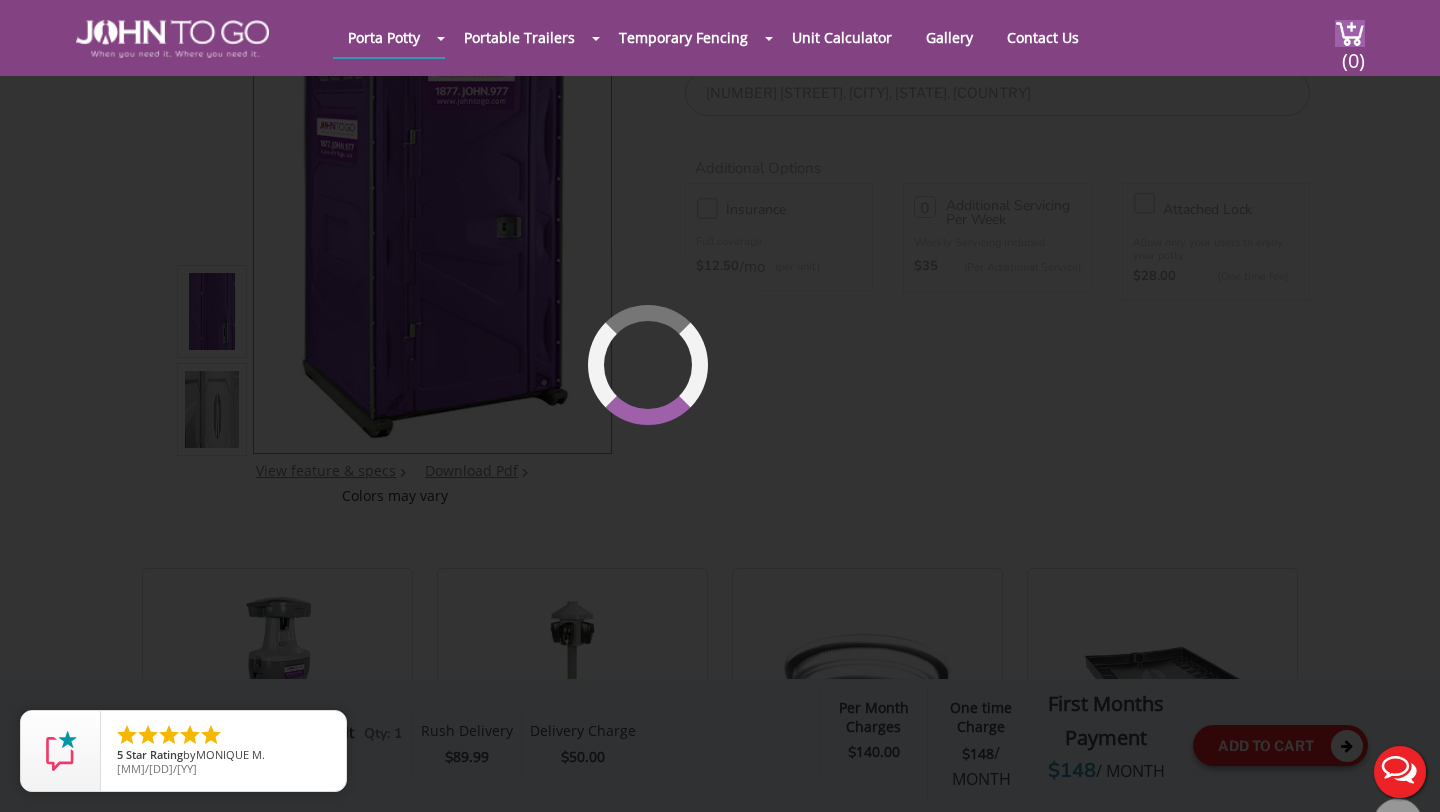 scroll, scrollTop: 212, scrollLeft: 0, axis: vertical 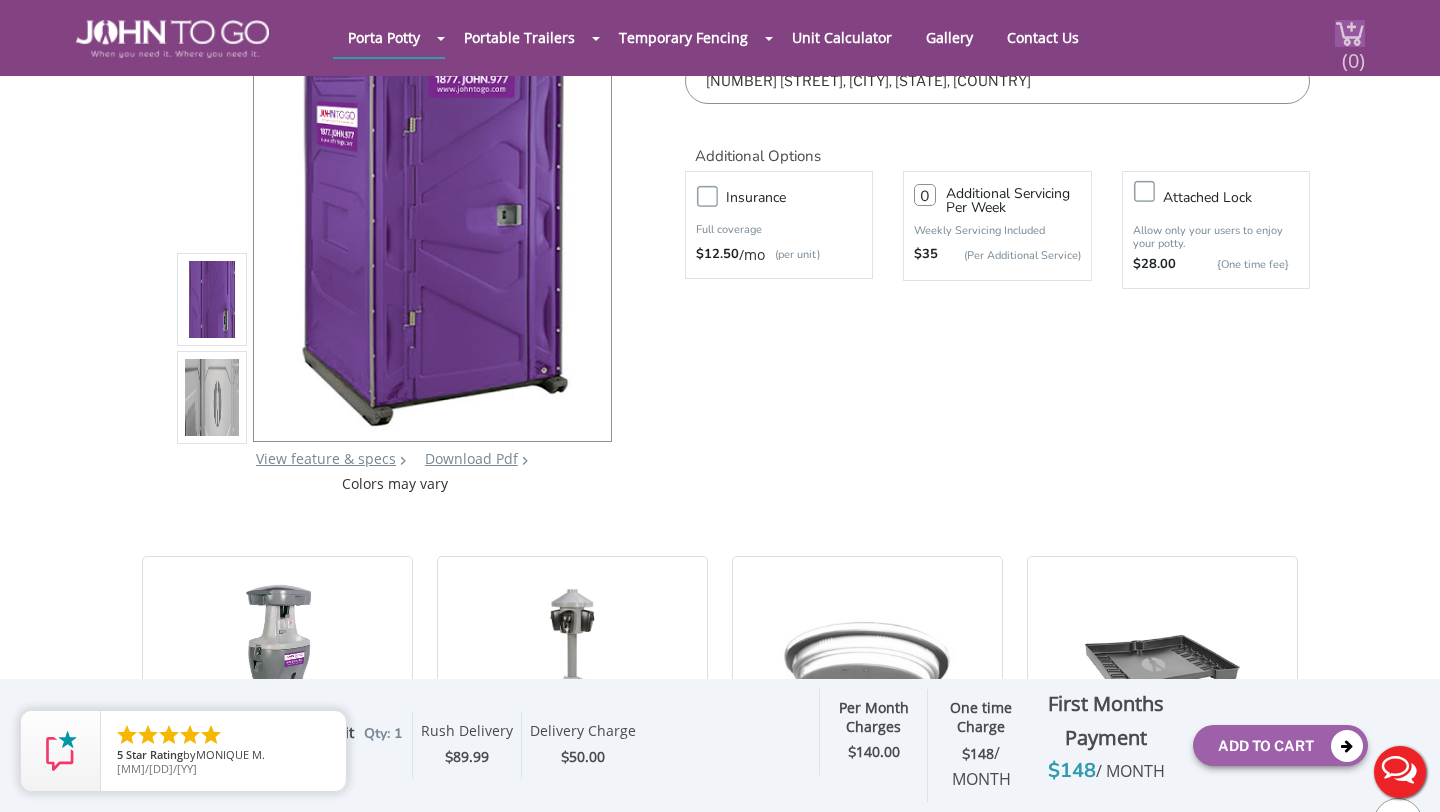 click on "(0)" at bounding box center [1353, 52] 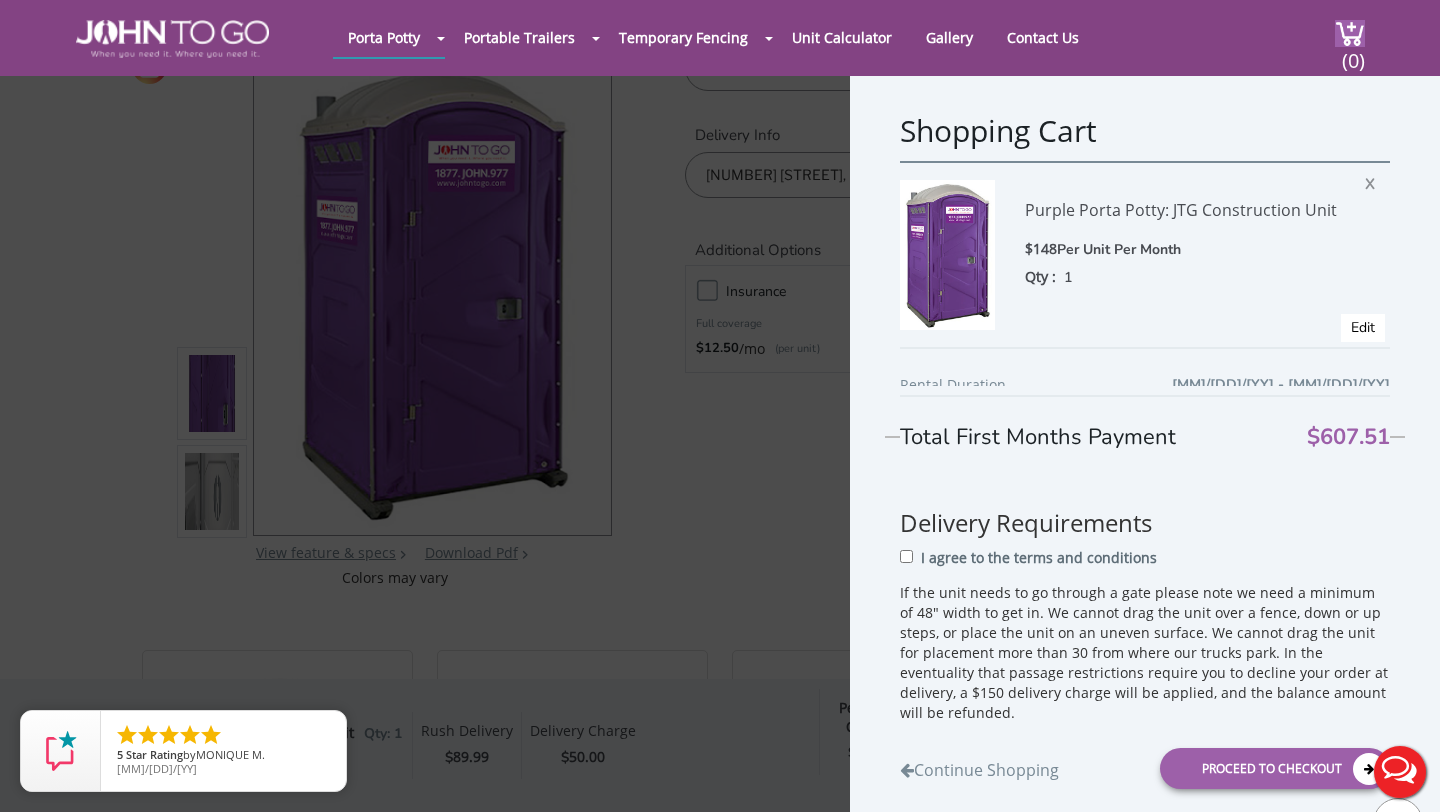 scroll, scrollTop: 112, scrollLeft: 0, axis: vertical 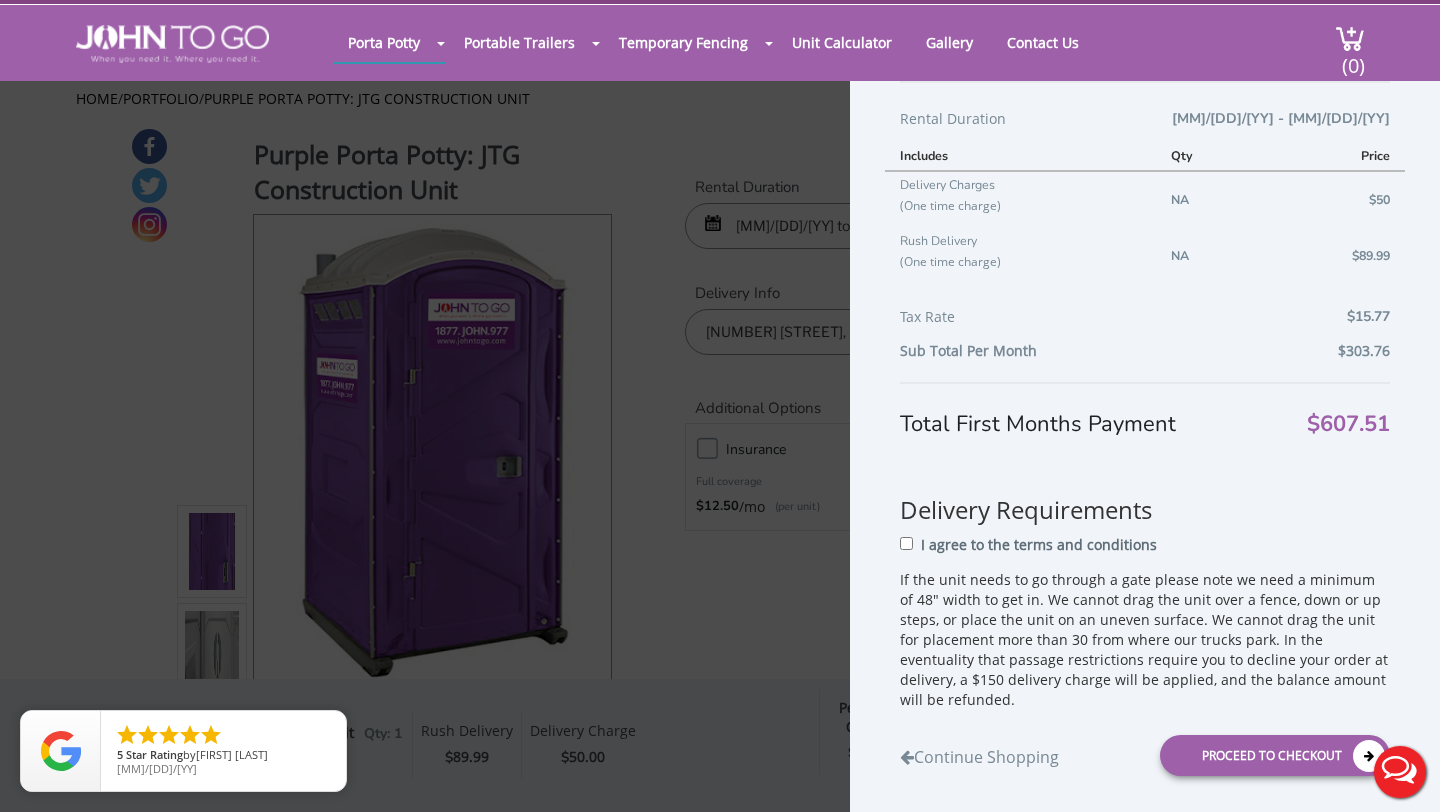 click on "Tax Rate $15.77" at bounding box center (1145, 322) 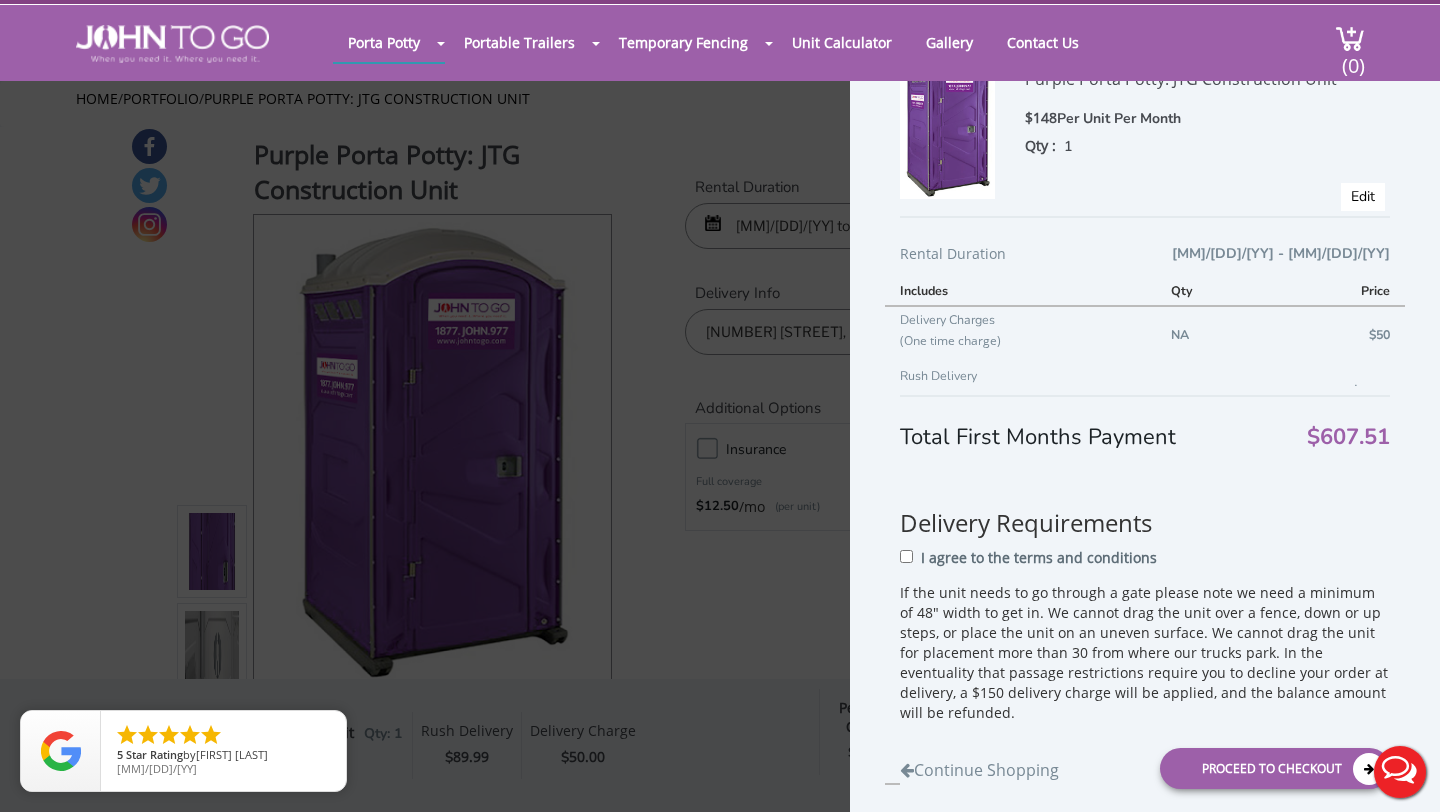 scroll, scrollTop: 0, scrollLeft: 0, axis: both 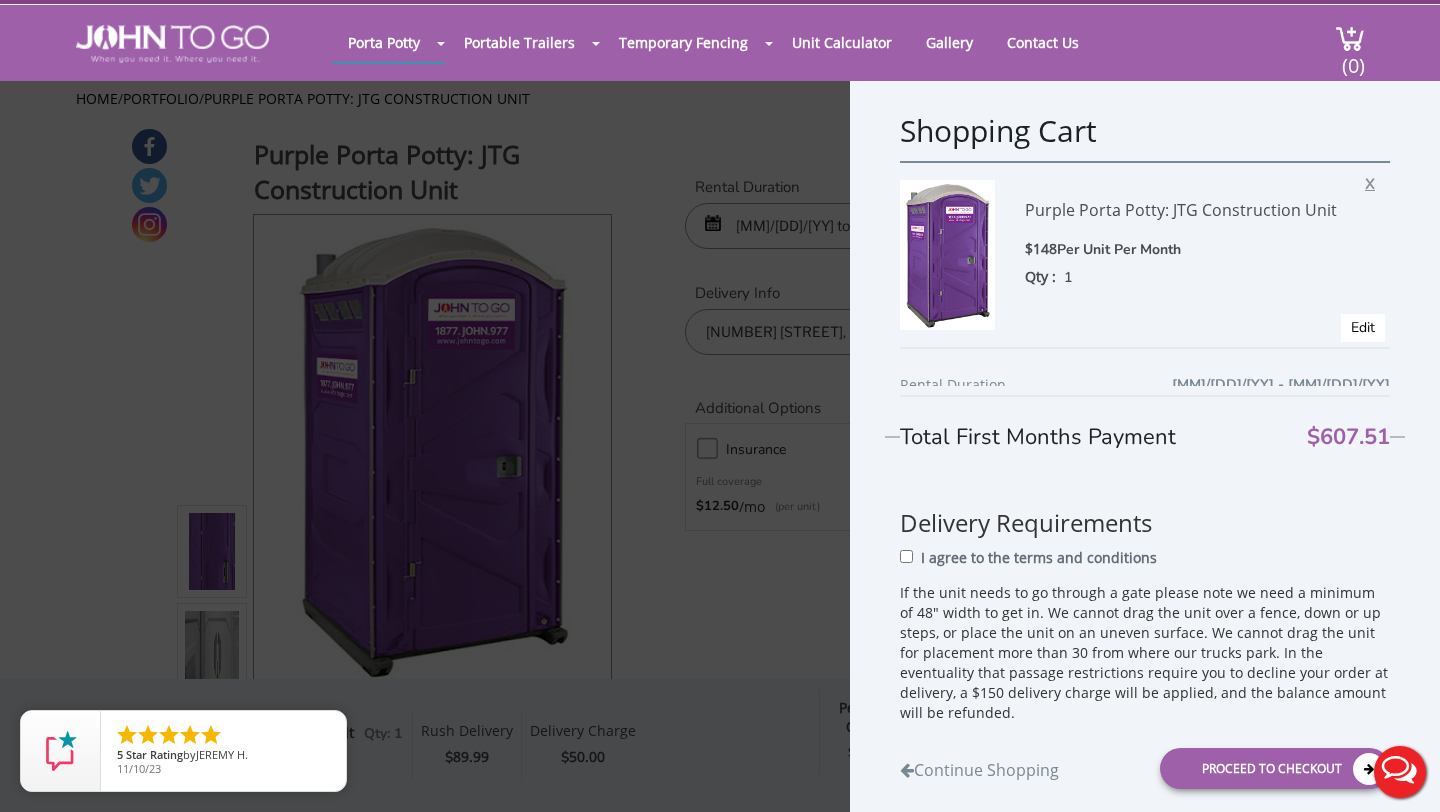 click on "X" at bounding box center (1375, 181) 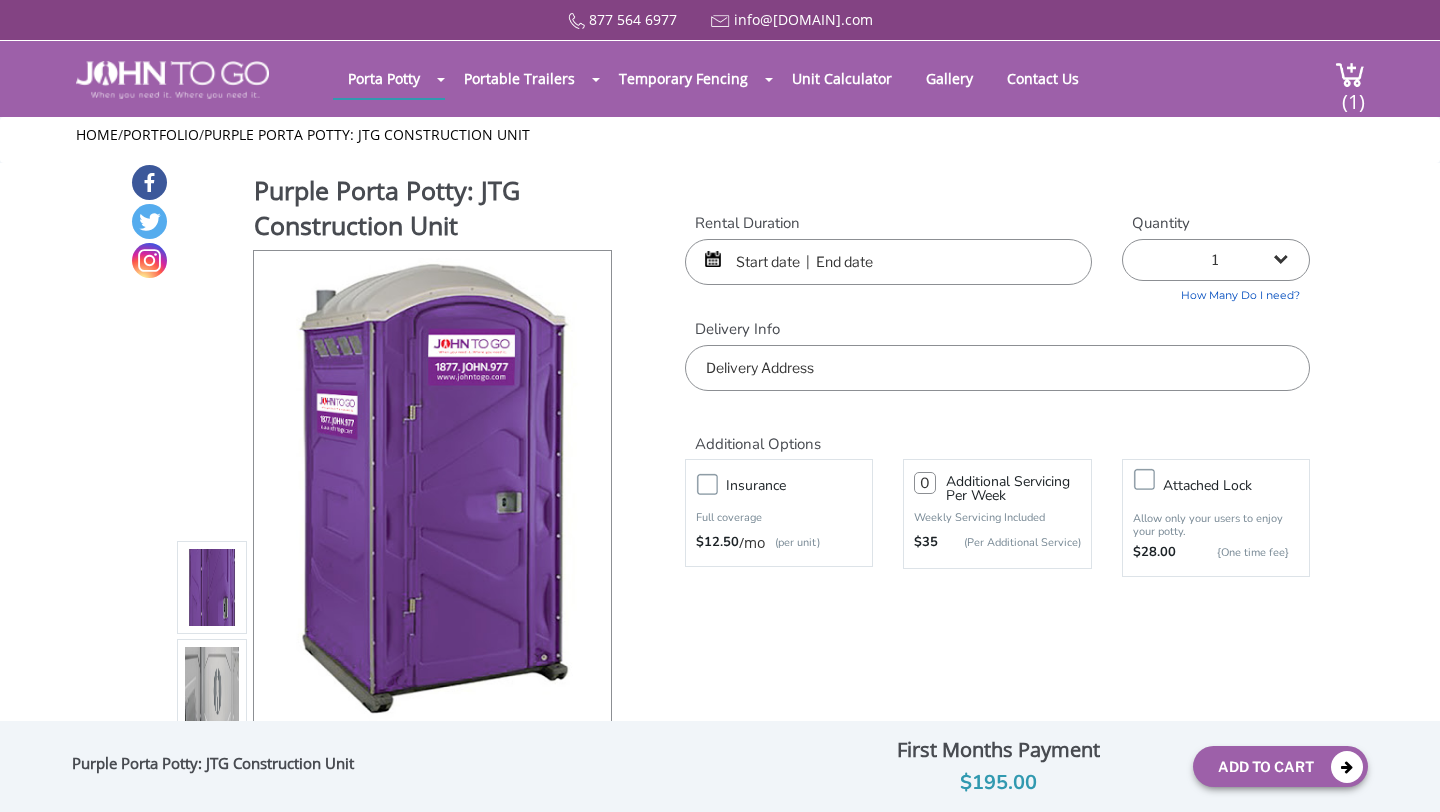 scroll, scrollTop: 0, scrollLeft: 0, axis: both 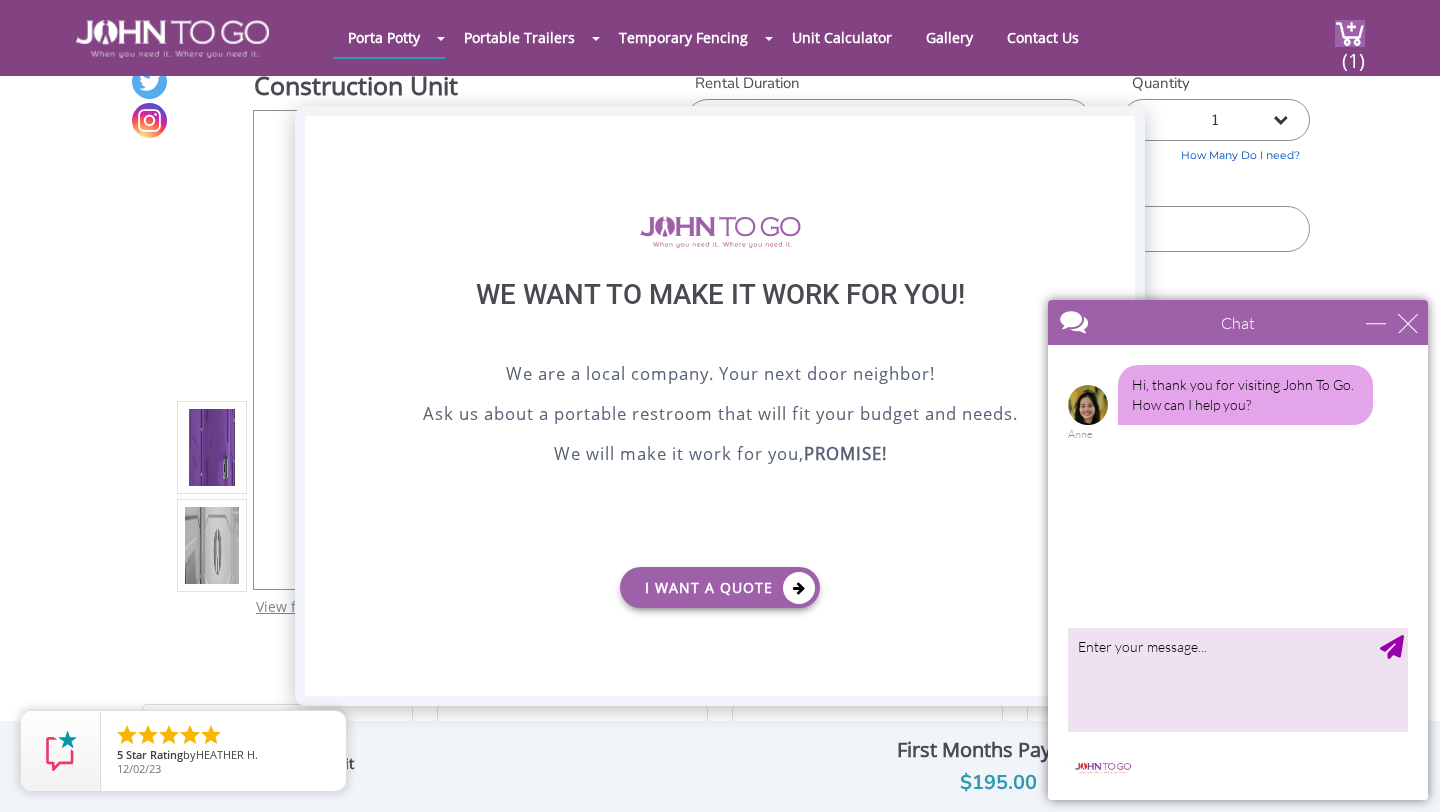 click on "X" at bounding box center [1119, 133] 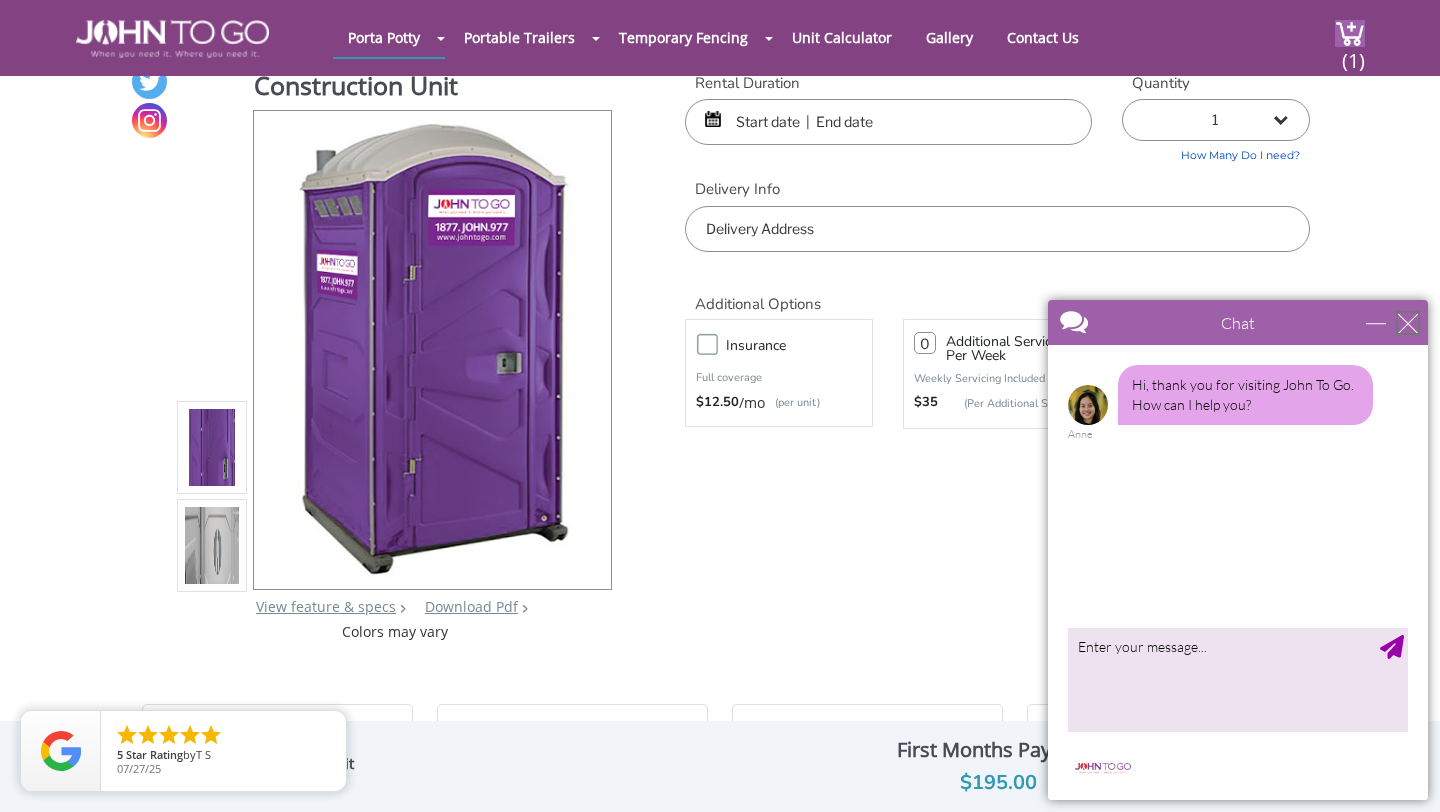 click at bounding box center [1408, 323] 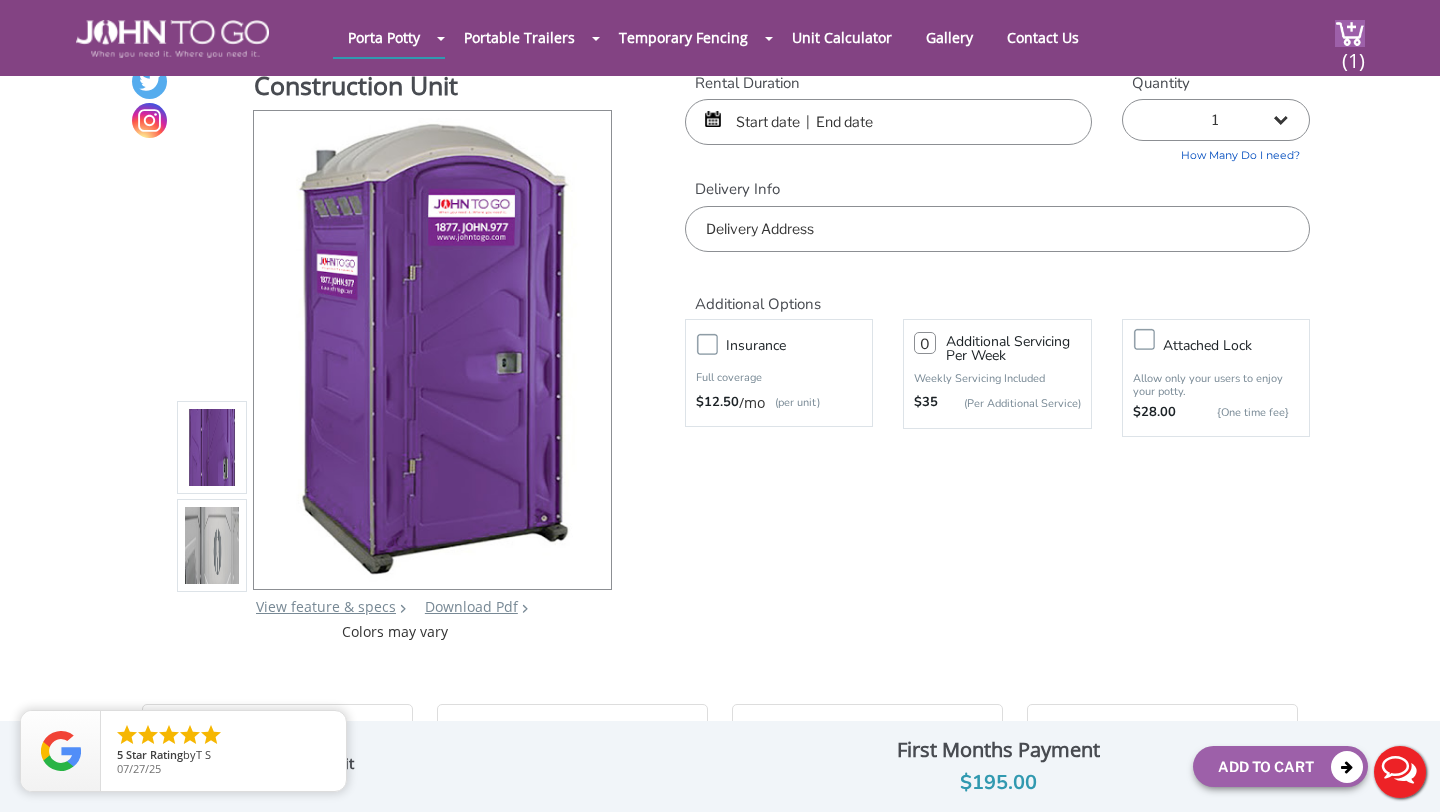 scroll, scrollTop: 0, scrollLeft: 0, axis: both 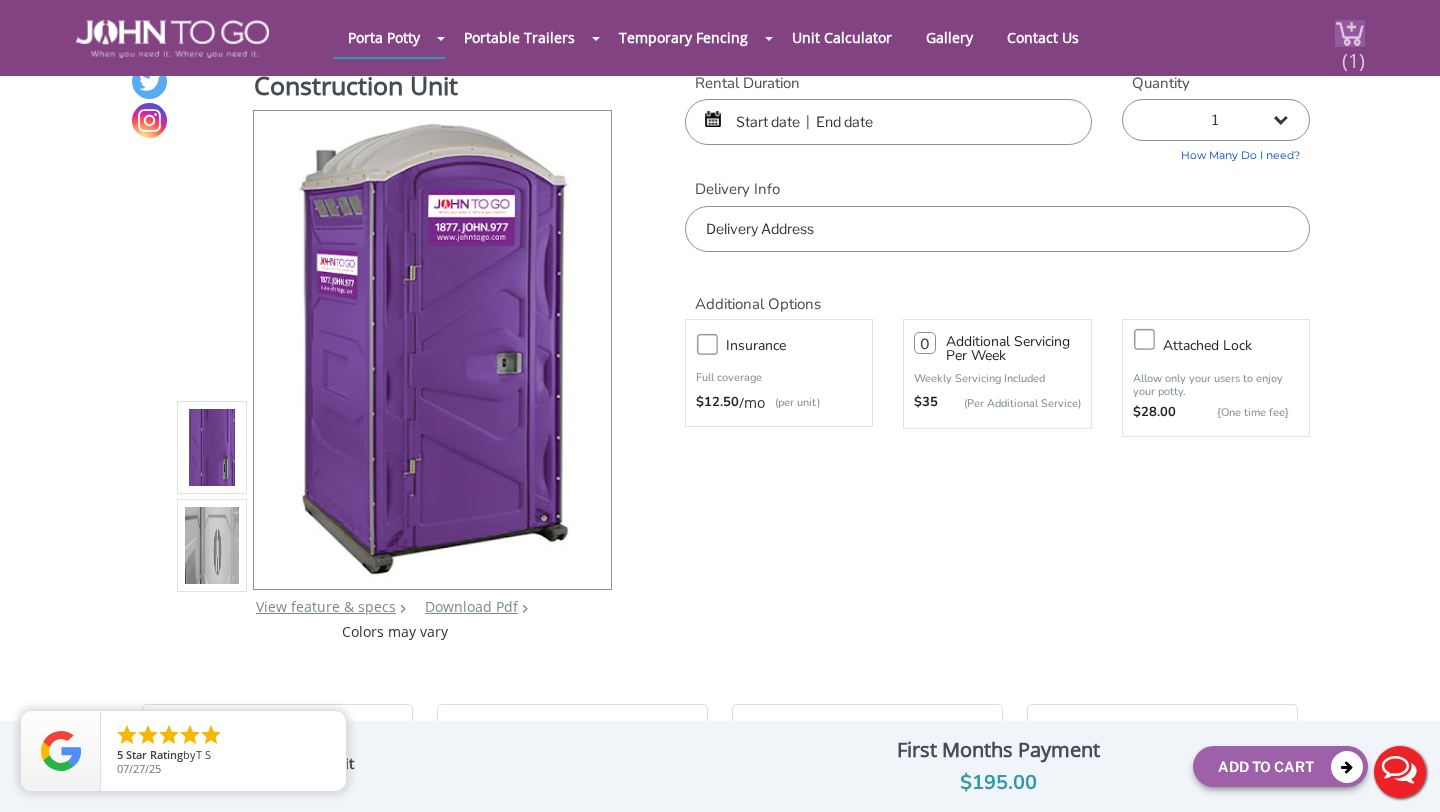 click on "(1)" at bounding box center [1353, 52] 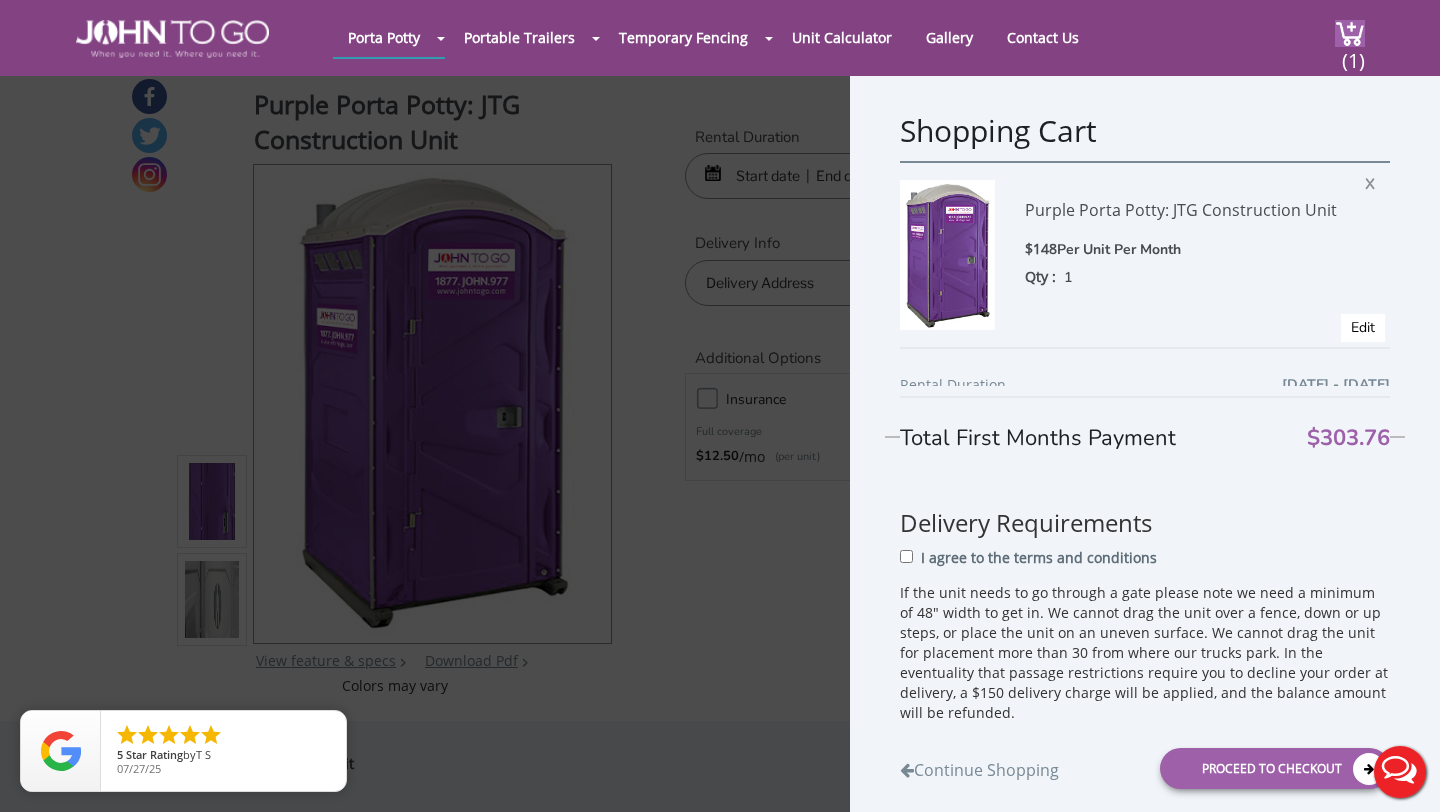 scroll, scrollTop: 0, scrollLeft: 0, axis: both 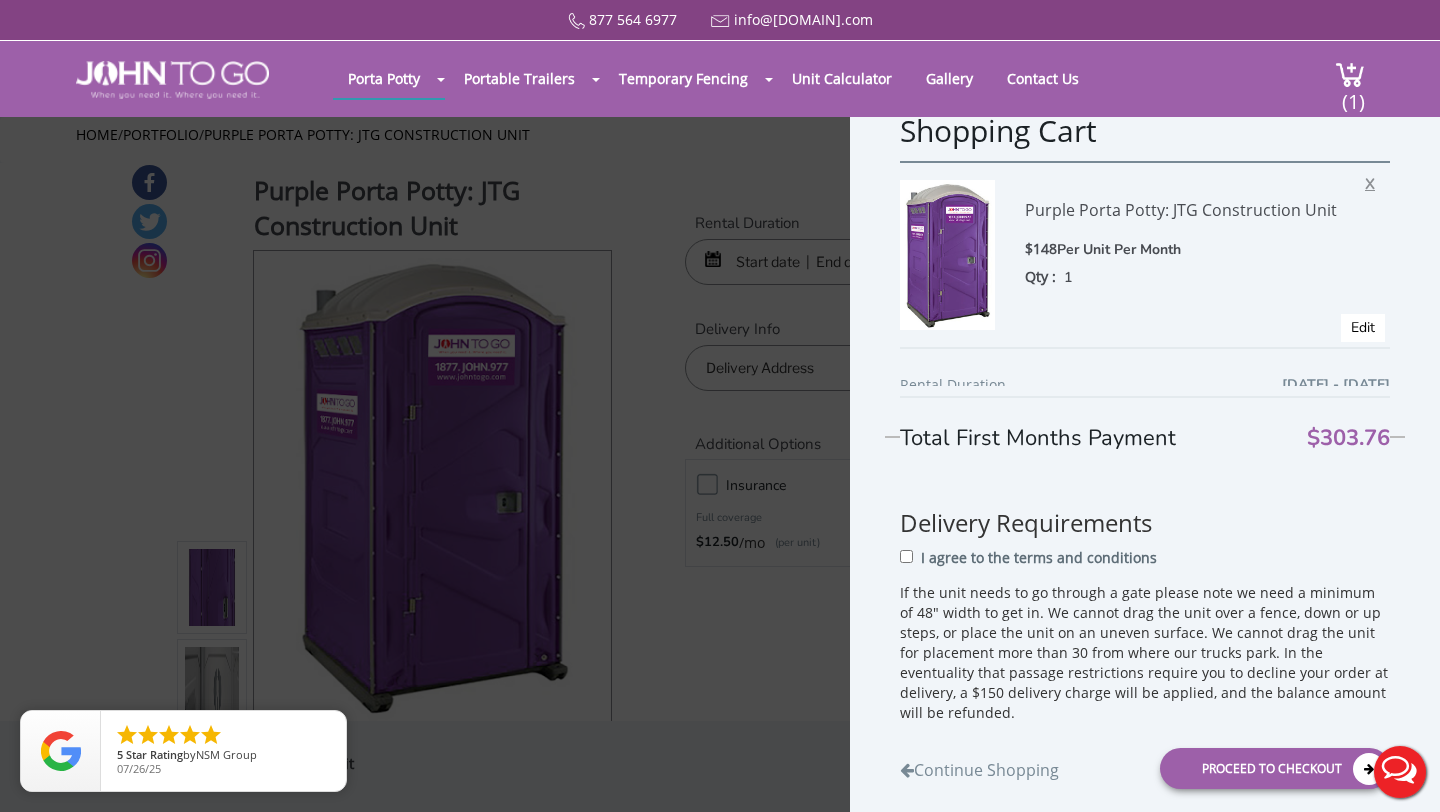 click on "X" at bounding box center [1375, 181] 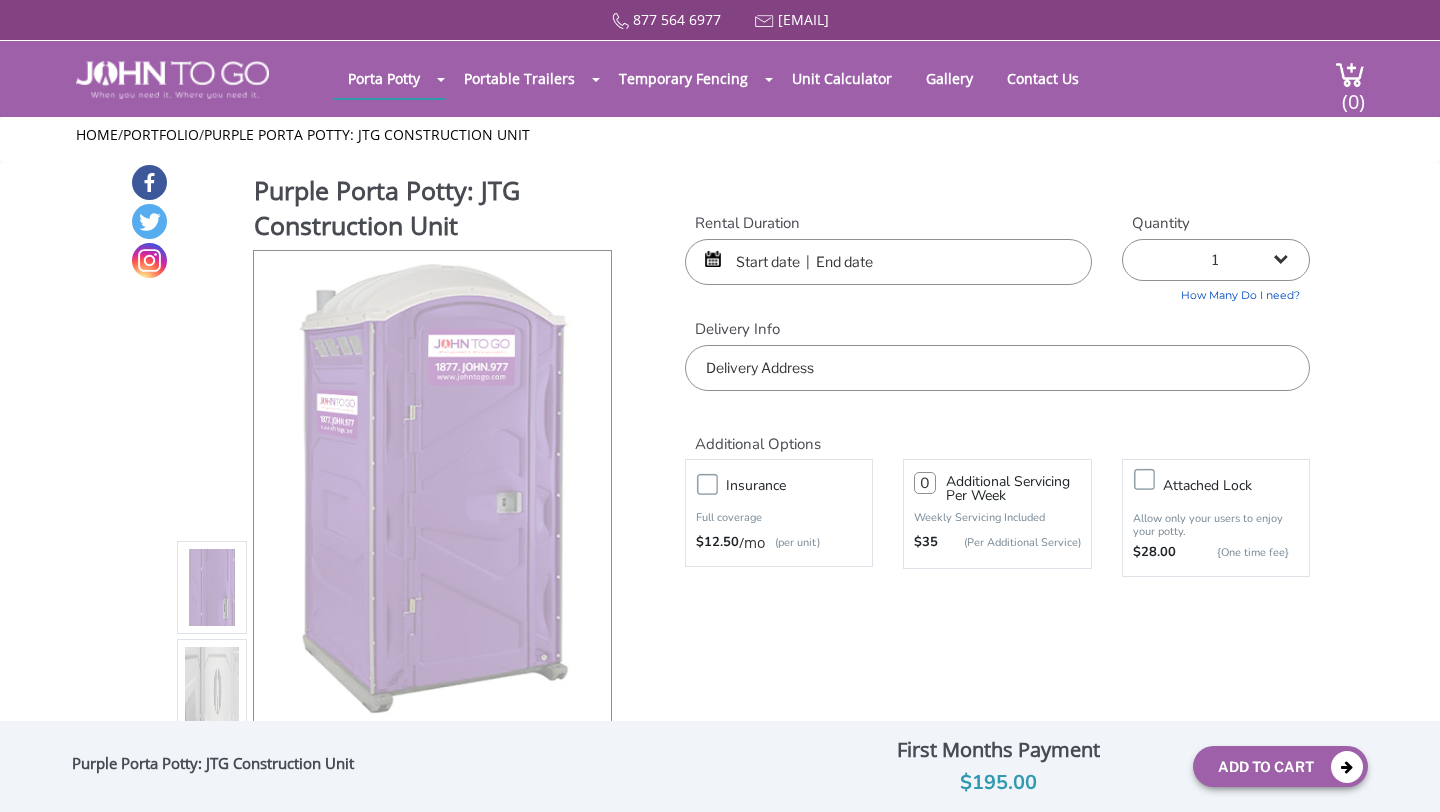 scroll, scrollTop: 0, scrollLeft: 0, axis: both 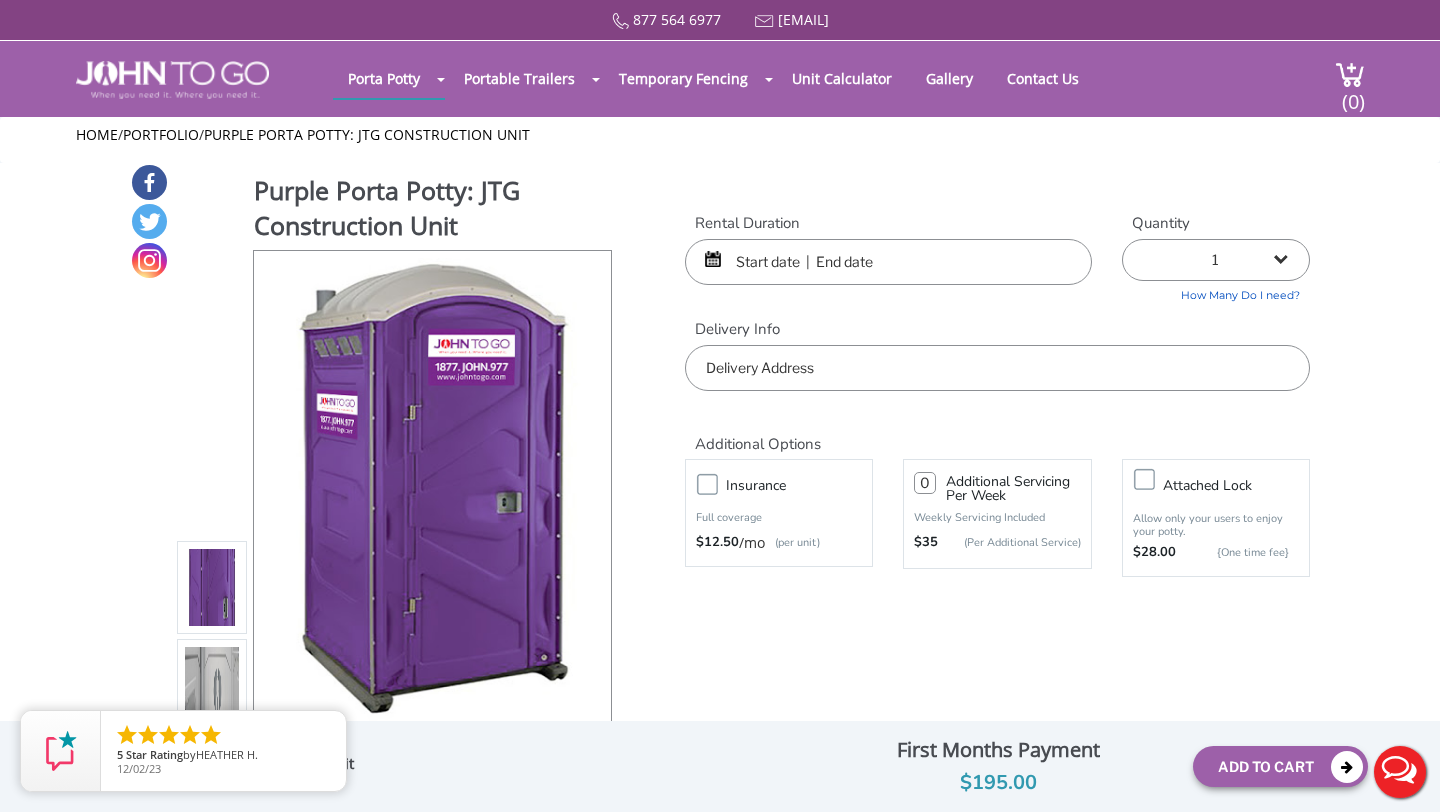 click at bounding box center (888, 262) 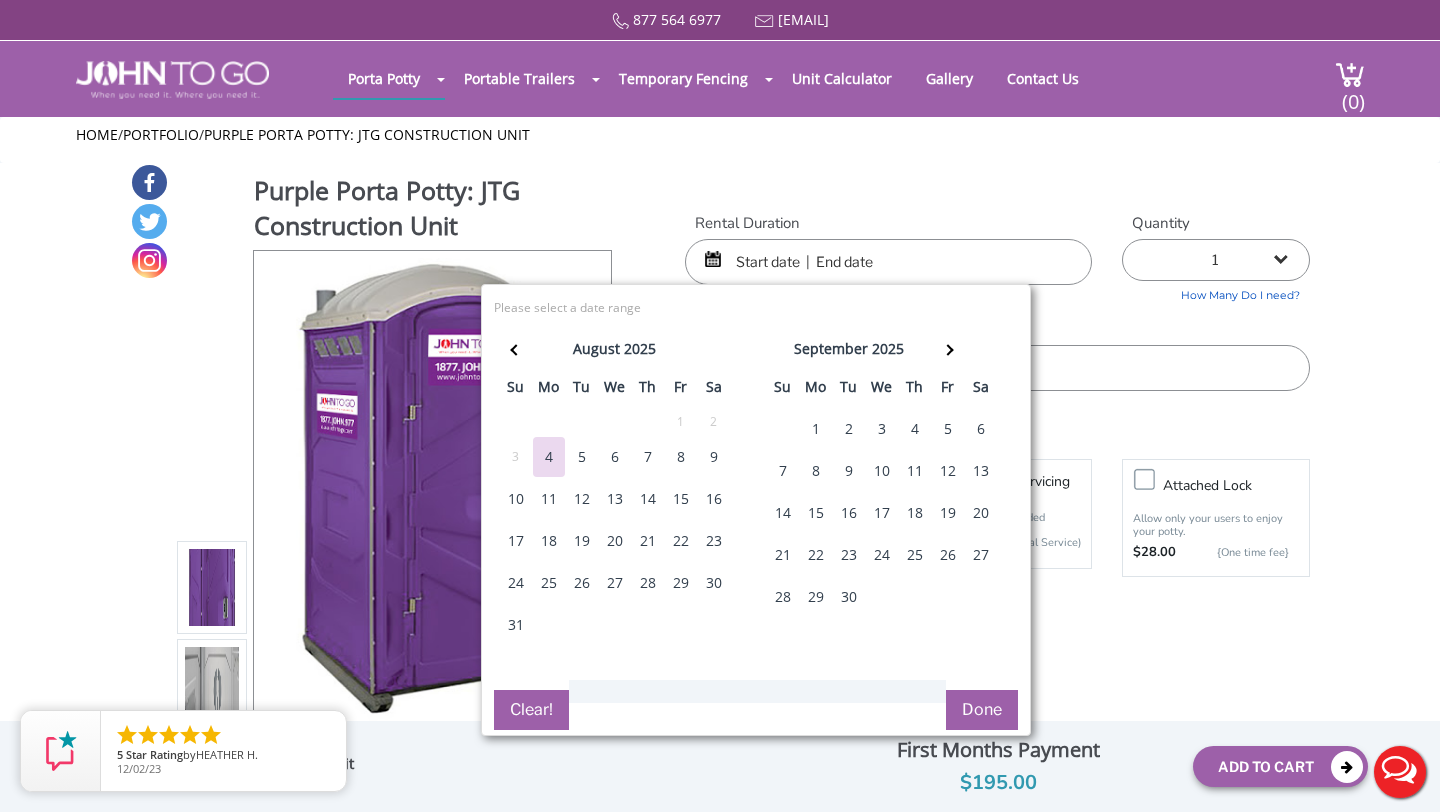 click on "[PRODUCT_NAME]: [COMPANY_NAME] Unit
View feature & specs
DownloadPdf
Product PDF
Addon PDF
Colors may vary
Rental Duration
Quantity
1
2 (5% discount)" at bounding box center (720, 472) 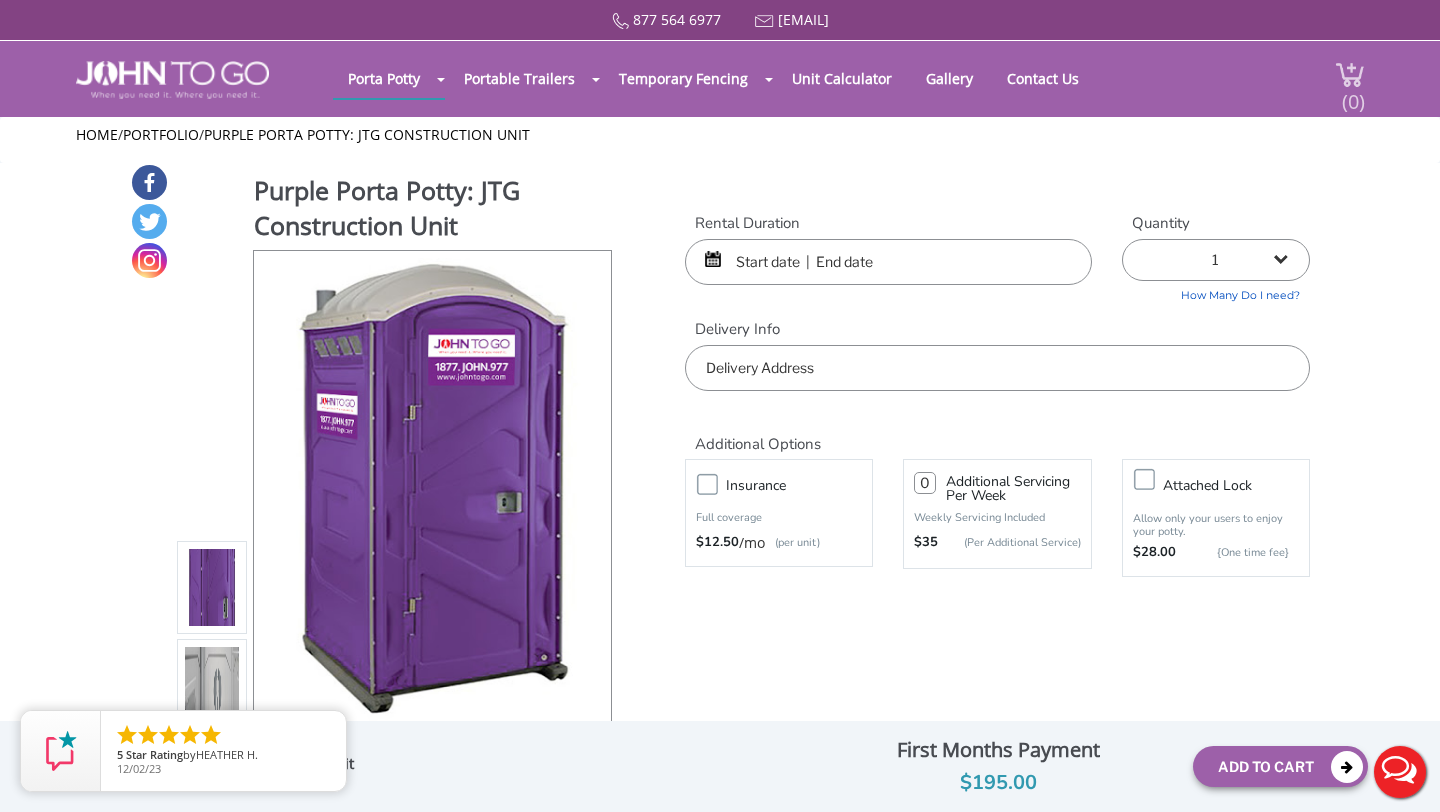 click on "(0)" at bounding box center (1353, 93) 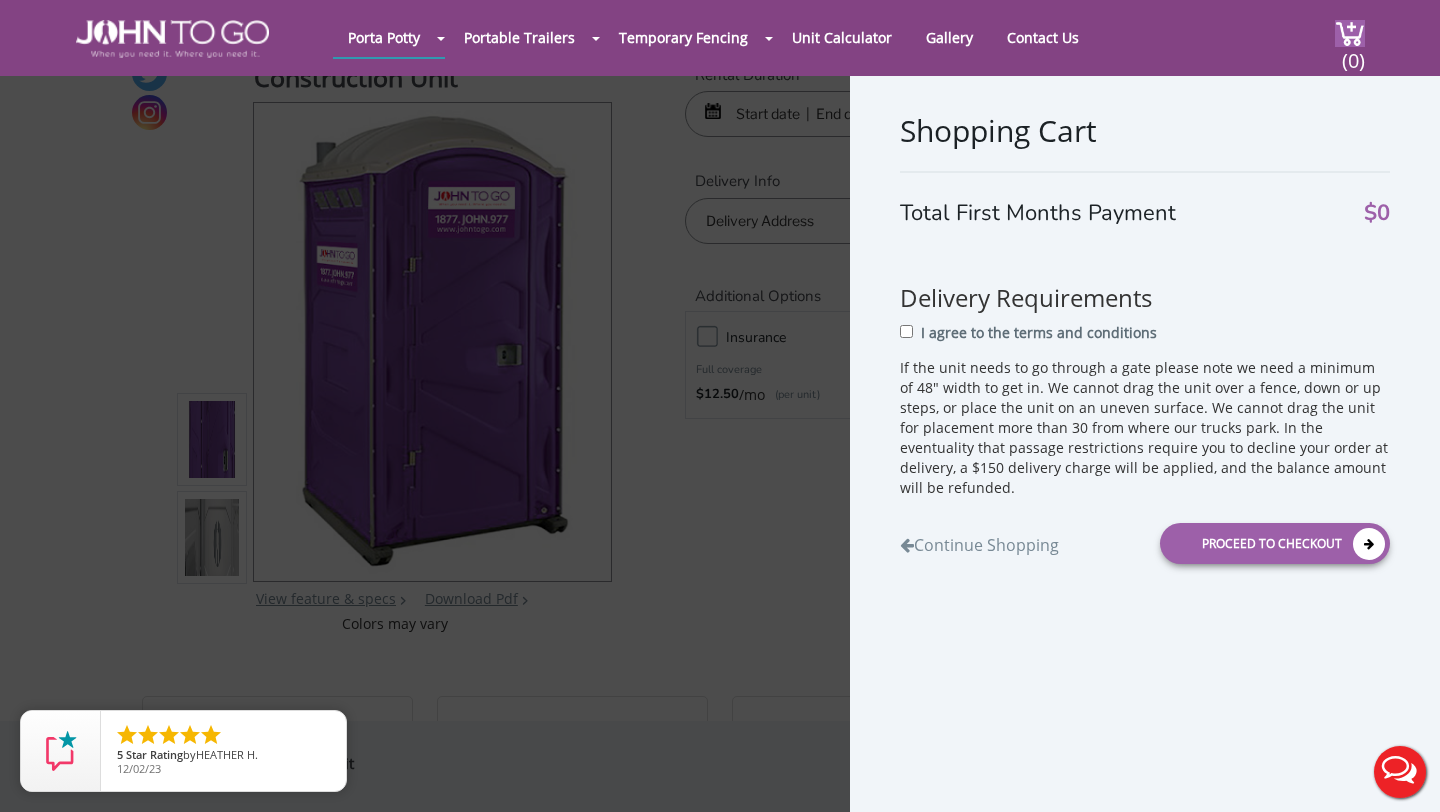 scroll, scrollTop: 37, scrollLeft: 0, axis: vertical 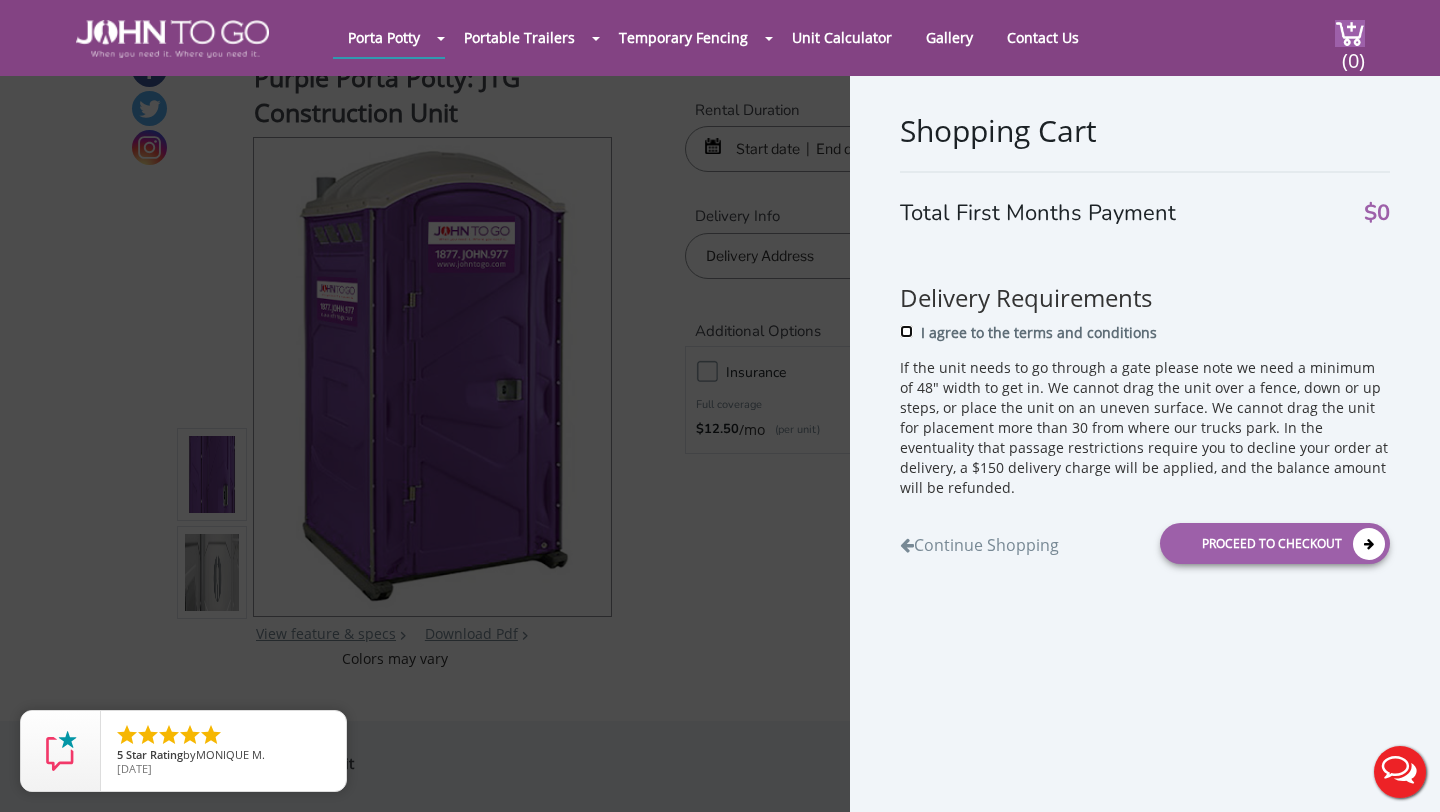 click on "I agree to the terms and conditions" at bounding box center (906, 331) 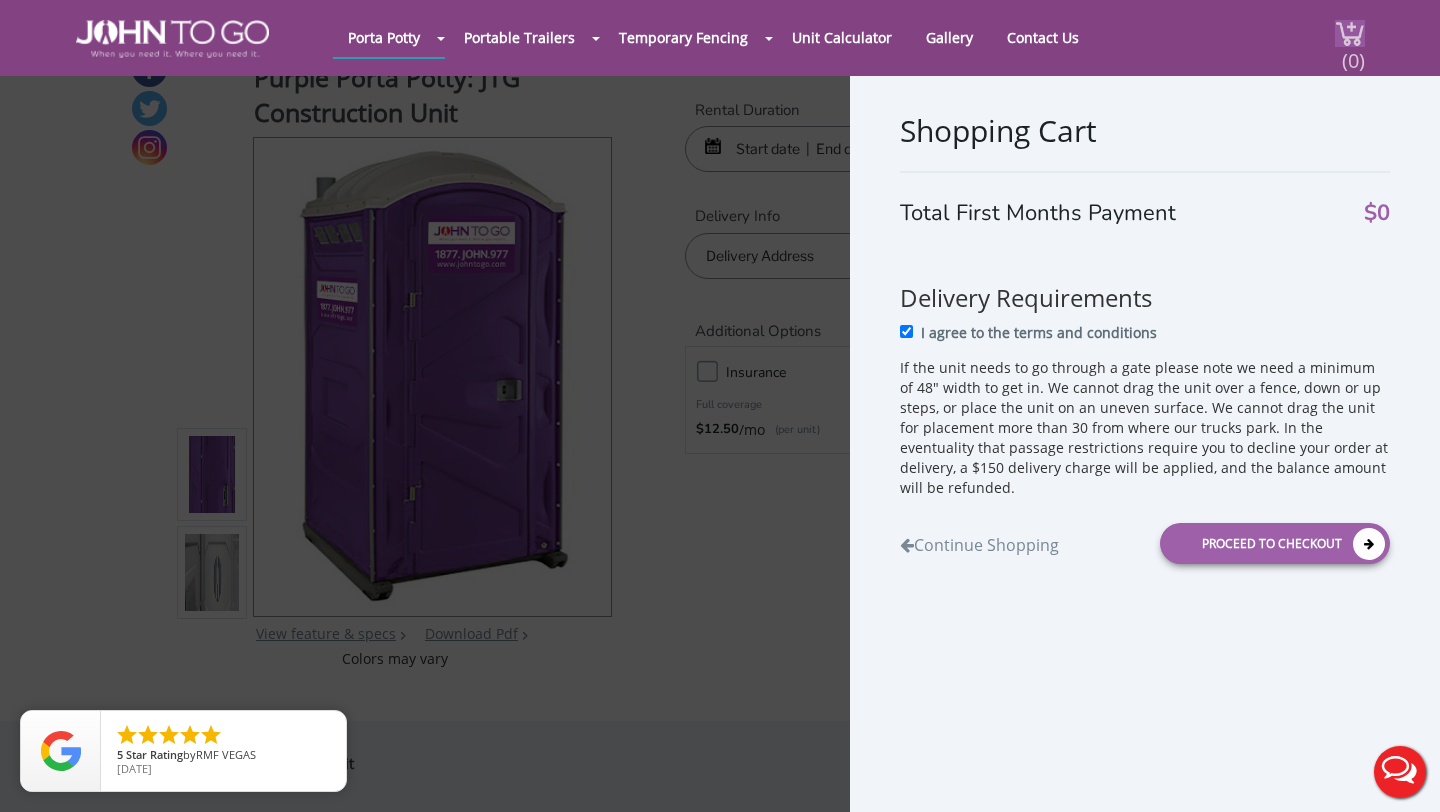 click on "(0)" at bounding box center [1353, 52] 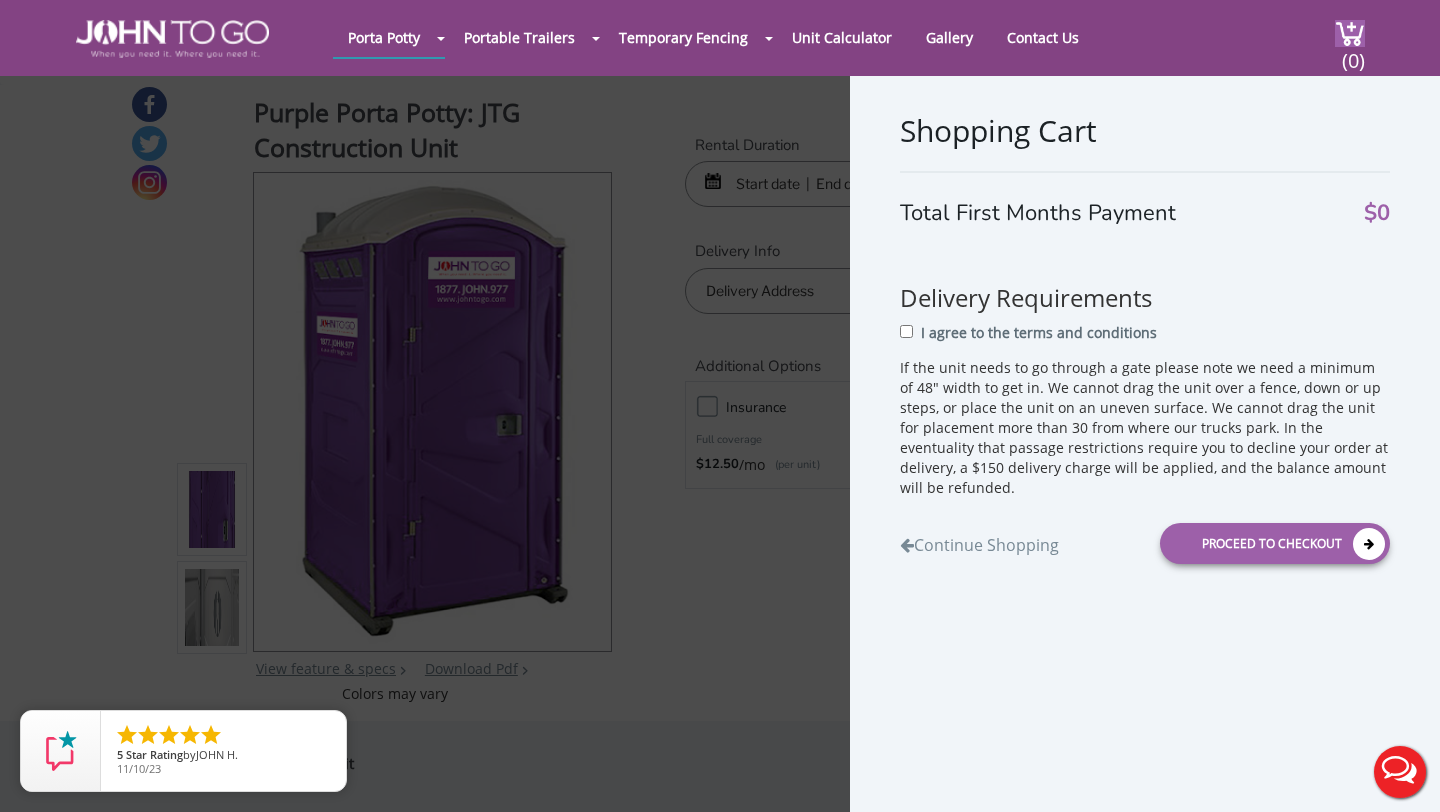 scroll, scrollTop: 0, scrollLeft: 0, axis: both 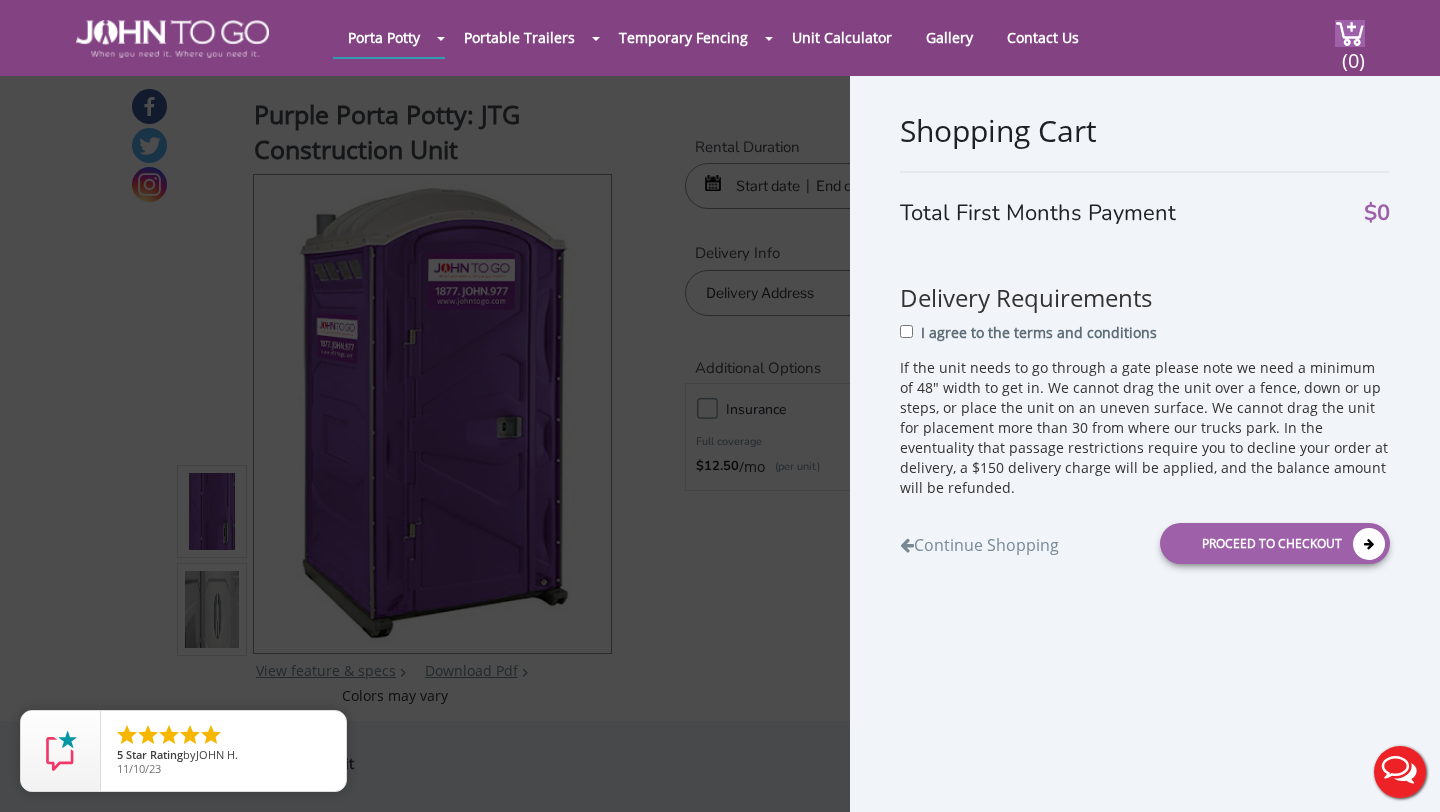 click on "Shopping Cart
Total First Months Payment  $0
Delivery Requirements
I agree to the terms and conditions
If the unit needs to go through a gate please note we need a minimum of 48" width to get in.
We cannot drag the unit over a fence, down or up steps, or place the unit on an uneven surface.
We cannot drag the unit for placement more than 30 from where our trucks park.
In the eventuality that passage restrictions require you to decline your order at delivery, a $150 delivery charge will be applied, and the balance amount will be refunded.
Continue Shopping
Proceed to Checkout" at bounding box center (720, 406) 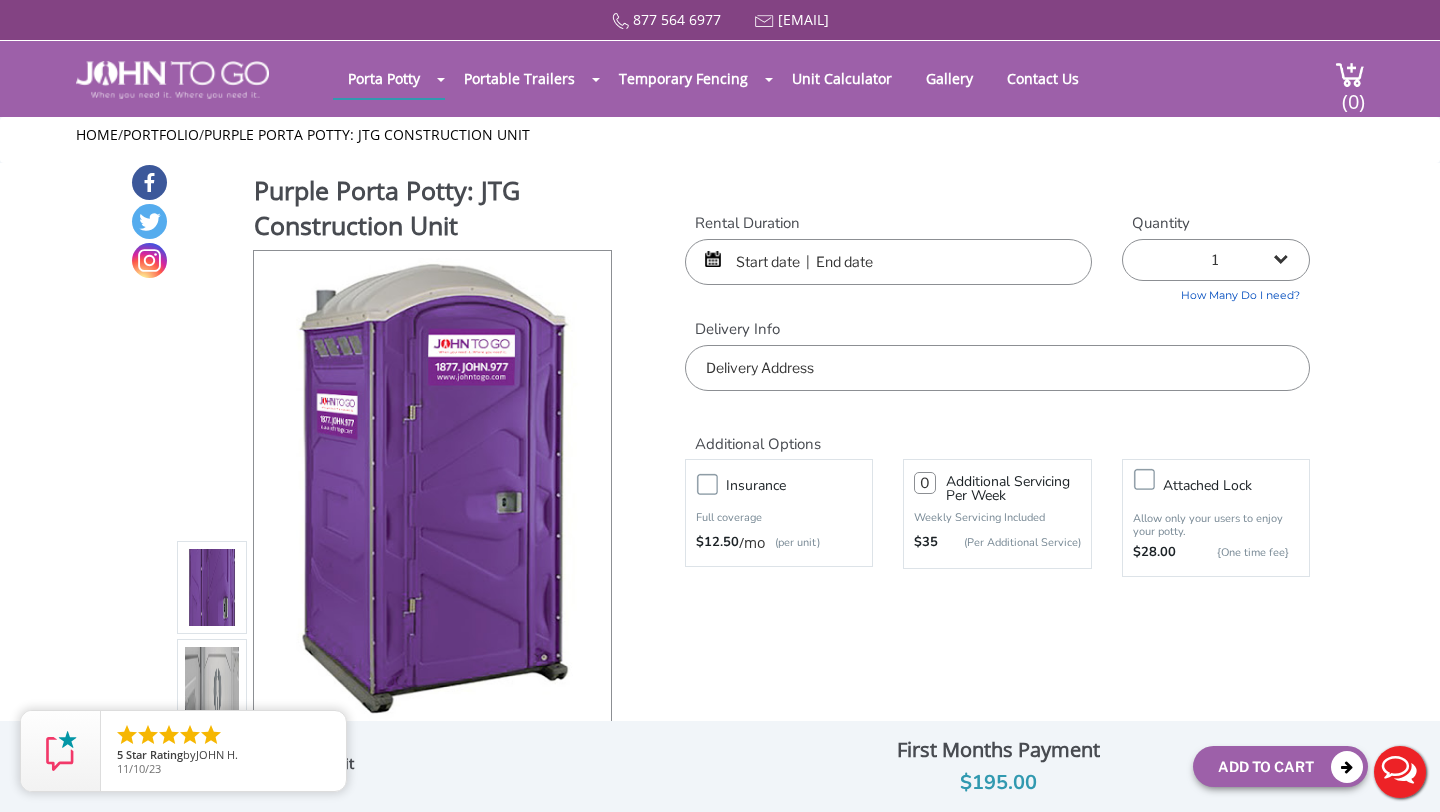 click at bounding box center [888, 262] 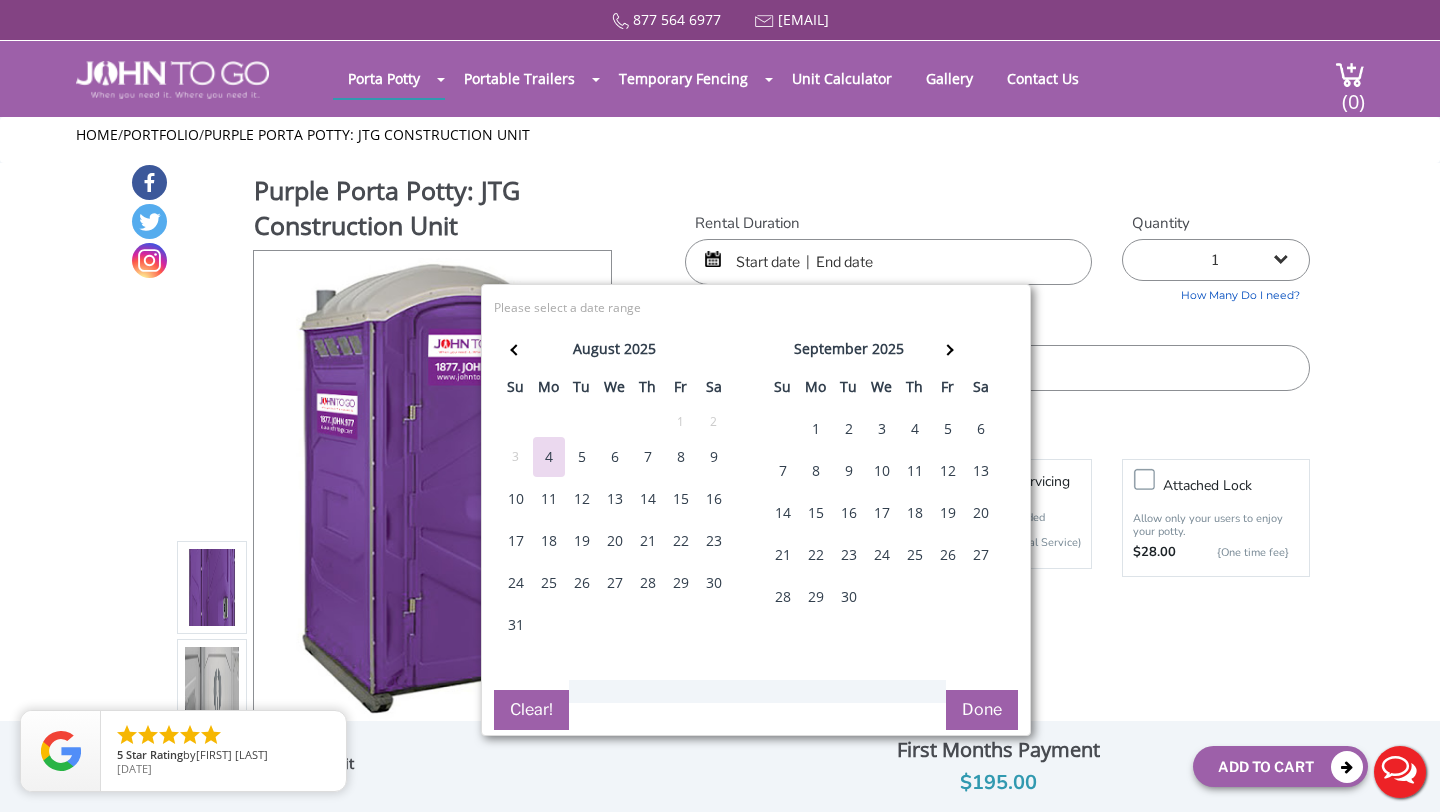 click on "5" at bounding box center [582, 457] 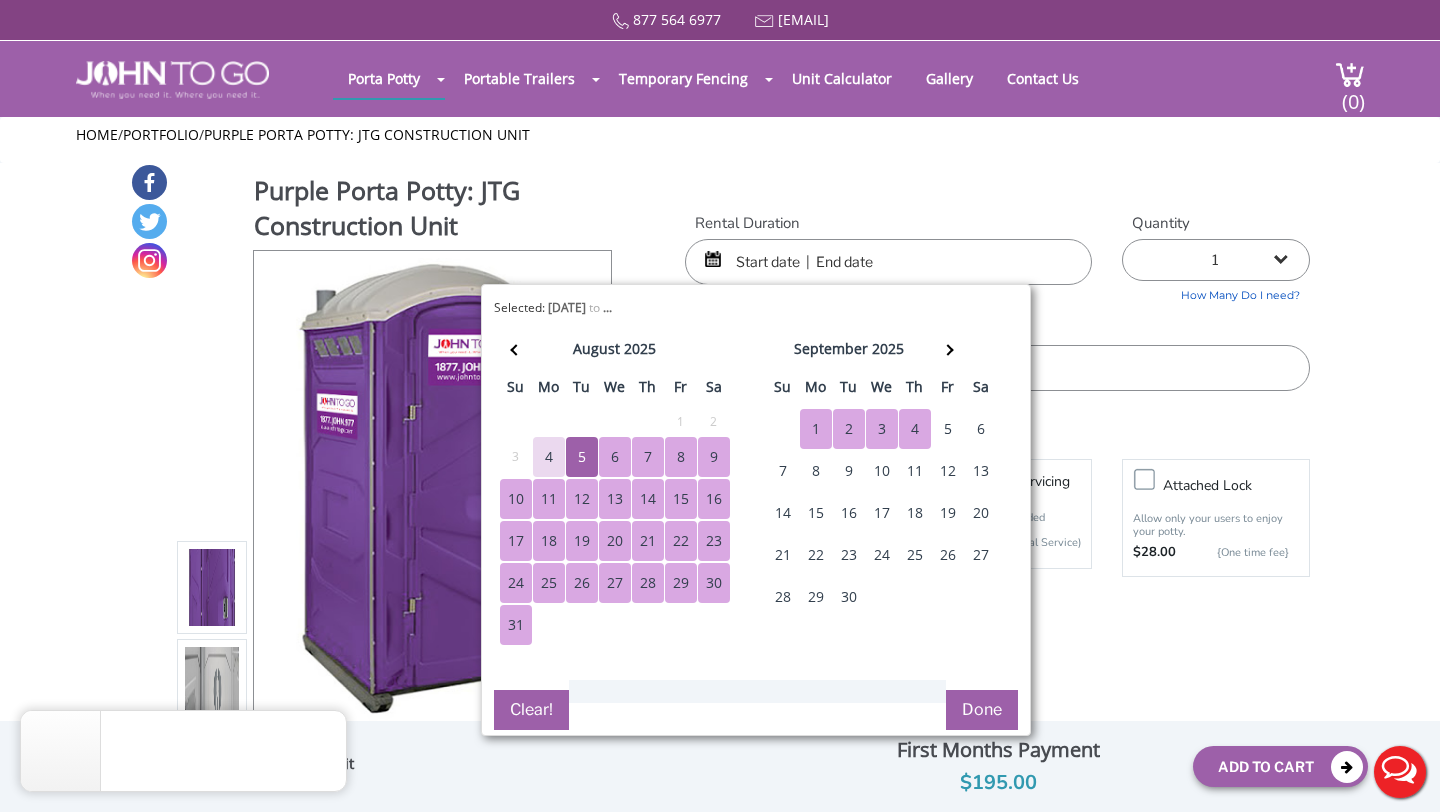 click on "4" at bounding box center (915, 429) 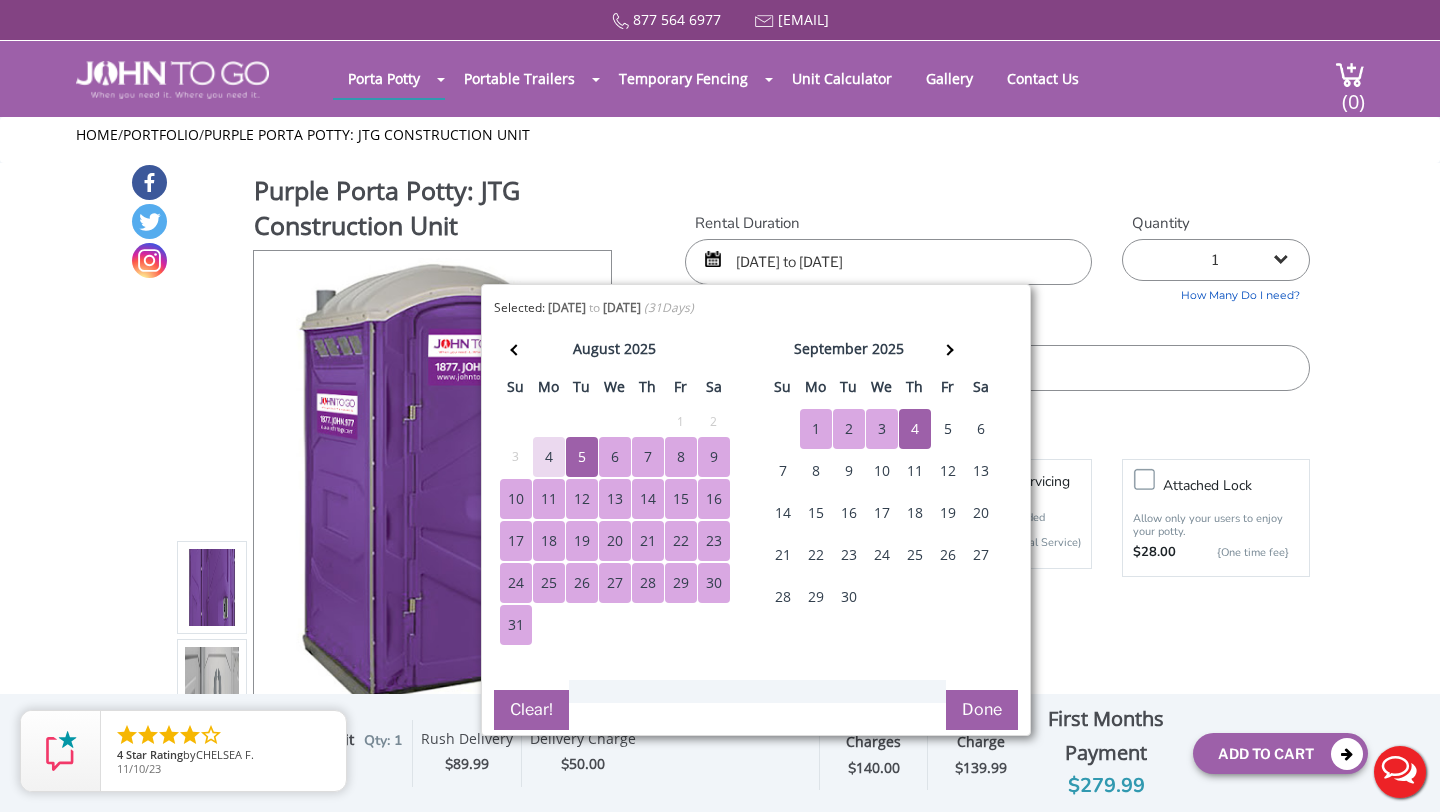 click on "Done" at bounding box center (982, 710) 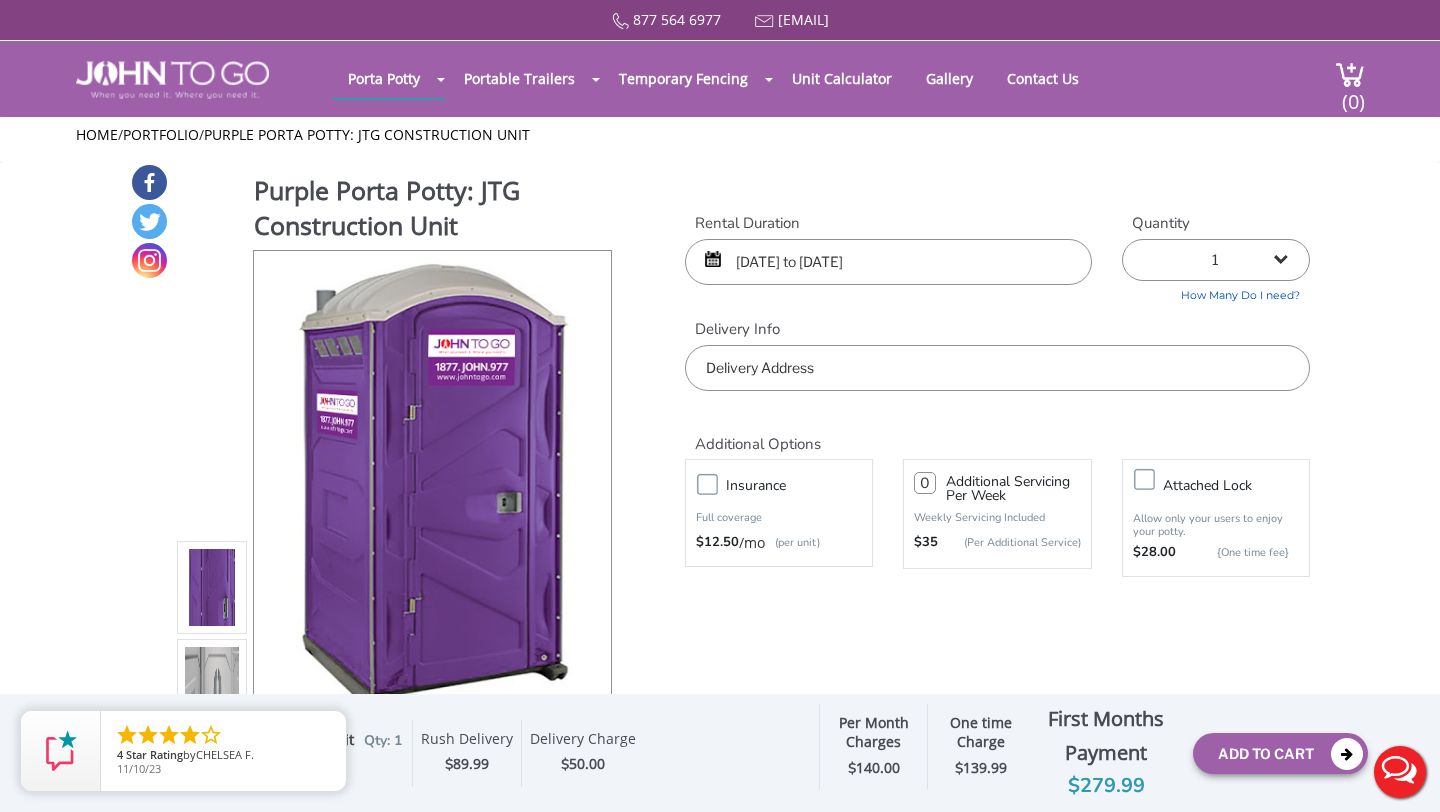 click at bounding box center [997, 368] 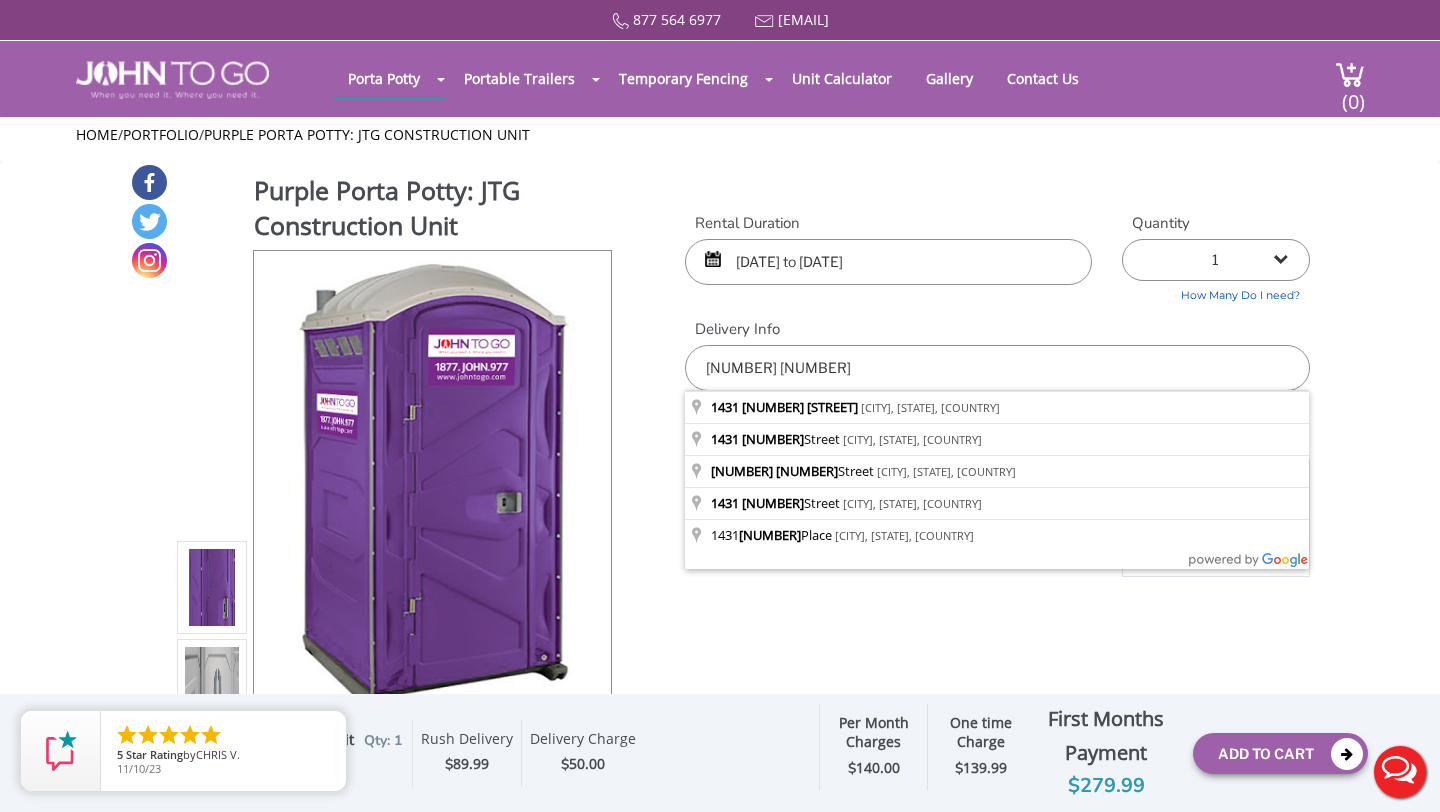 type on "1431 14th Street, Fort Lee, NJ, USA" 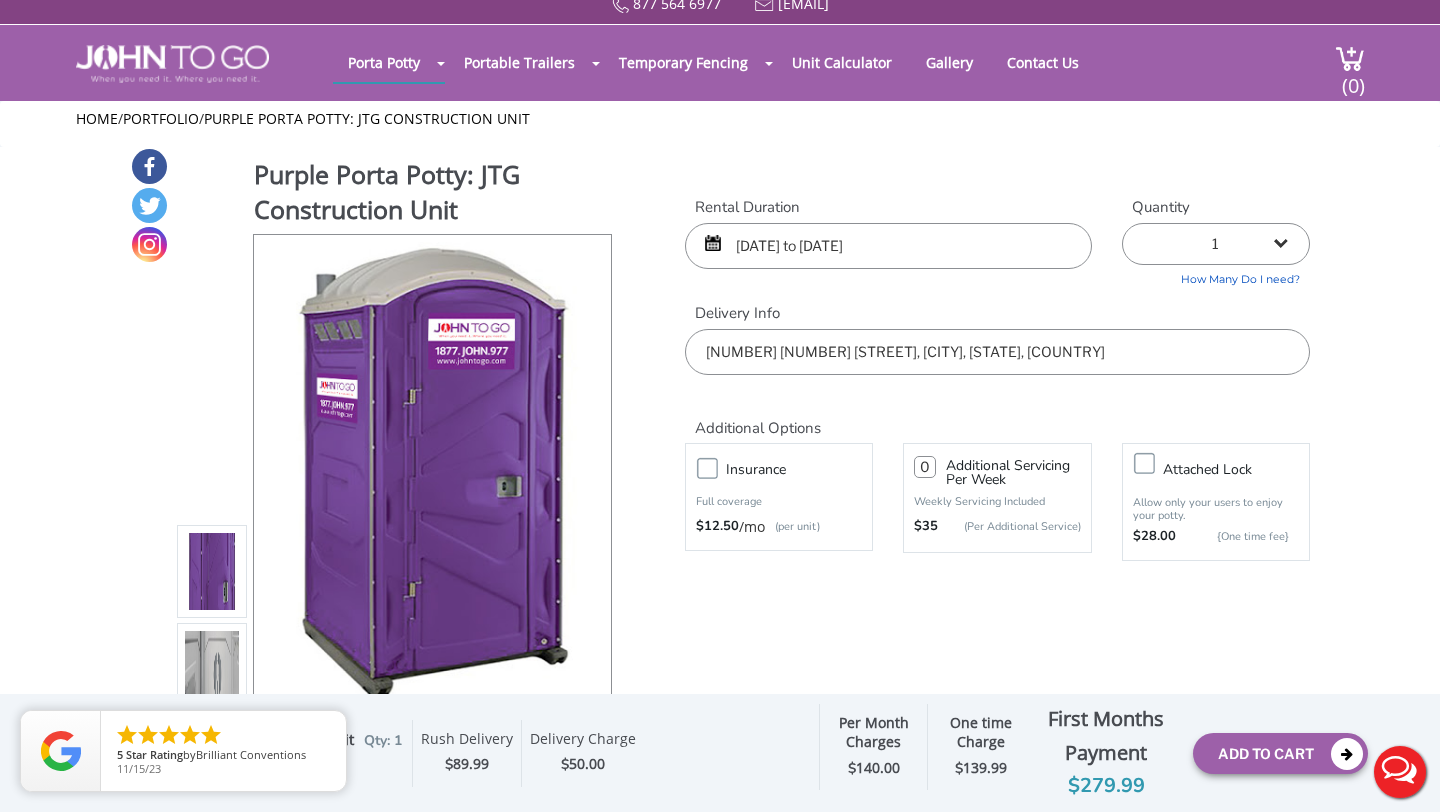 scroll, scrollTop: 29, scrollLeft: 0, axis: vertical 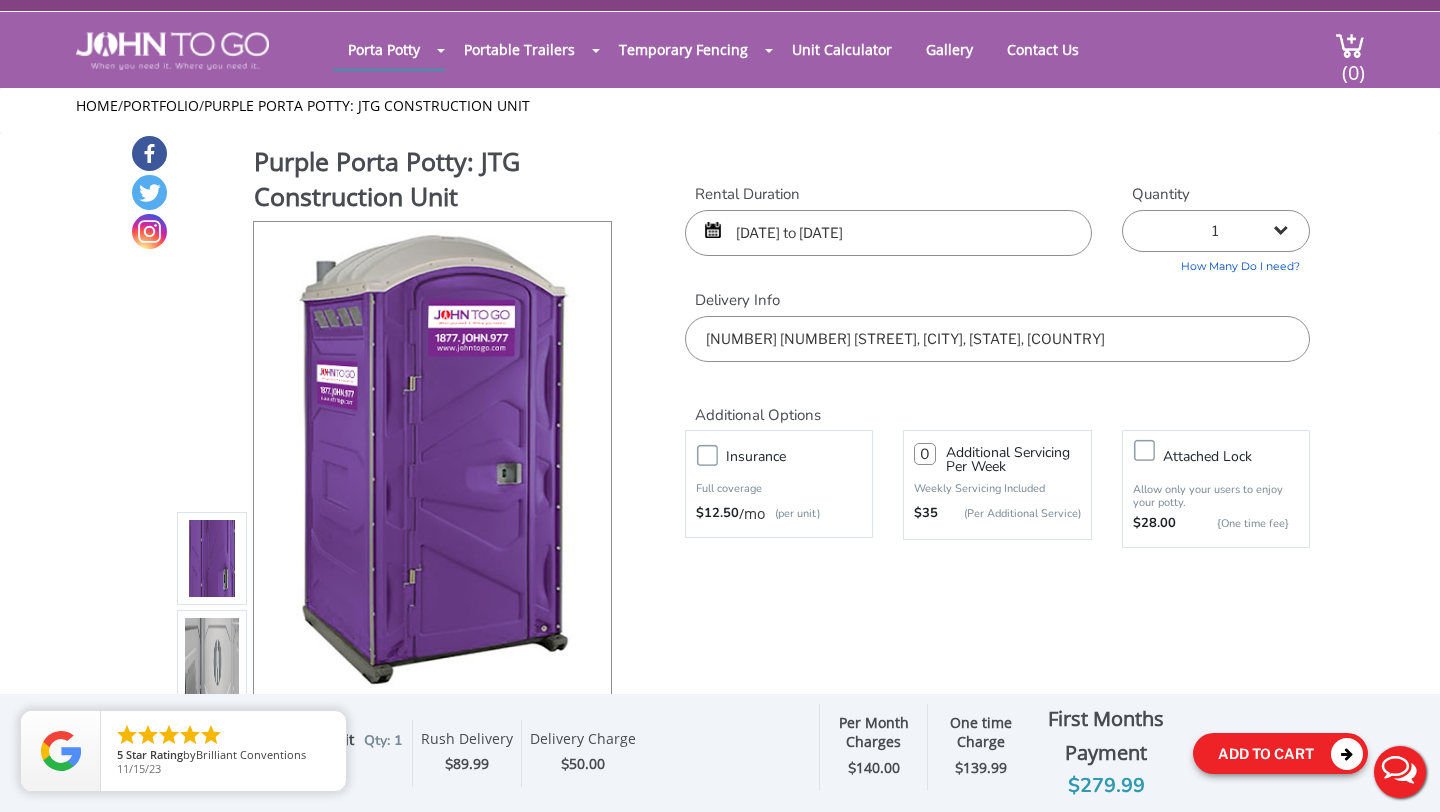 click on "Add To Cart" at bounding box center (1280, 753) 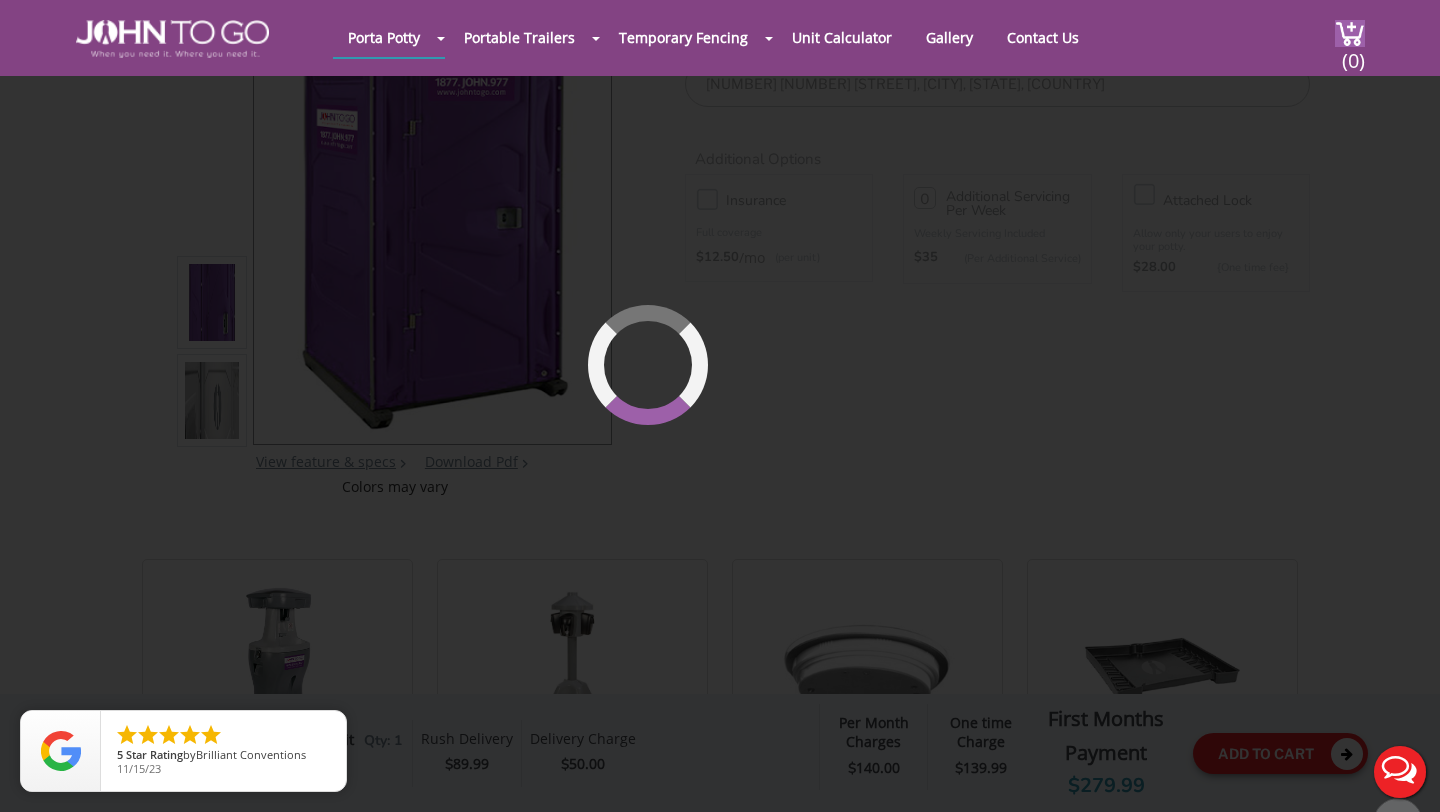 scroll, scrollTop: 212, scrollLeft: 0, axis: vertical 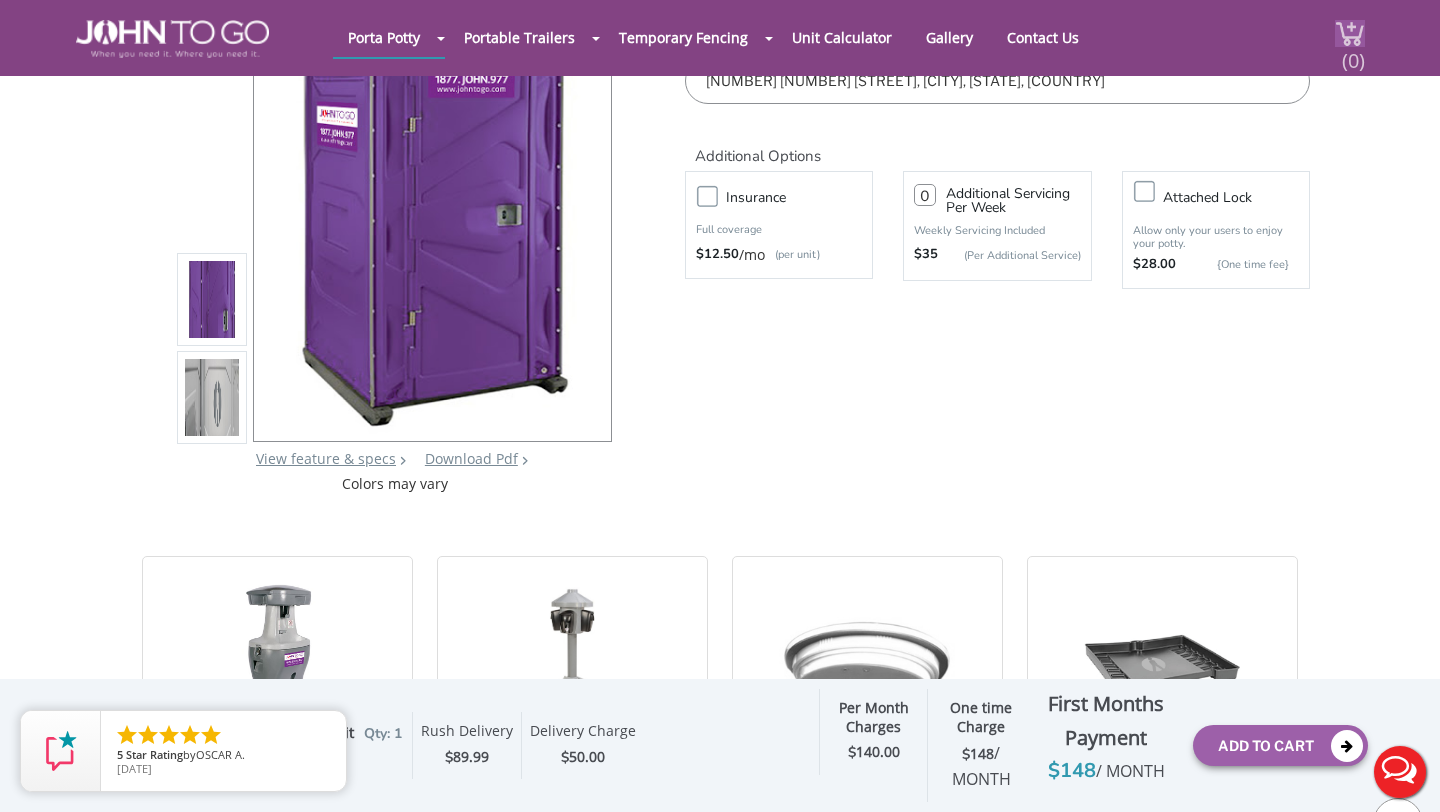 click on "(0)" at bounding box center (1353, 52) 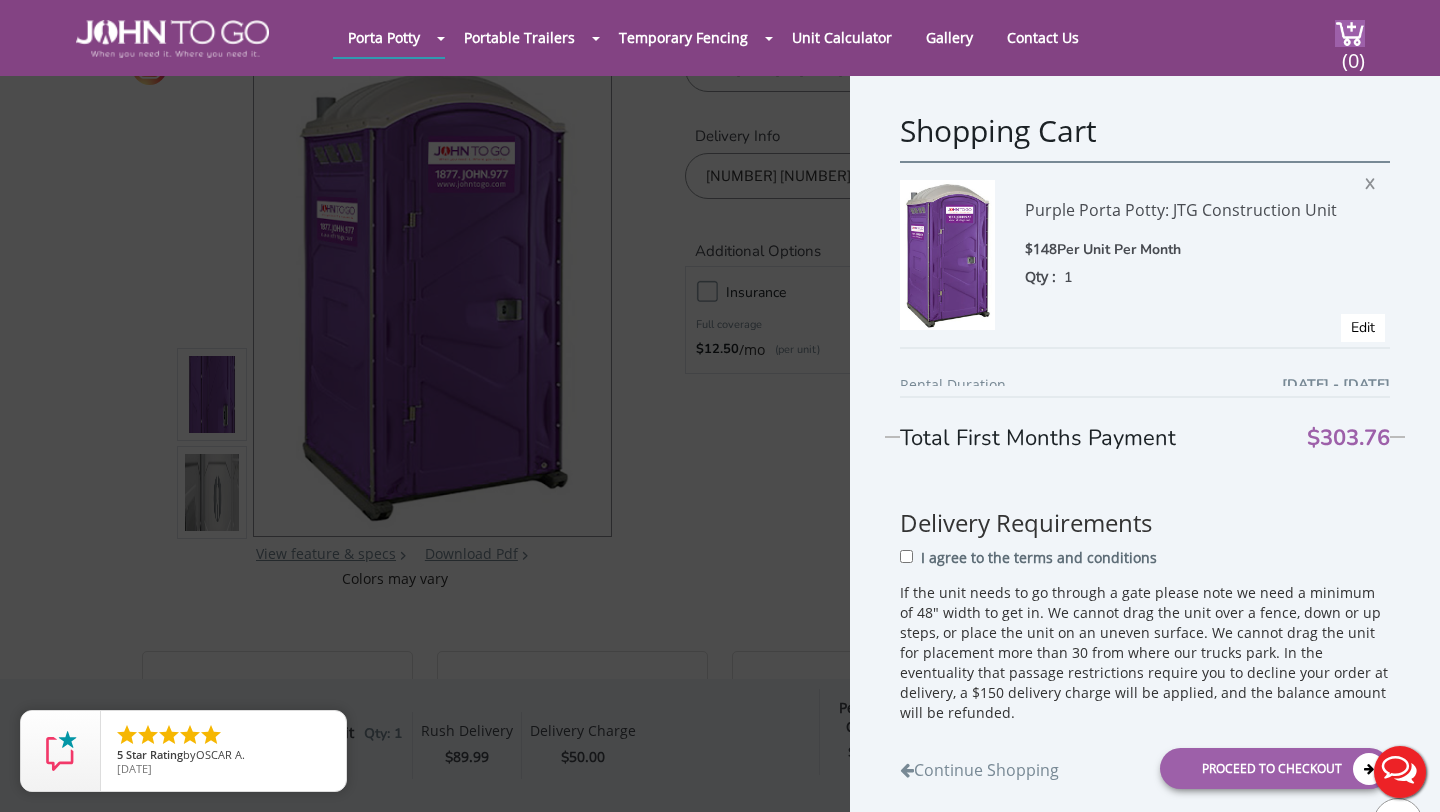 scroll, scrollTop: 112, scrollLeft: 0, axis: vertical 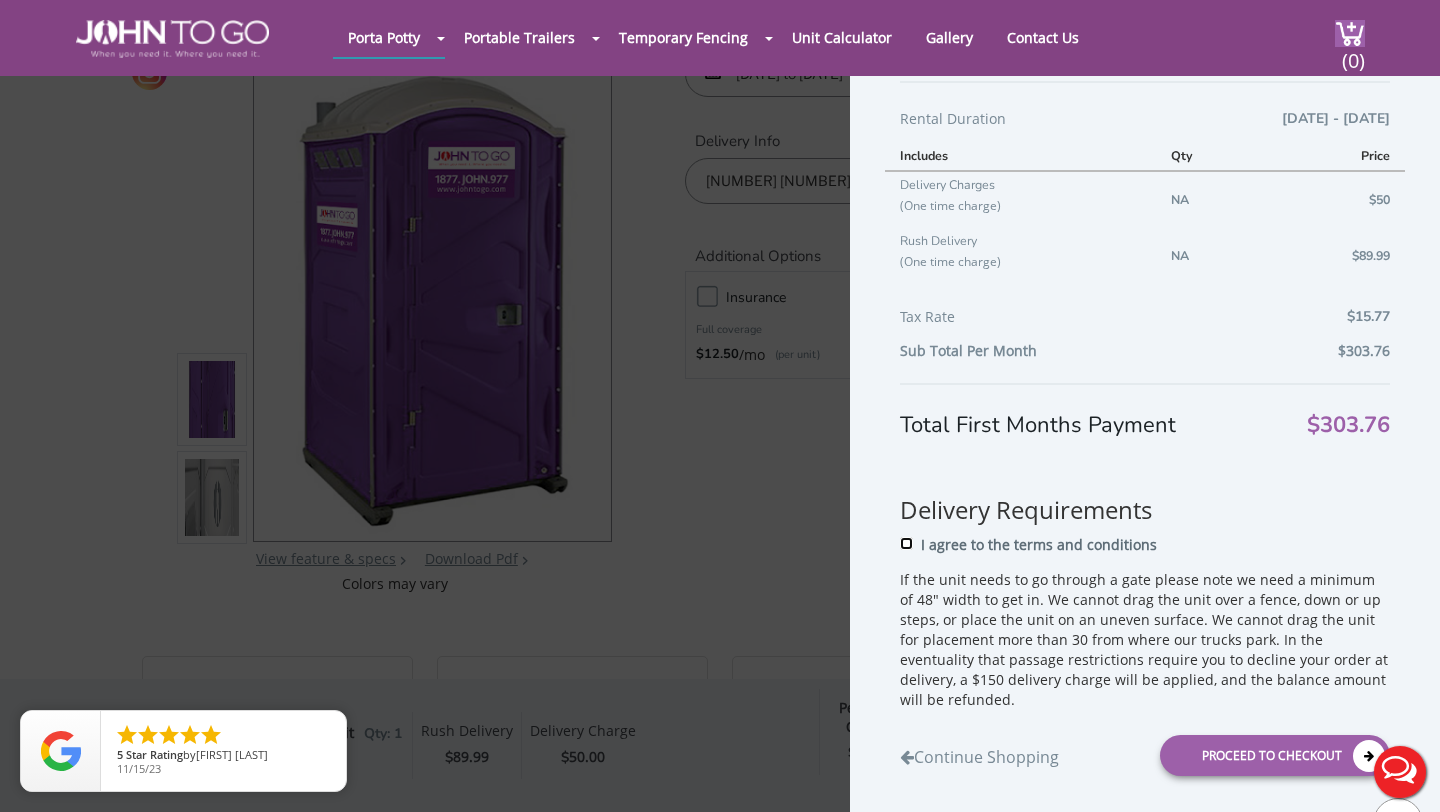 click on "I agree to the terms and conditions" at bounding box center (906, 543) 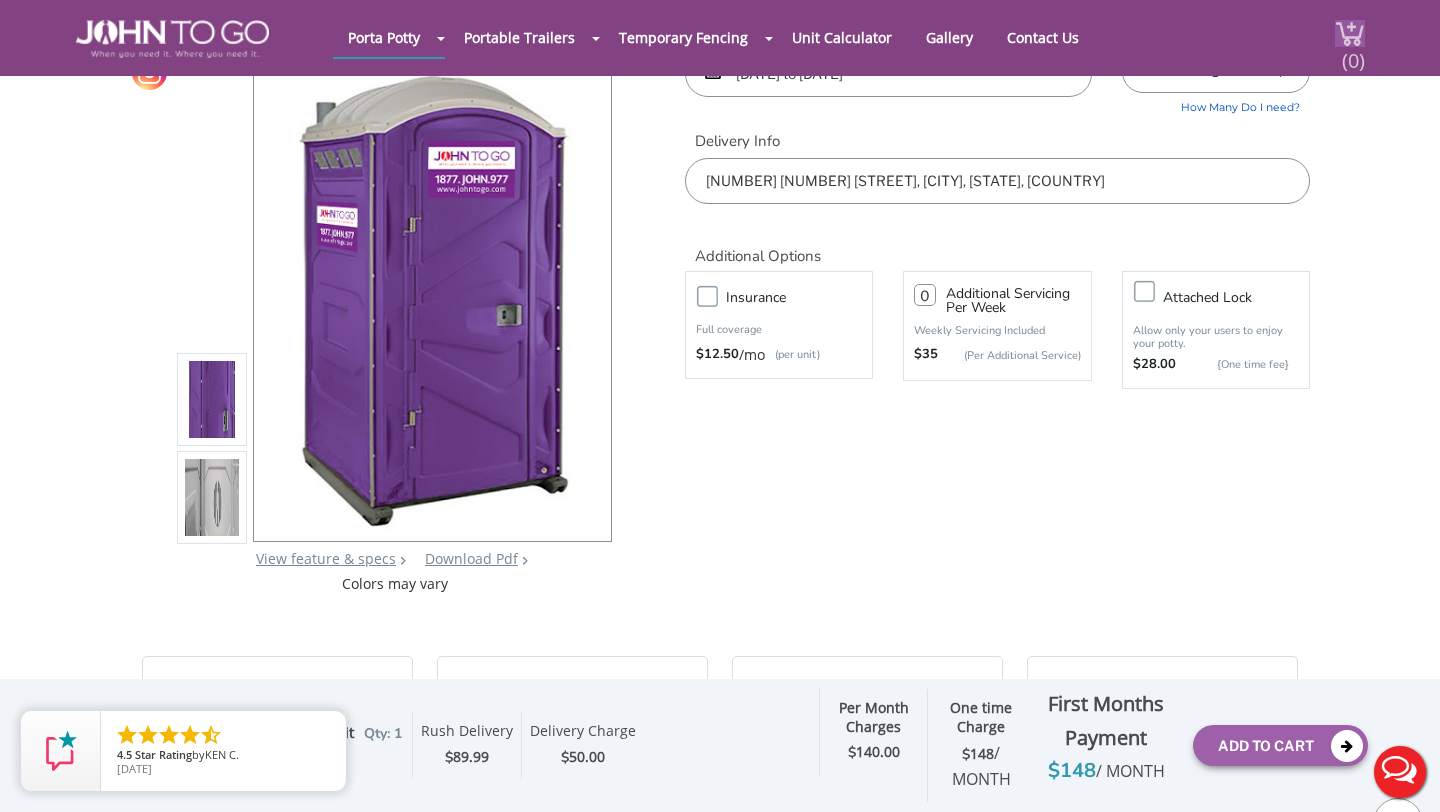 click on "(0)" at bounding box center (1353, 52) 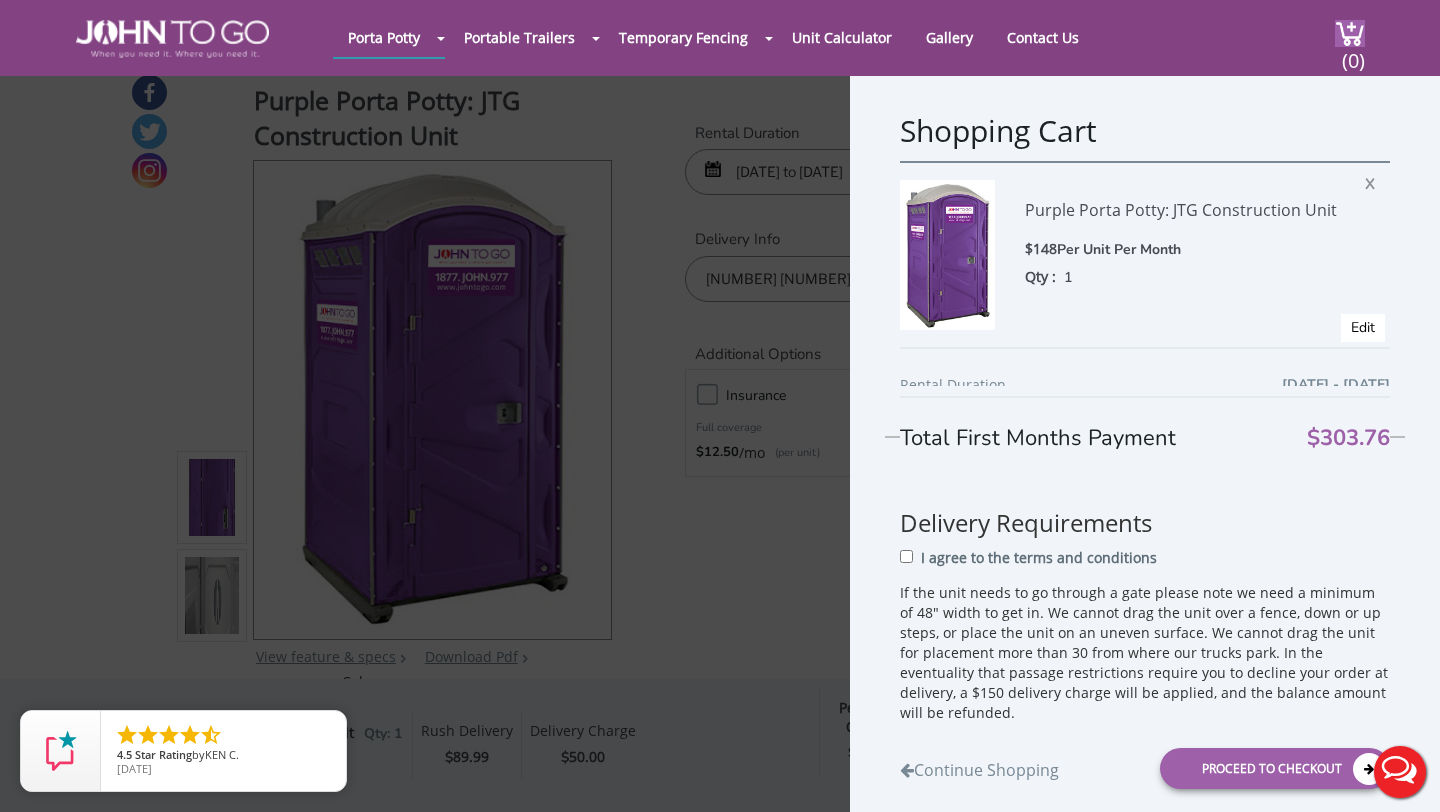 scroll, scrollTop: 12, scrollLeft: 0, axis: vertical 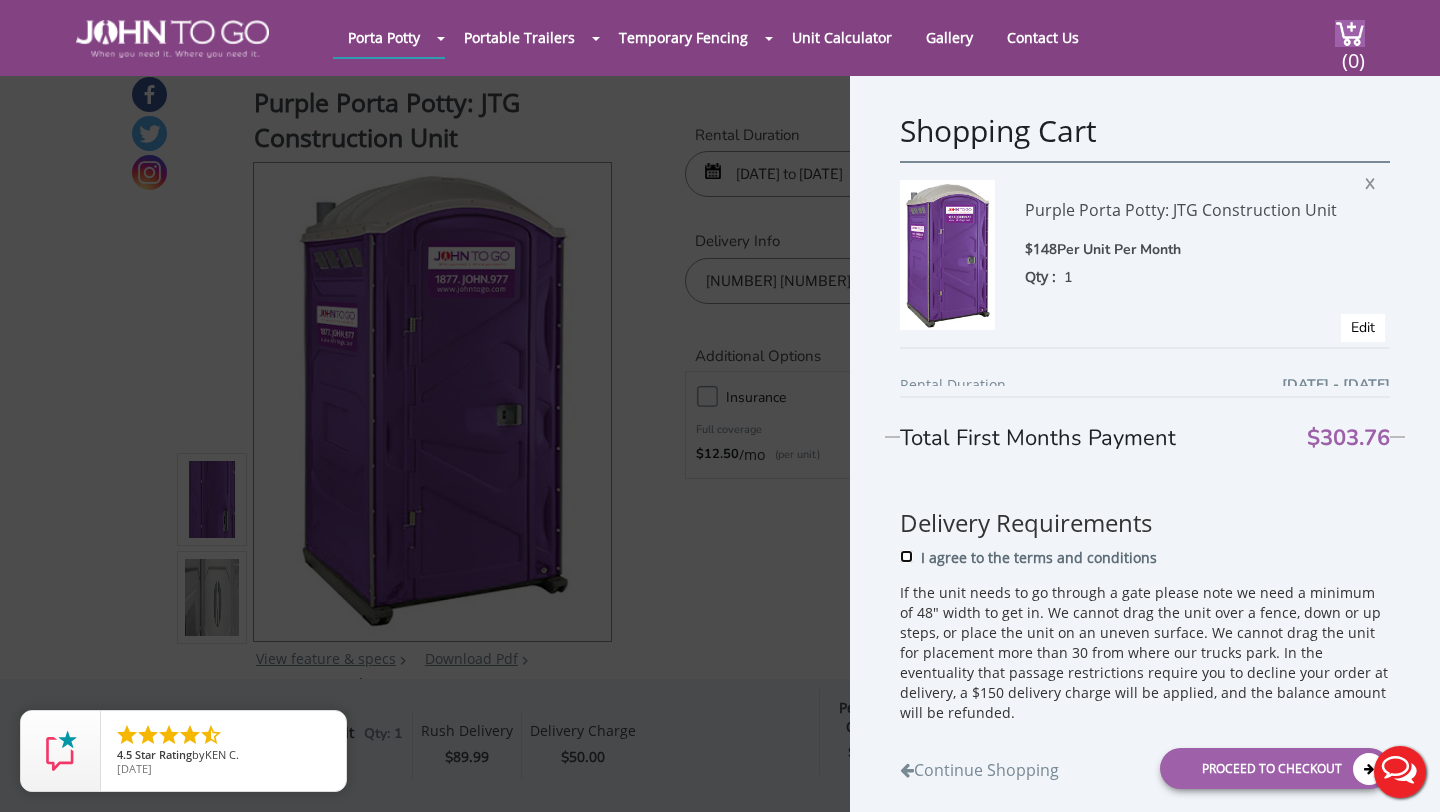click on "I agree to the terms and conditions" at bounding box center [906, 556] 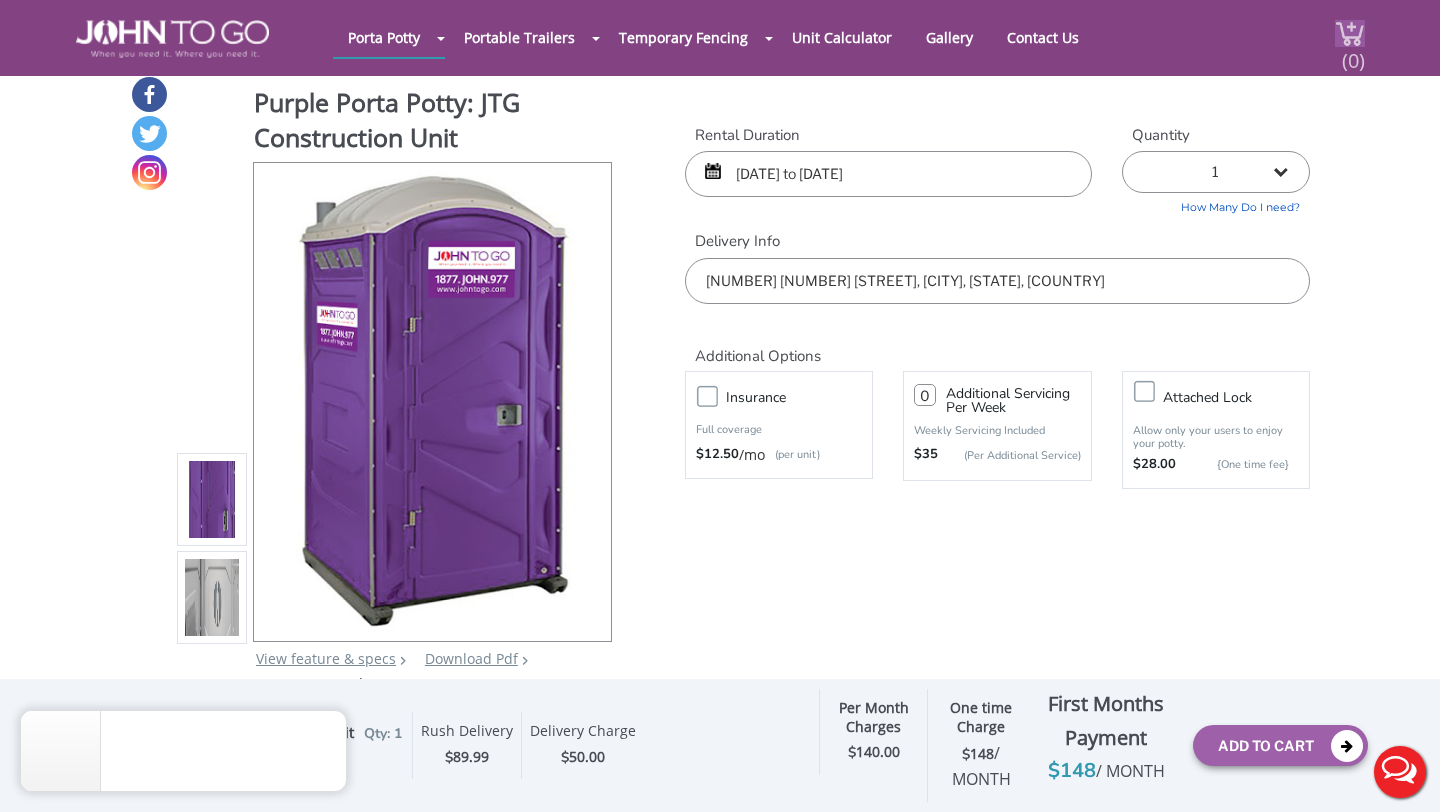 click on "(0)" at bounding box center [1353, 52] 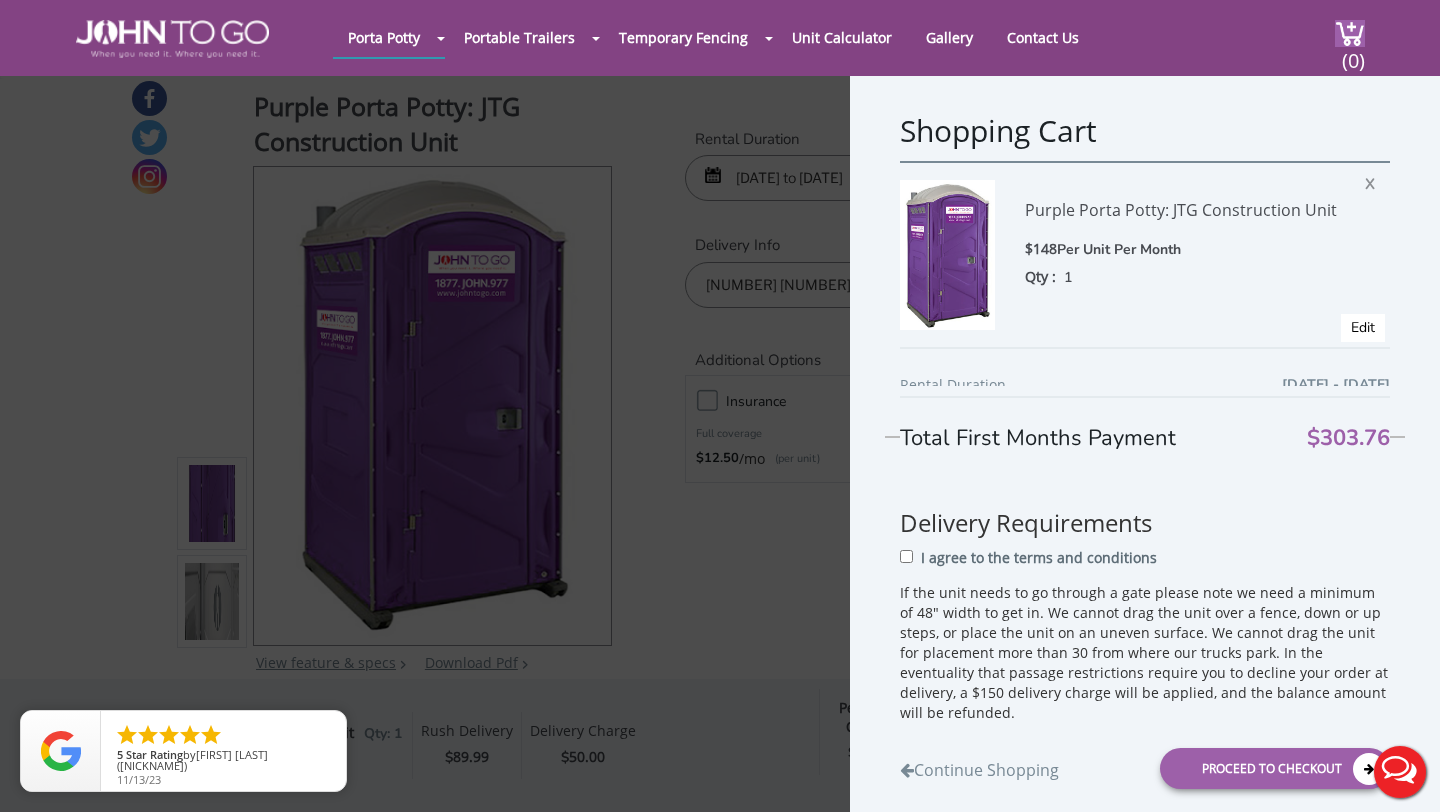scroll, scrollTop: 0, scrollLeft: 0, axis: both 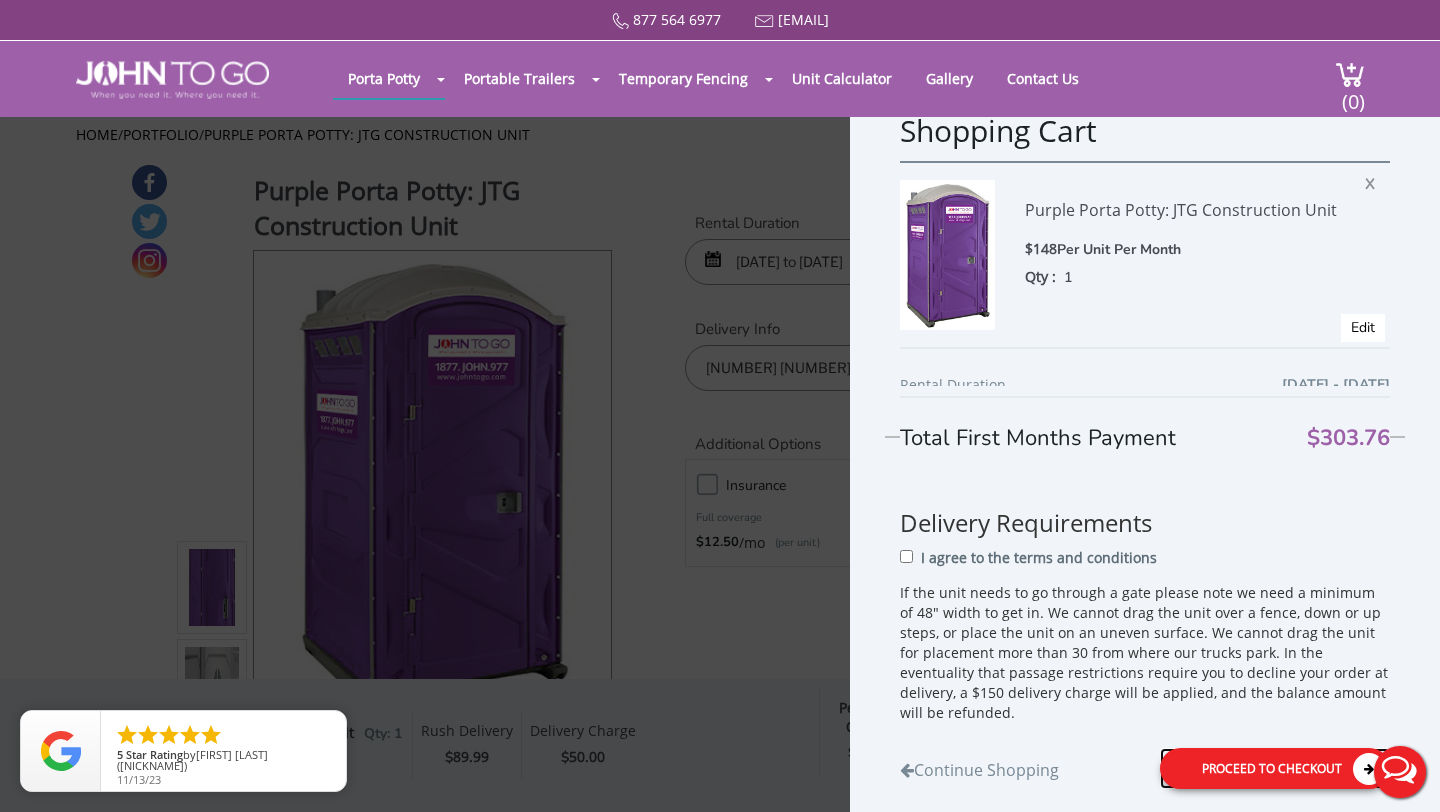 click on "Proceed to Checkout" at bounding box center (1275, 768) 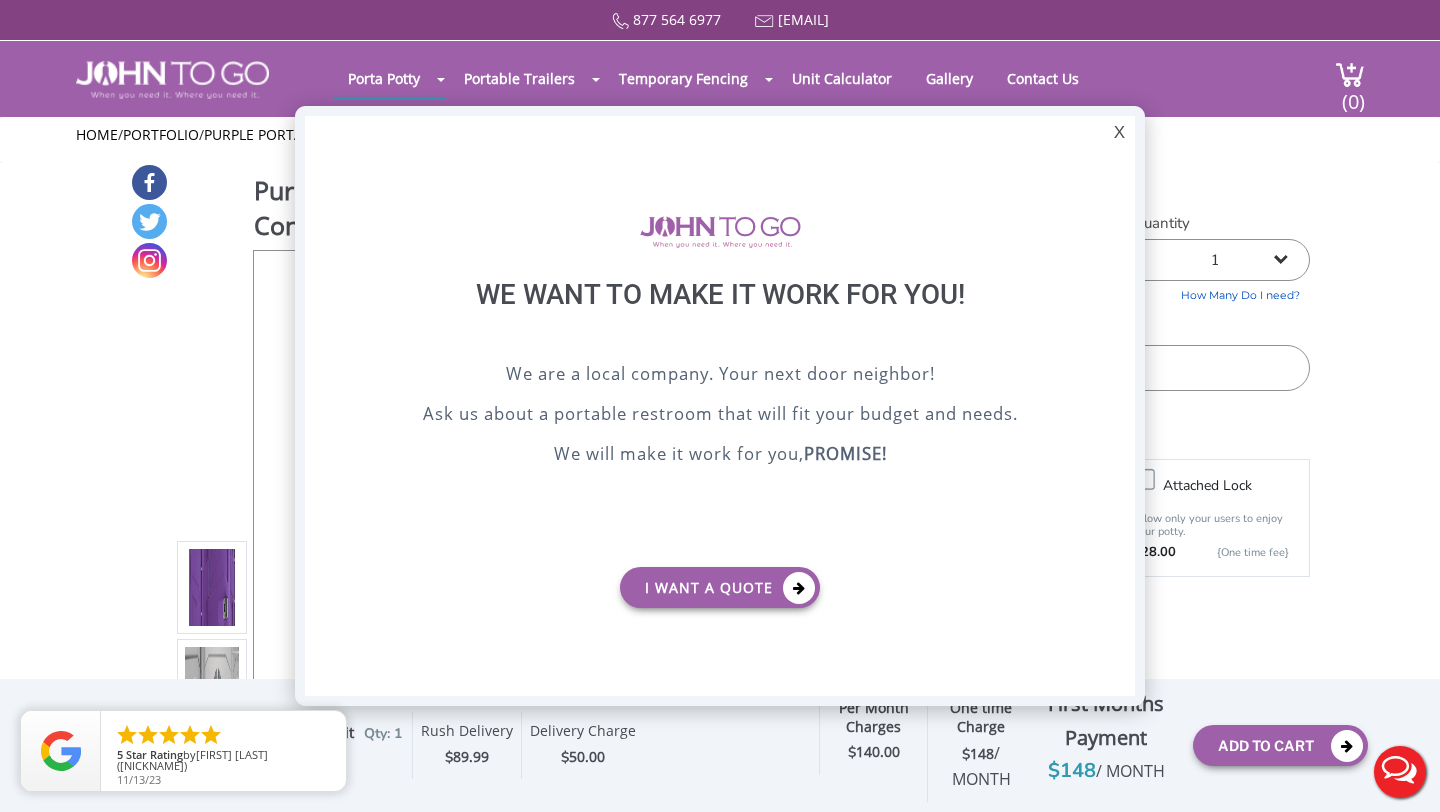 scroll, scrollTop: 0, scrollLeft: 0, axis: both 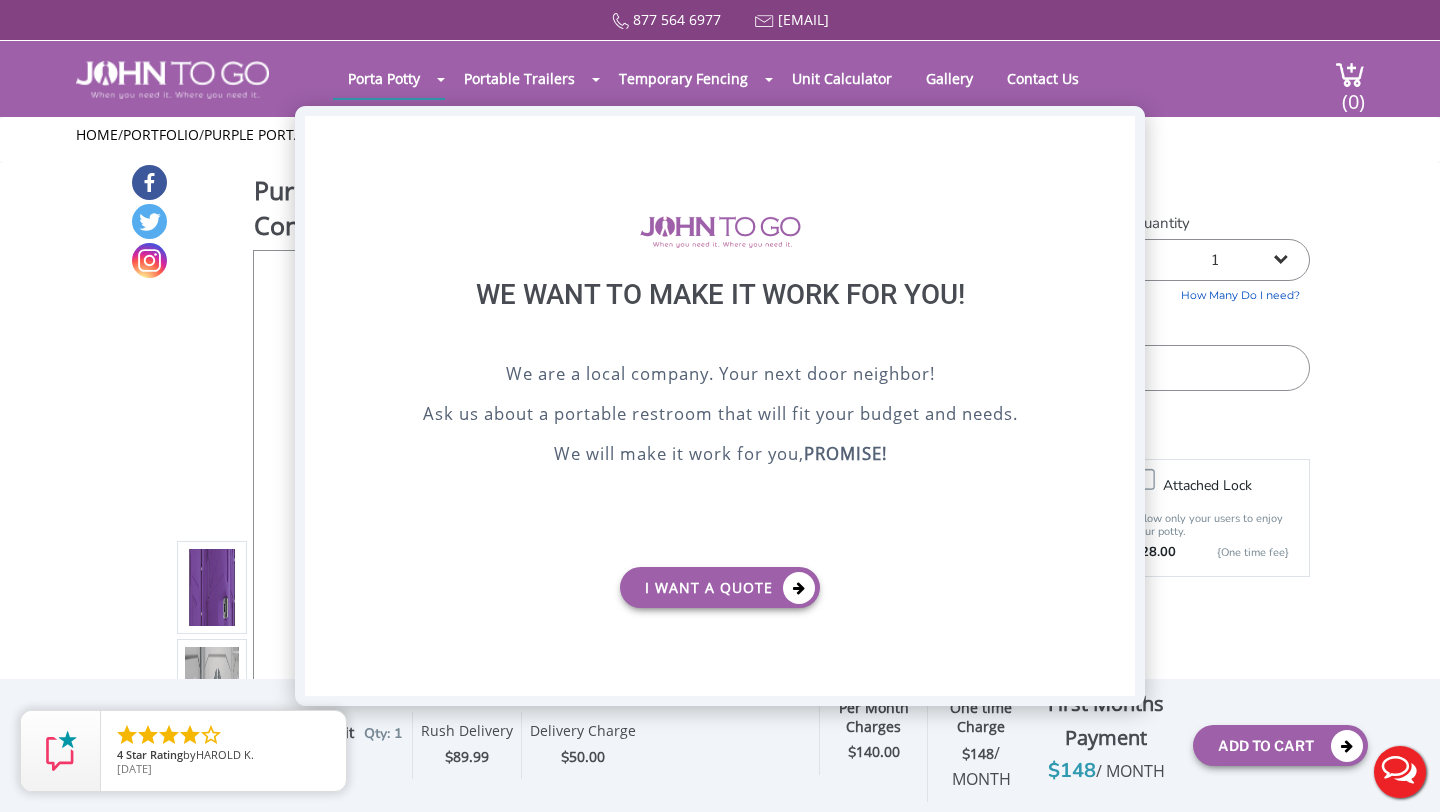 click on "X" at bounding box center (1119, 133) 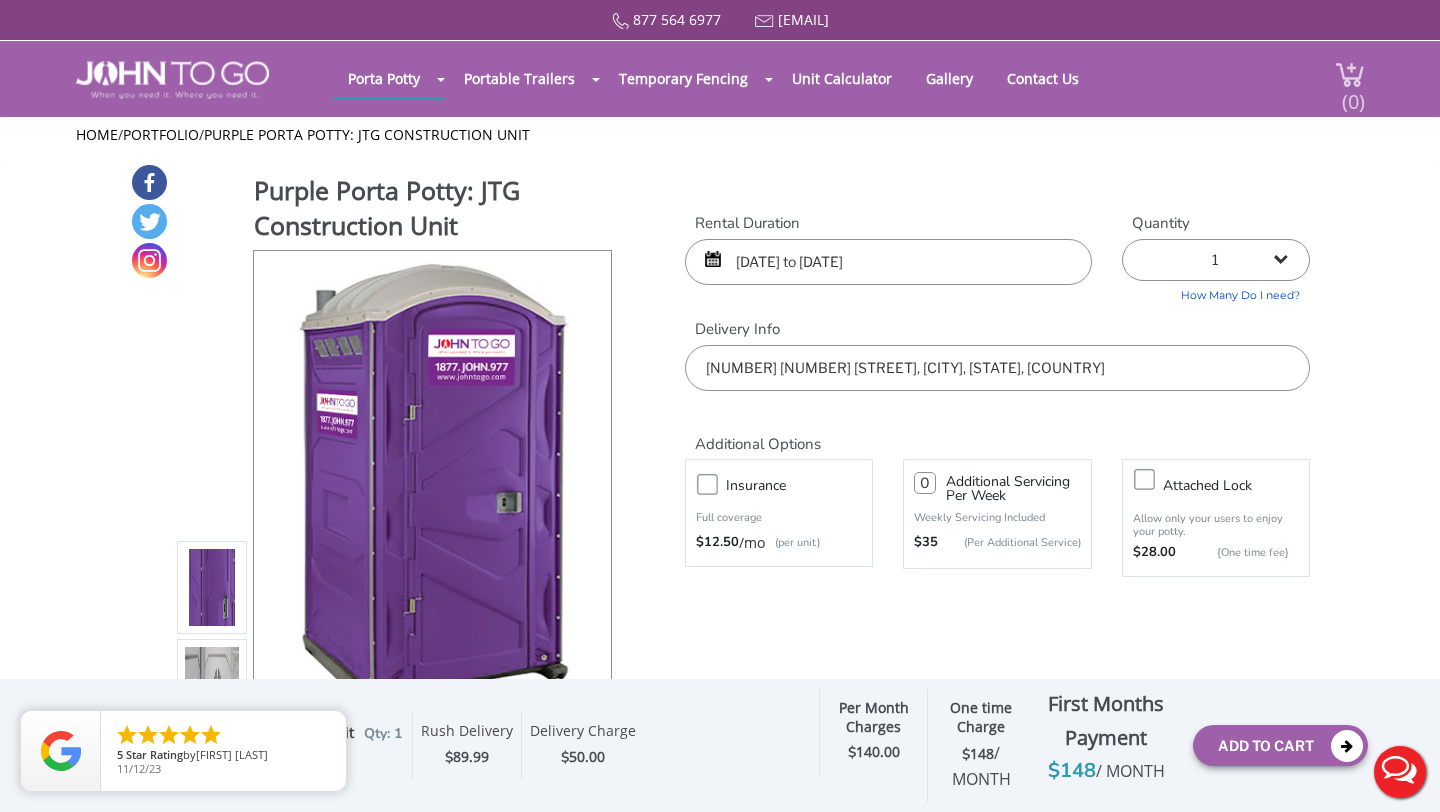 click on "(0)" at bounding box center (1353, 93) 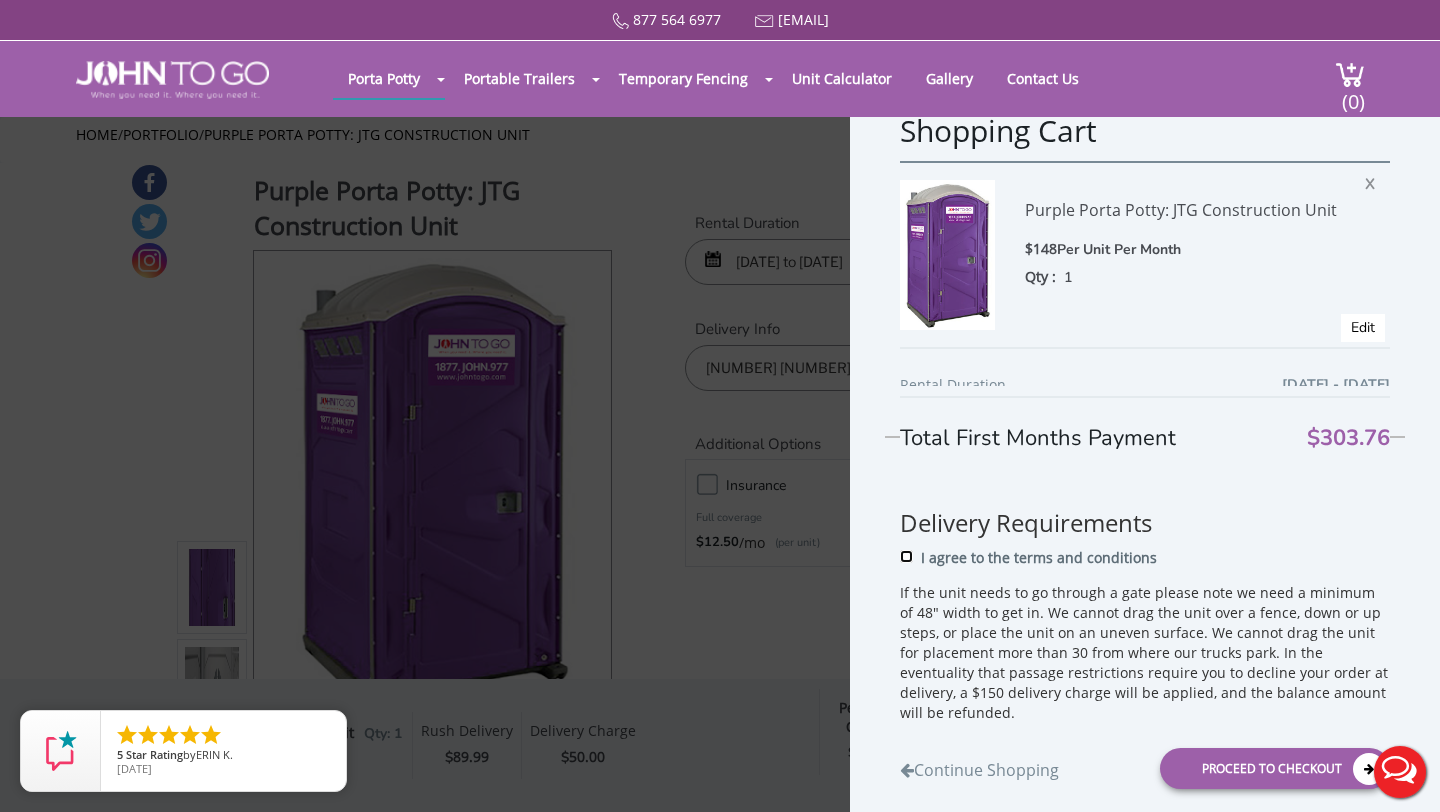 click on "I agree to the terms and conditions" at bounding box center [906, 556] 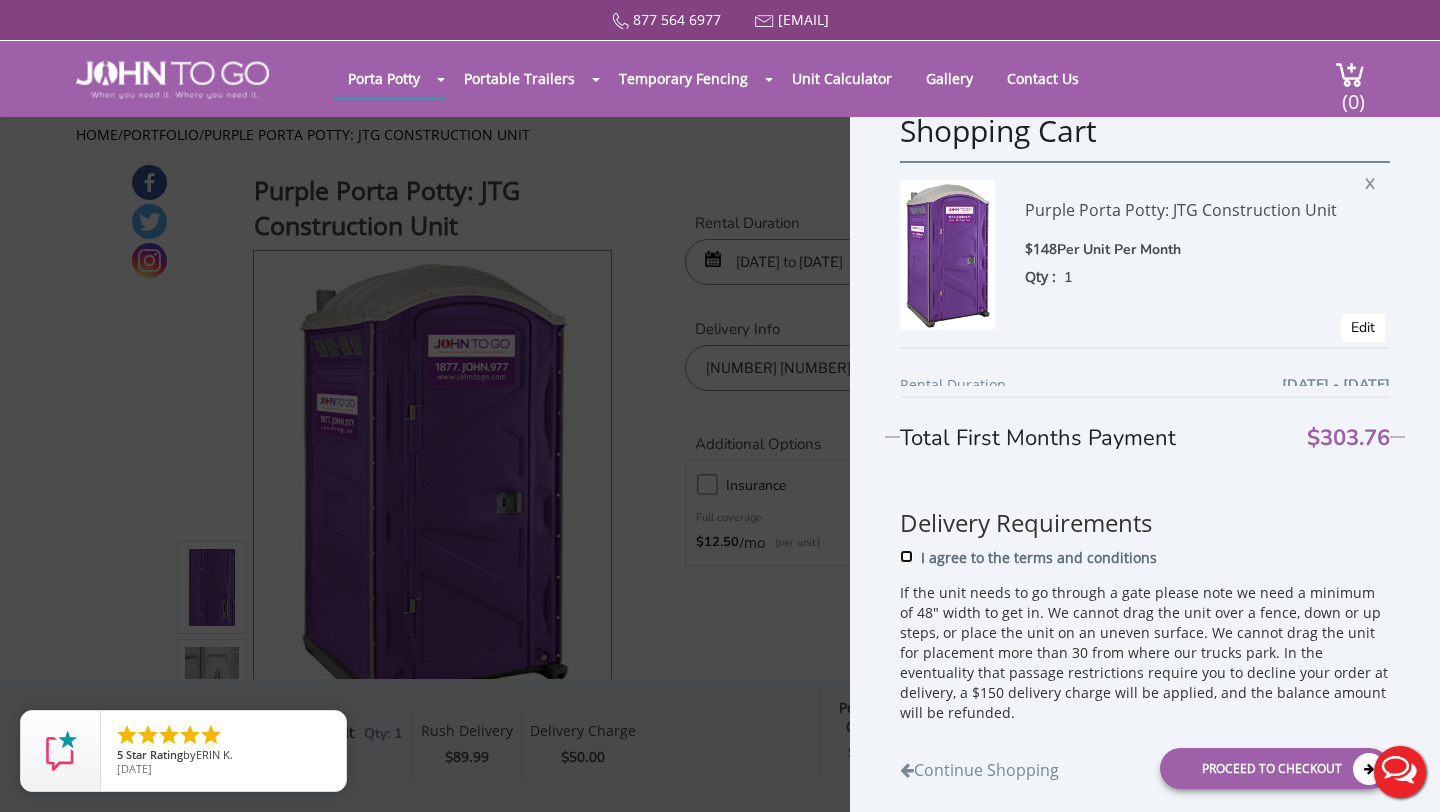 checkbox on "true" 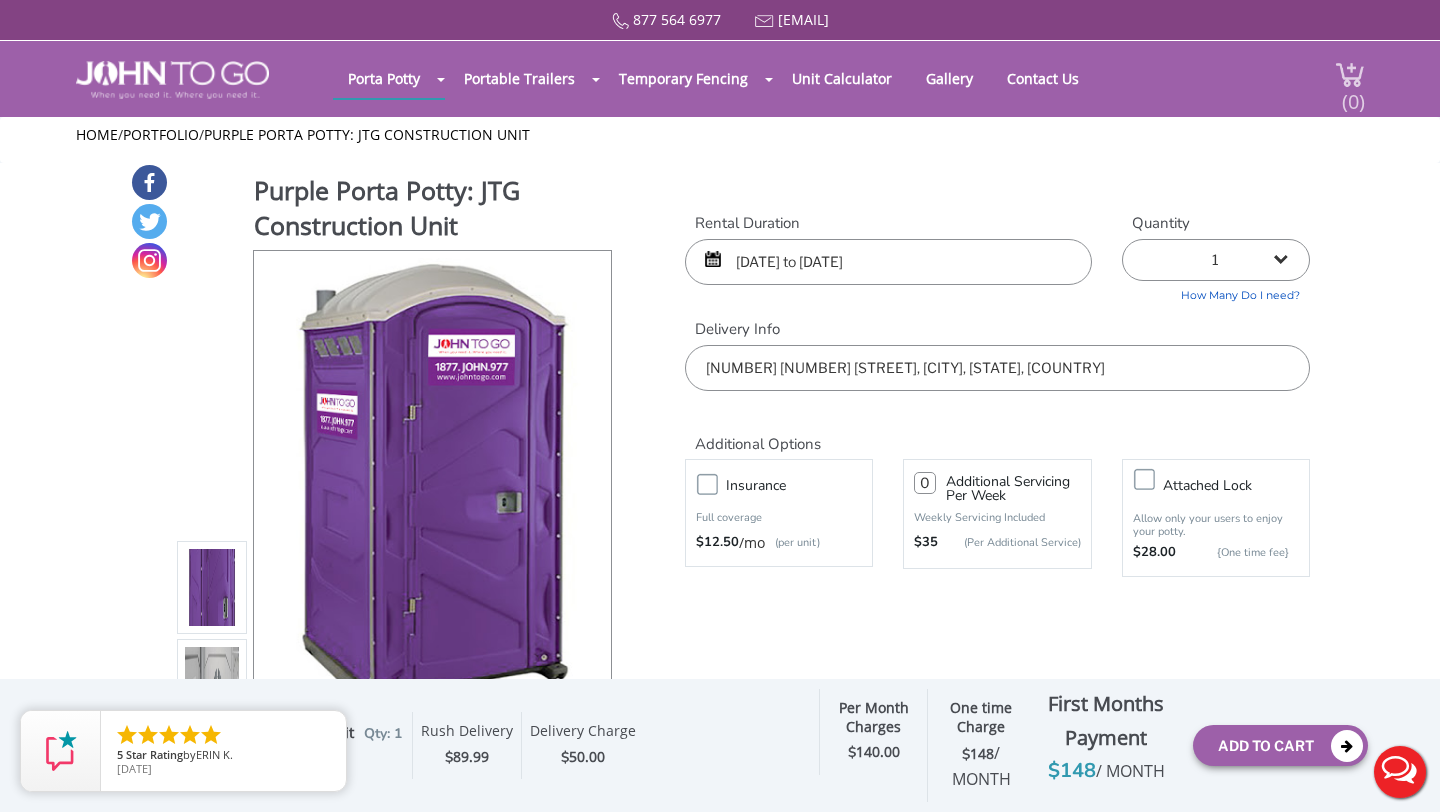 click on "(0)" at bounding box center [1353, 93] 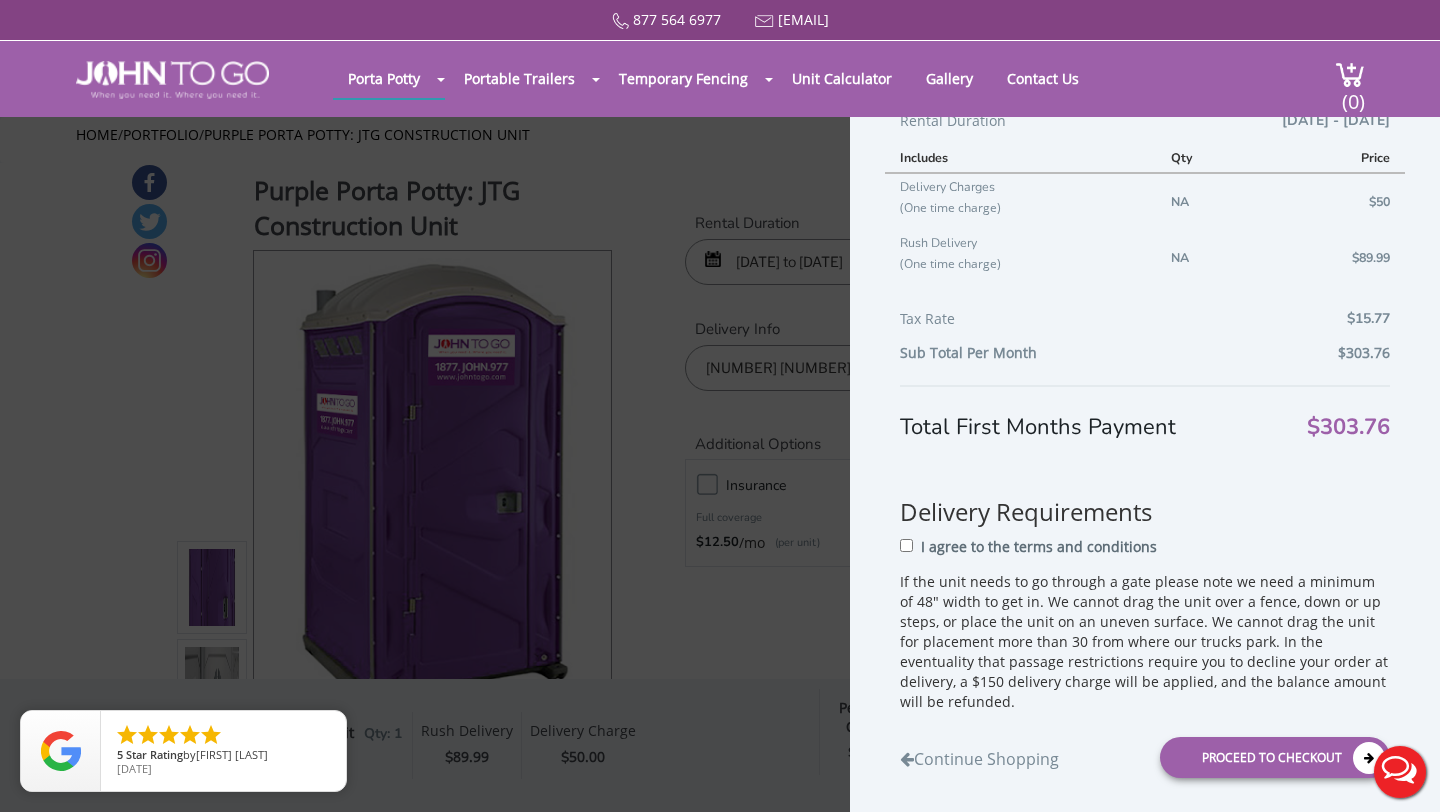 scroll, scrollTop: 266, scrollLeft: 0, axis: vertical 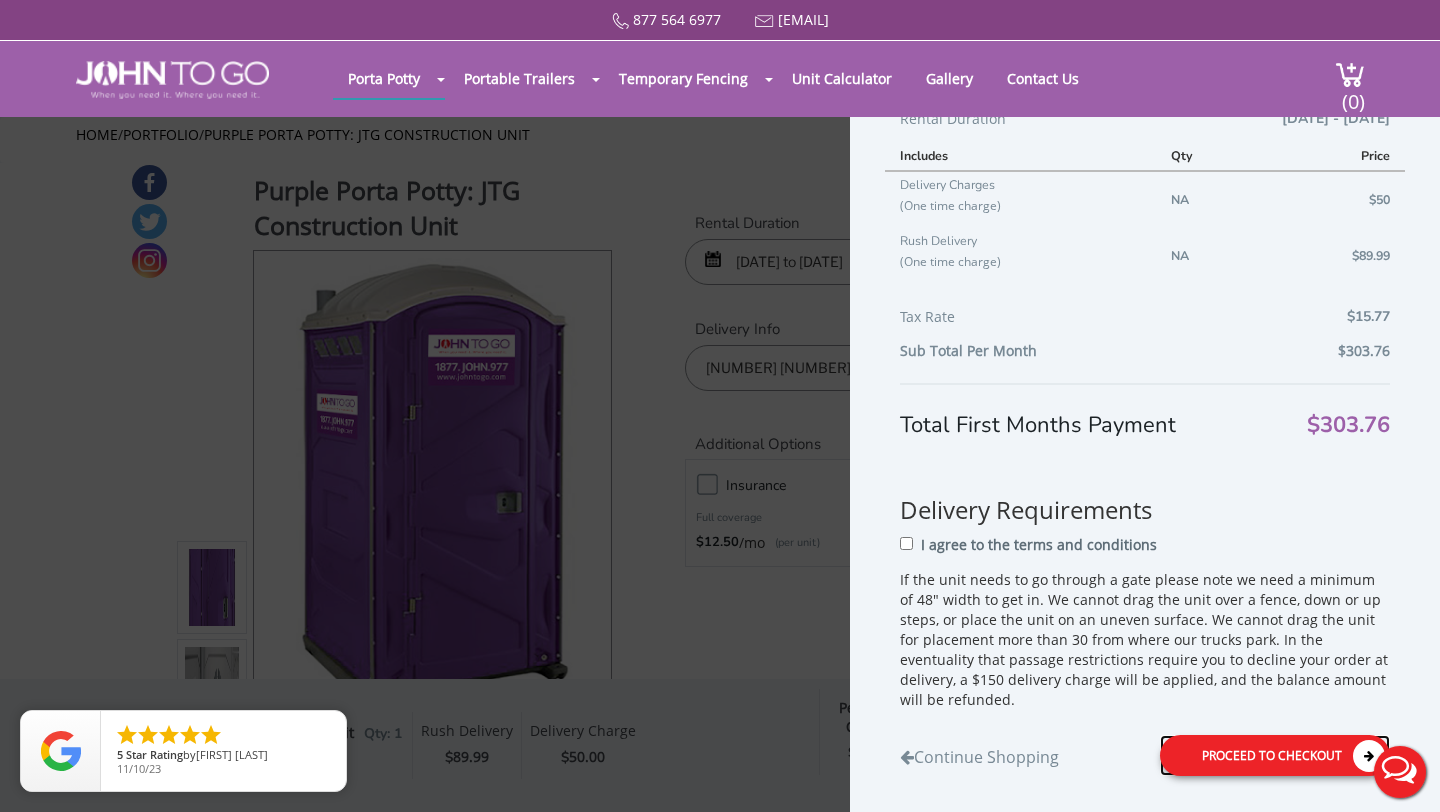 click on "Proceed to Checkout" at bounding box center (1275, 755) 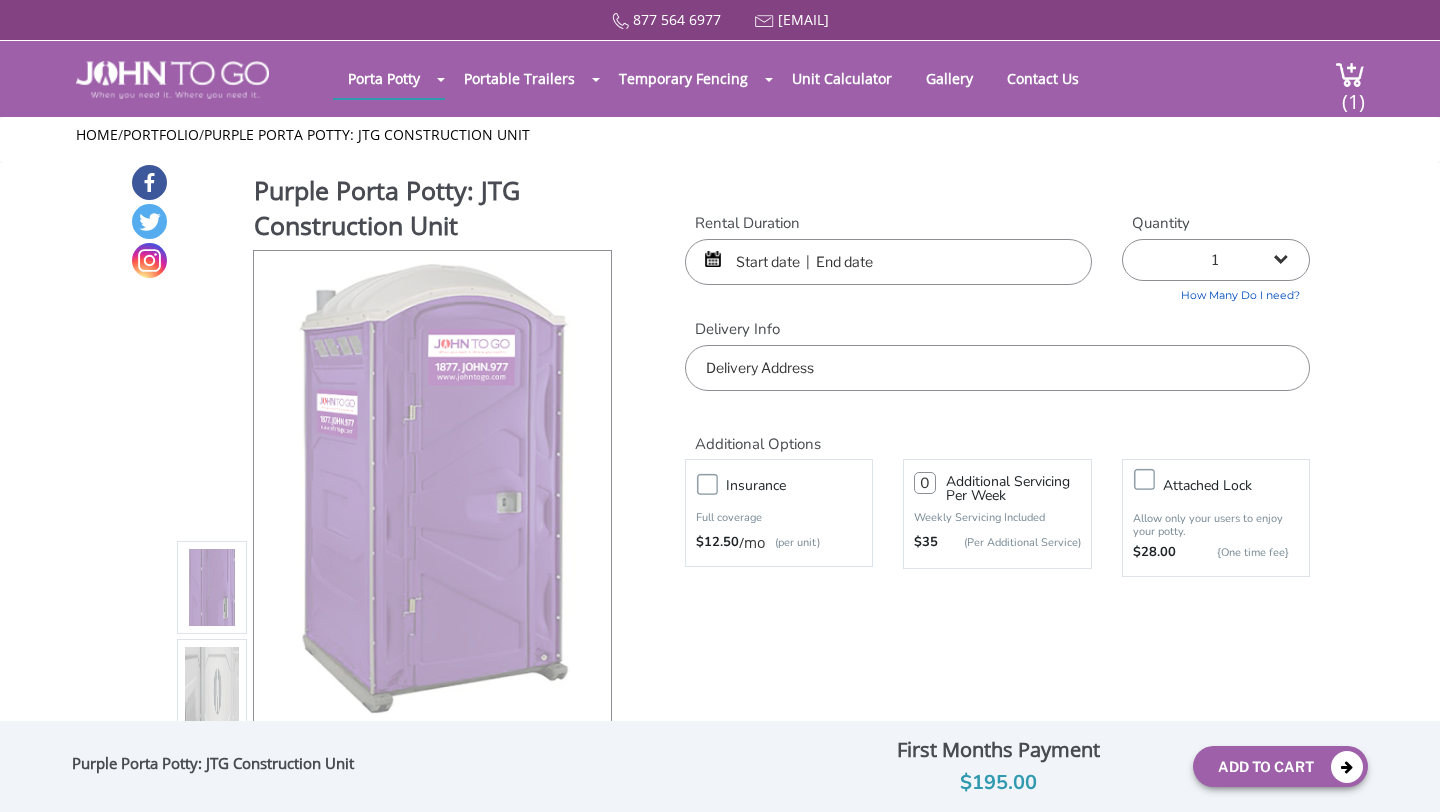 scroll, scrollTop: 0, scrollLeft: 0, axis: both 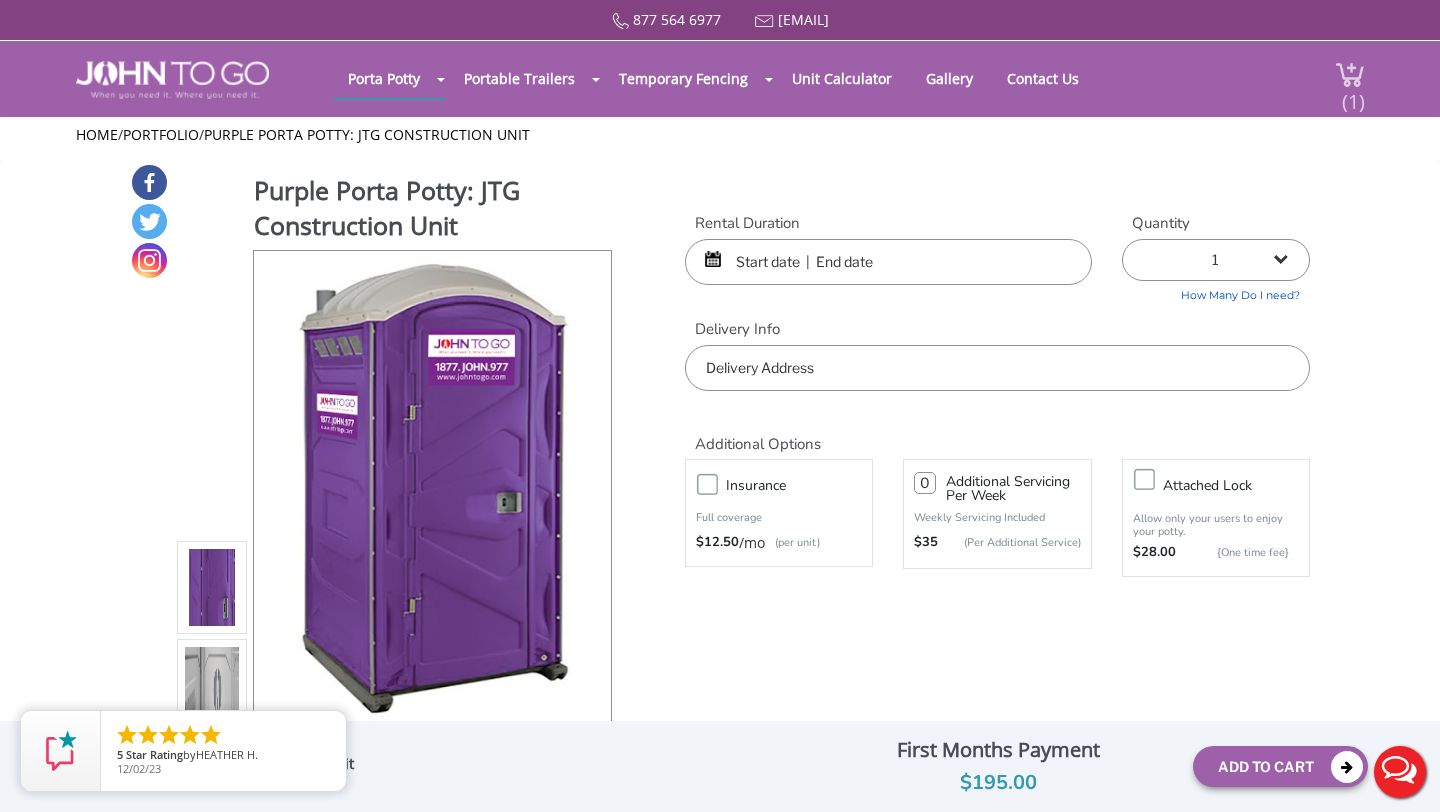 click on "(1)" at bounding box center [1353, 93] 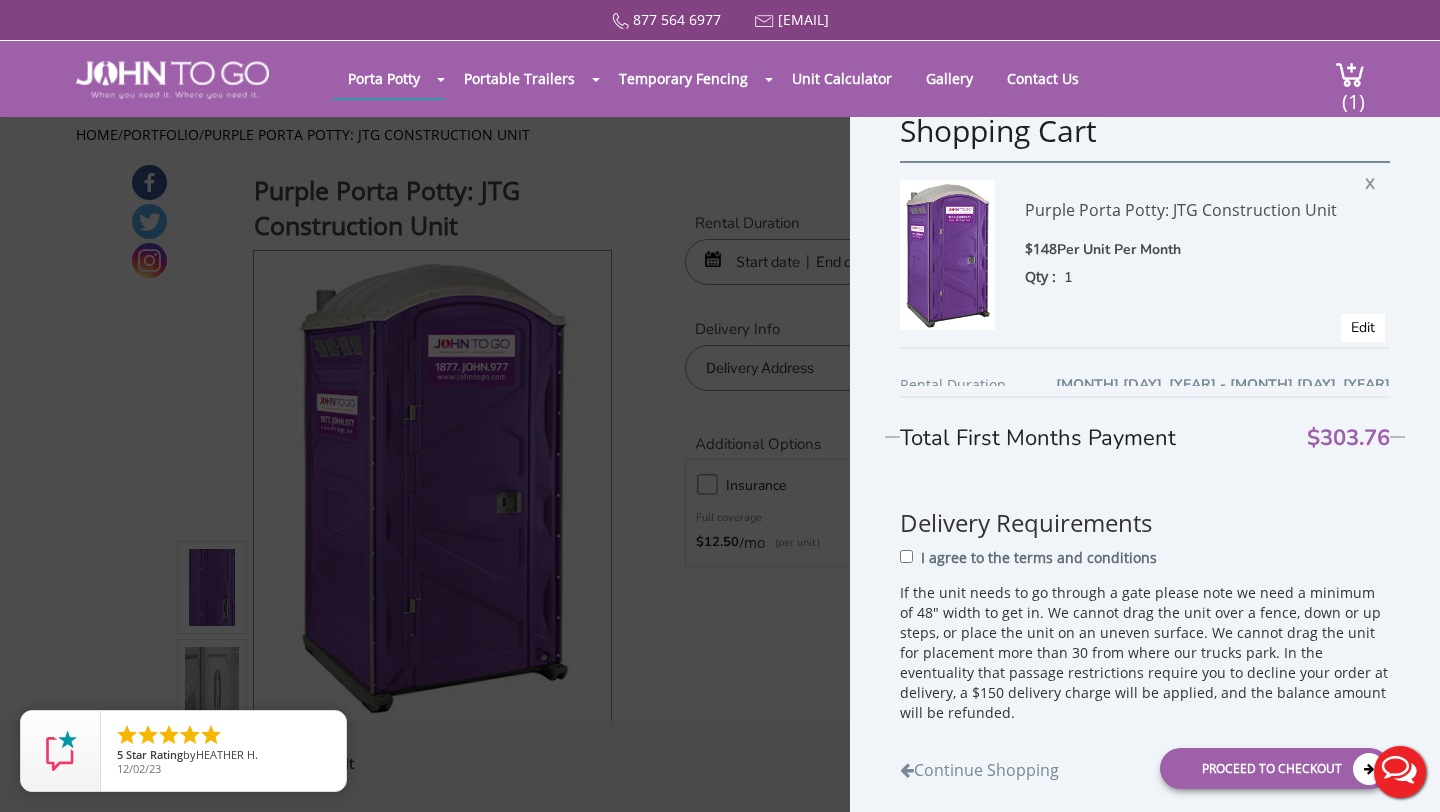 click on "I agree to the terms and conditions" at bounding box center [1145, 564] 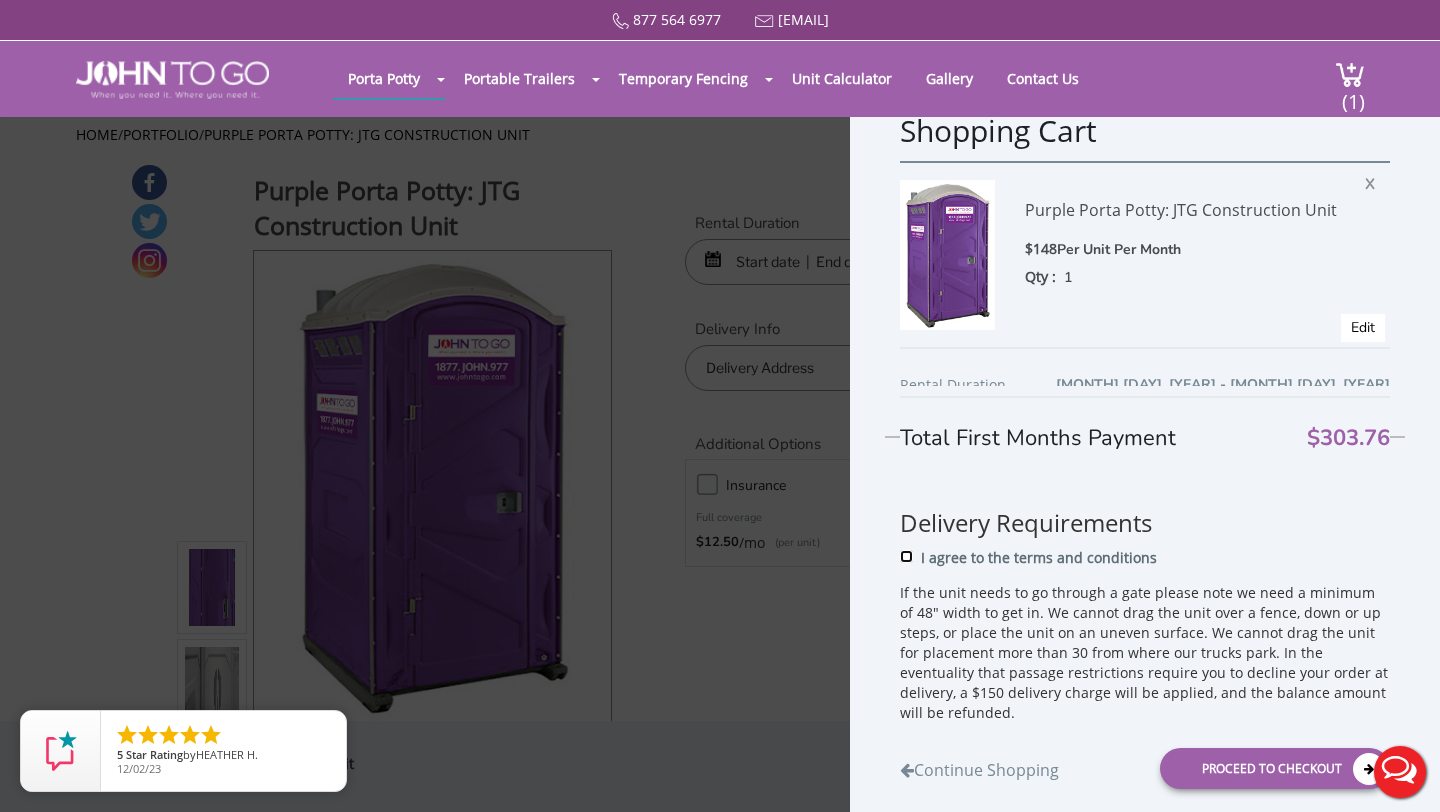 click on "I agree to the terms and conditions" at bounding box center (906, 556) 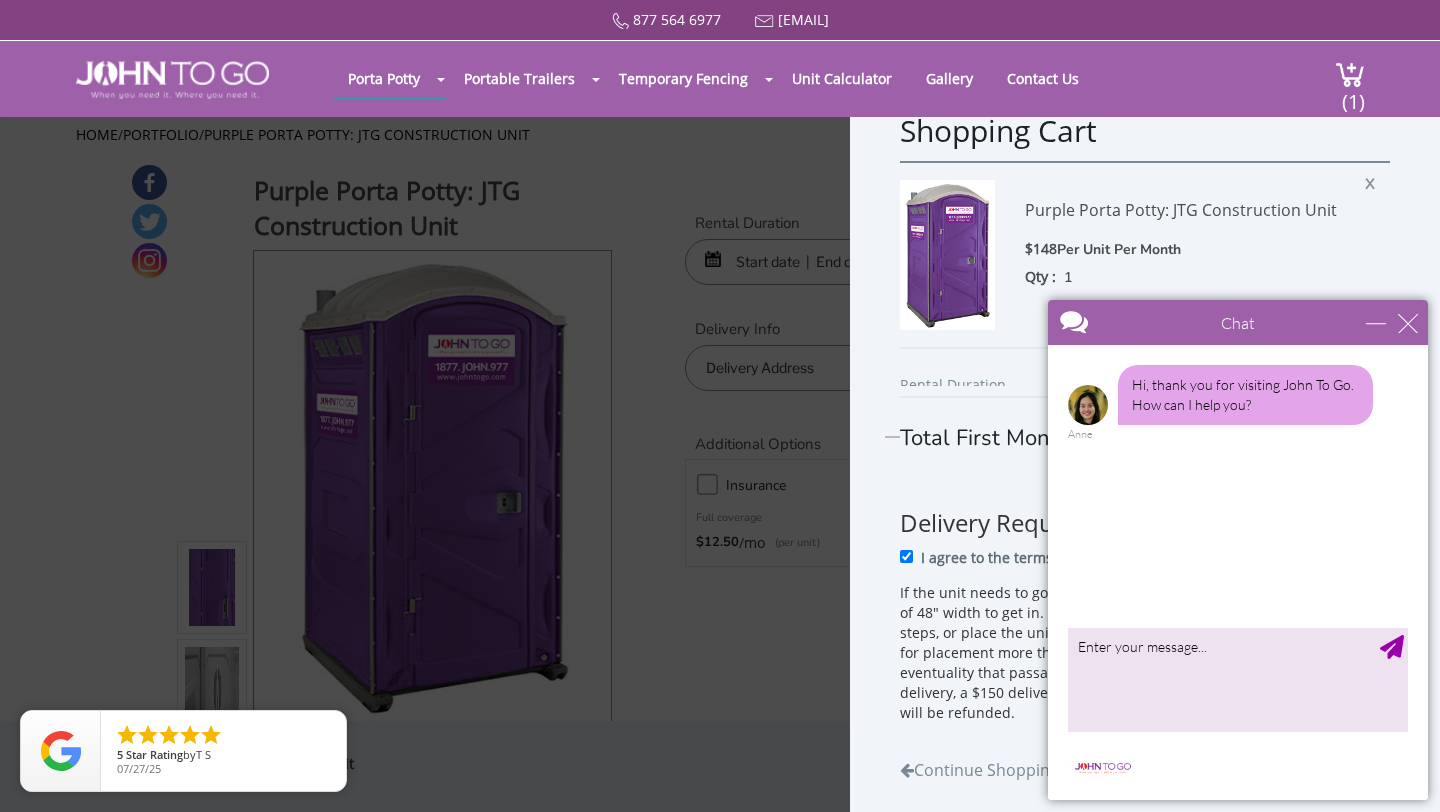 click on "Chat" at bounding box center (1238, 322) 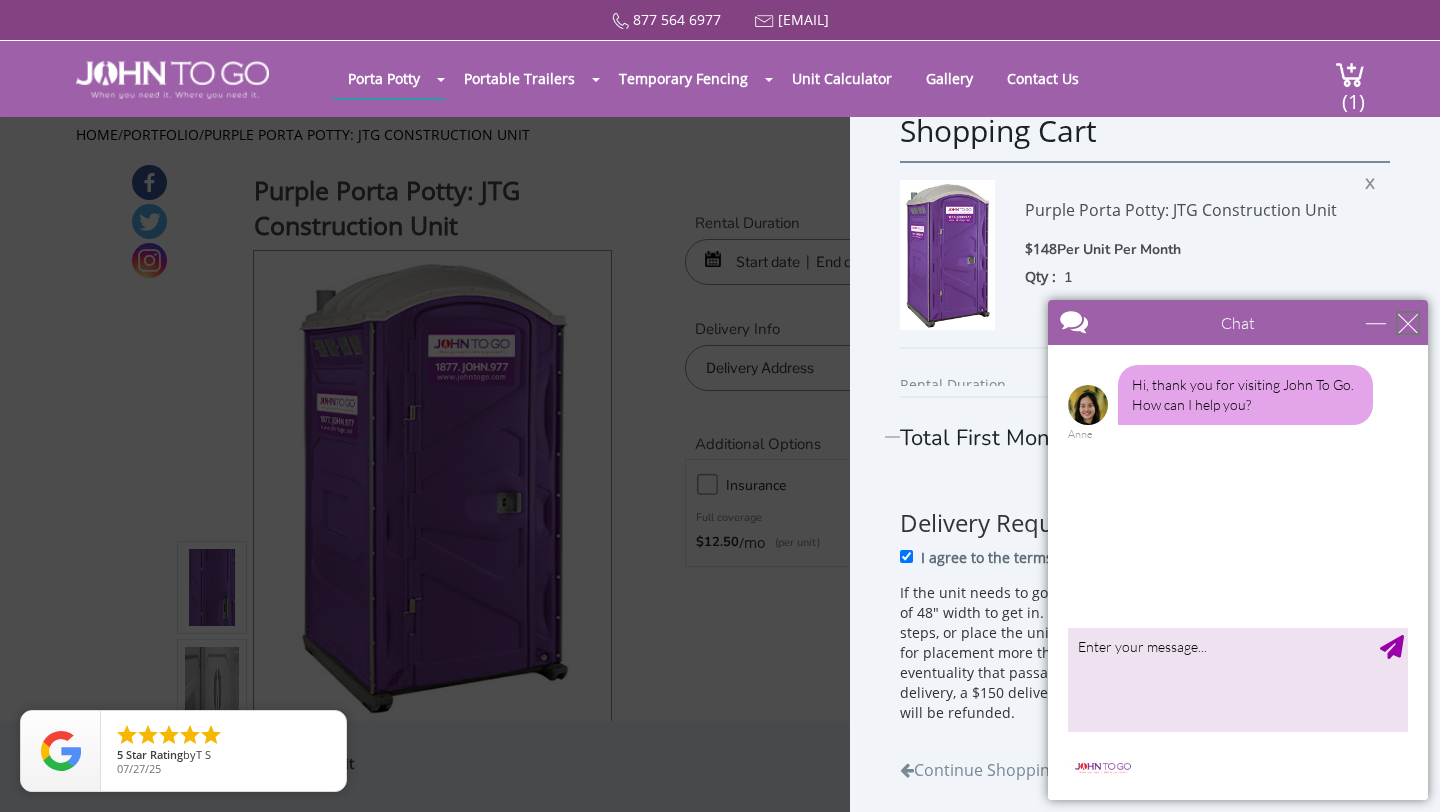 click at bounding box center [1408, 323] 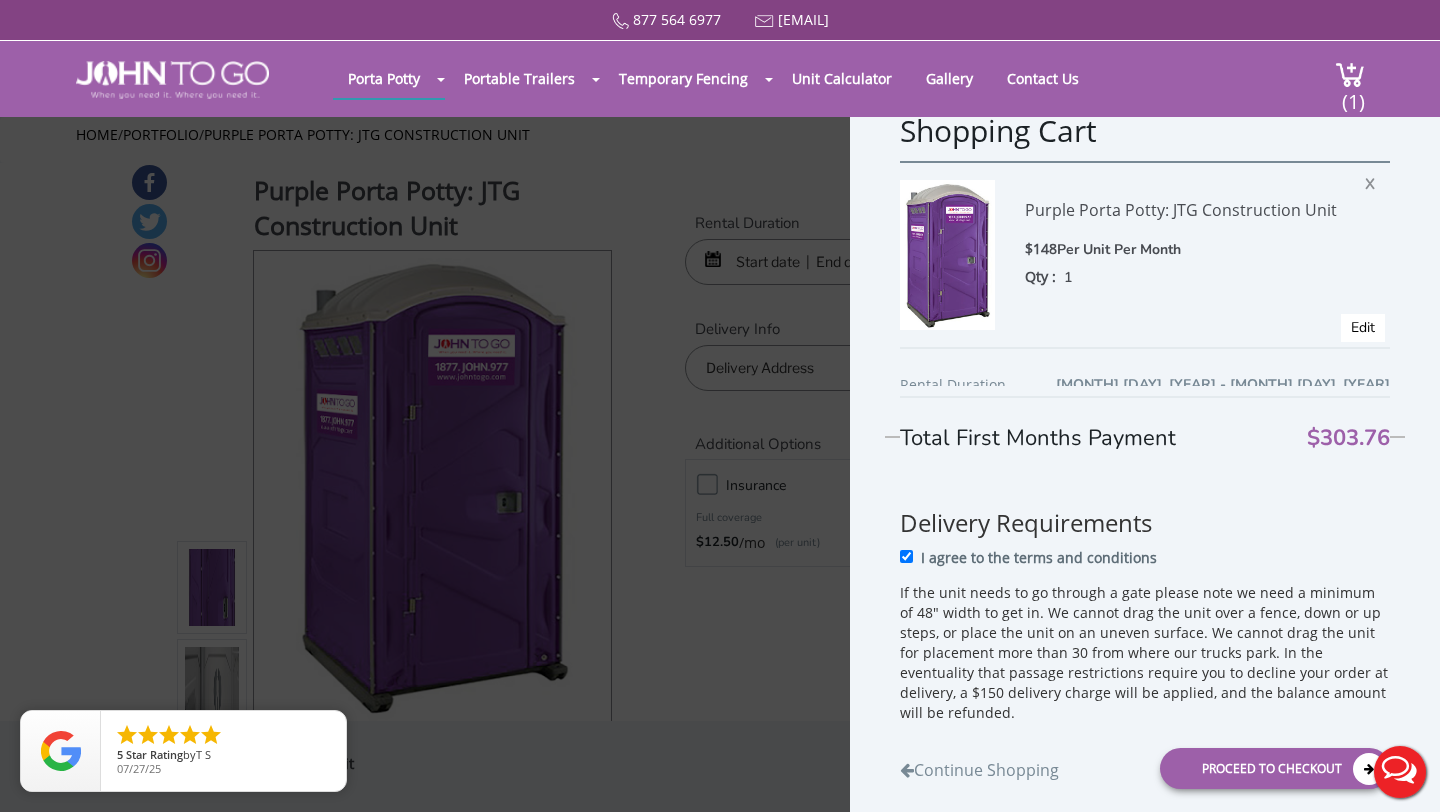 scroll, scrollTop: 0, scrollLeft: 0, axis: both 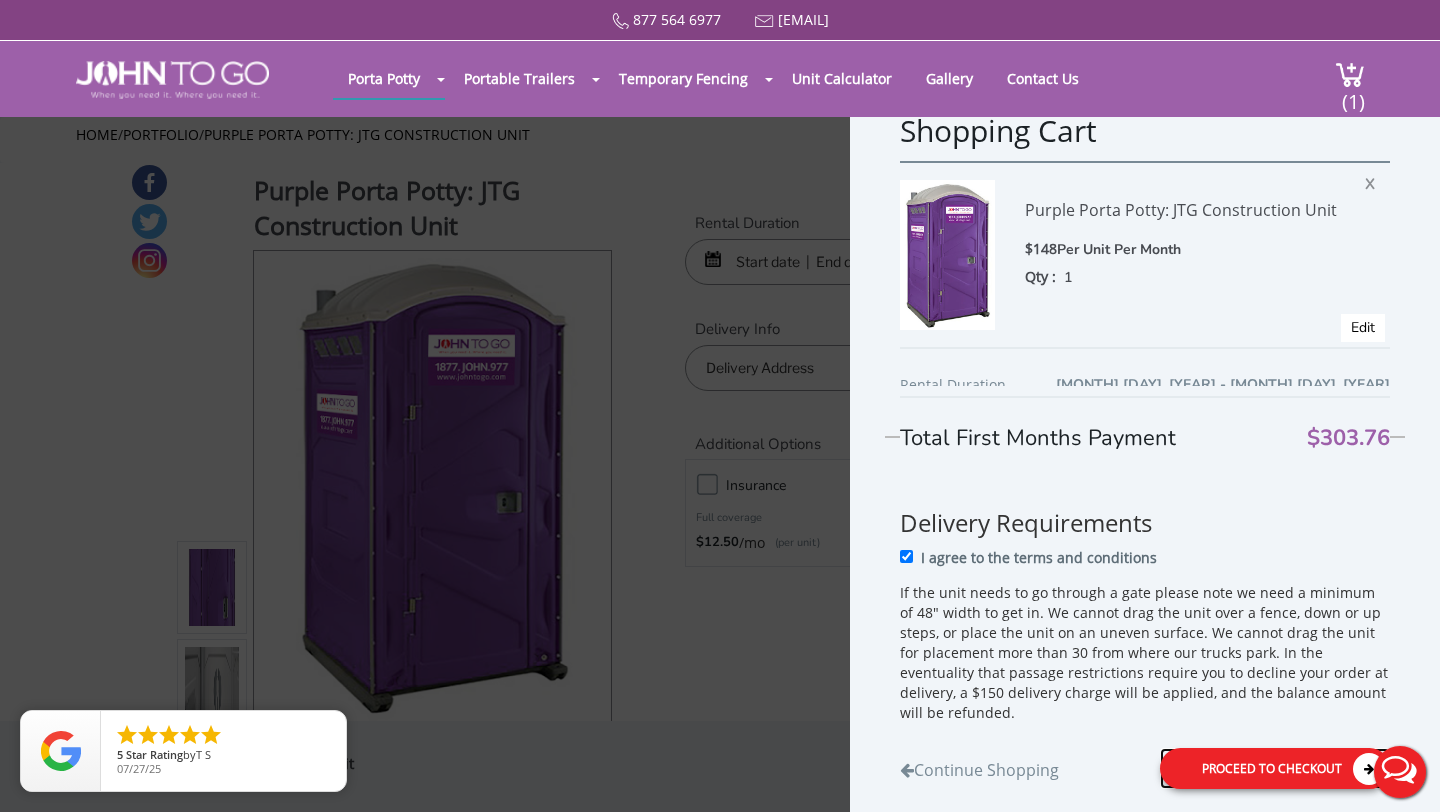 click on "Proceed to Checkout" at bounding box center (1275, 768) 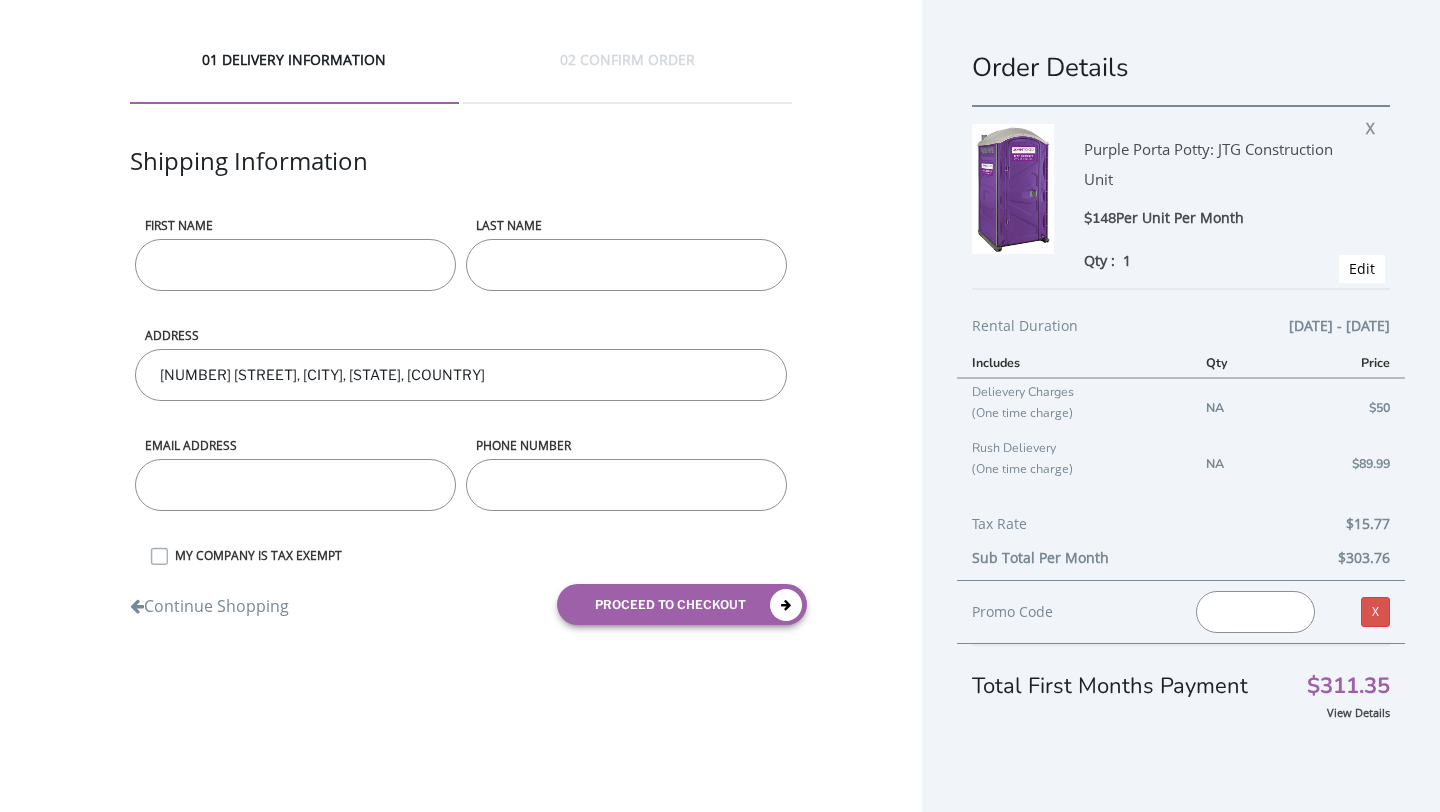 scroll, scrollTop: 0, scrollLeft: 0, axis: both 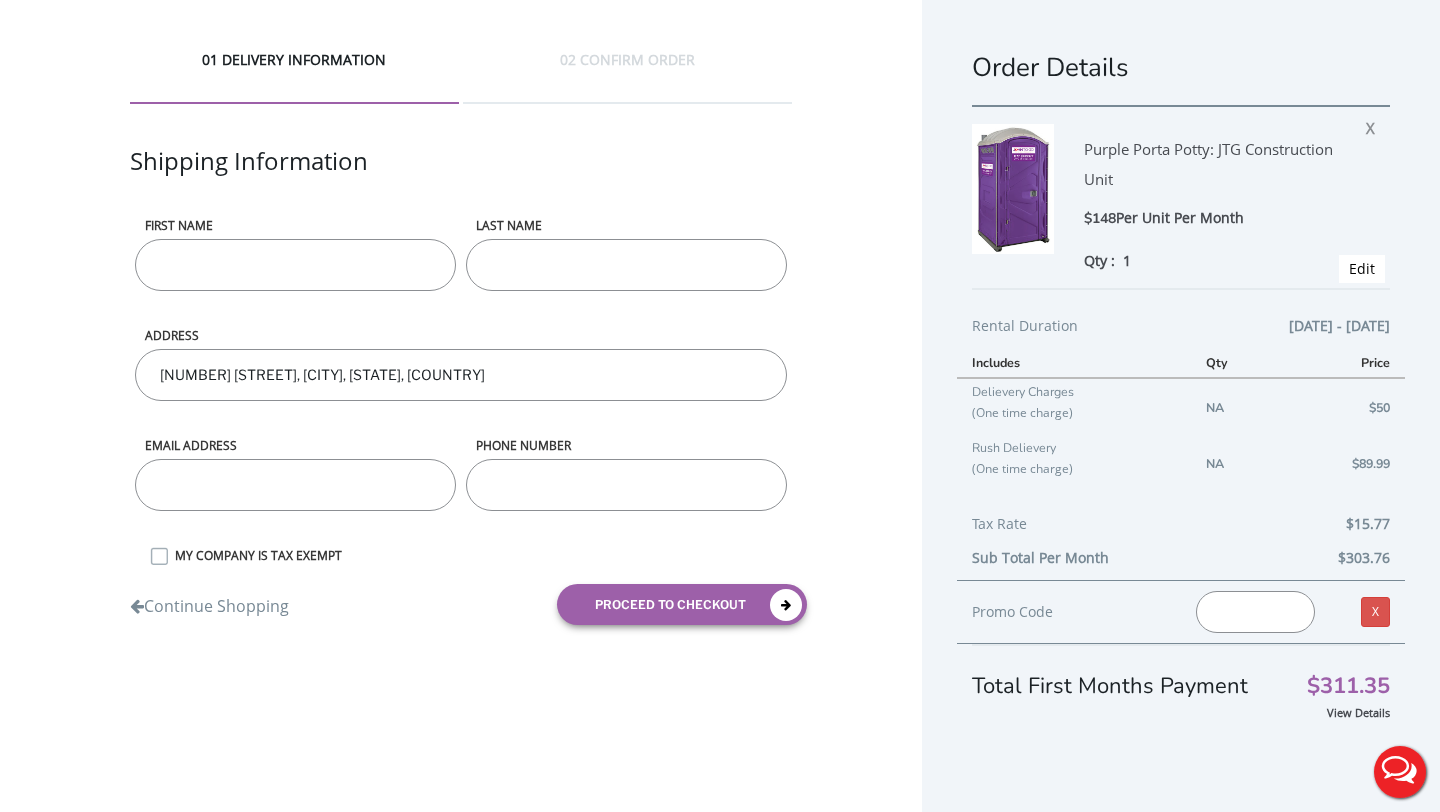 click on "First name" at bounding box center (295, 265) 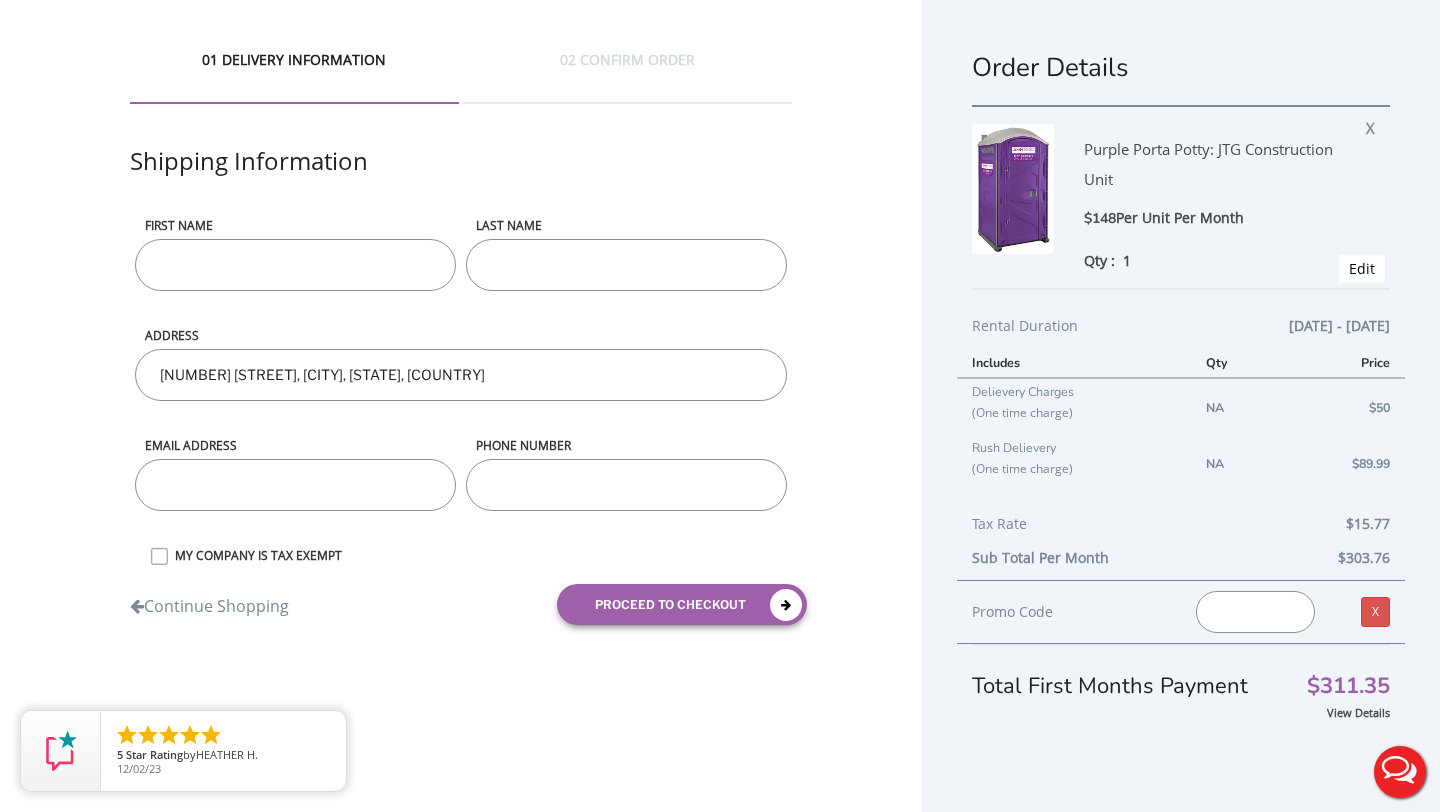 type on "A" 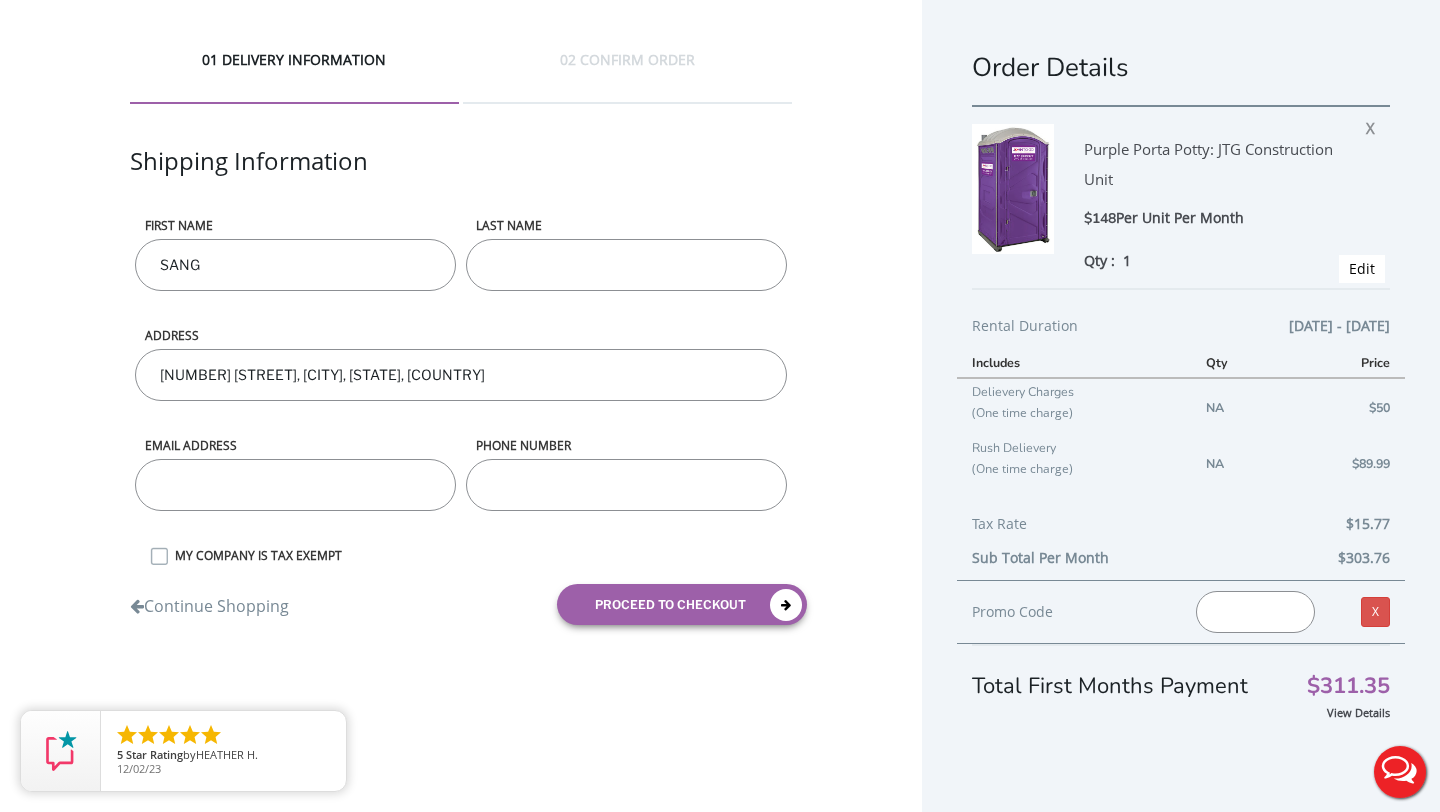 type on "SANG" 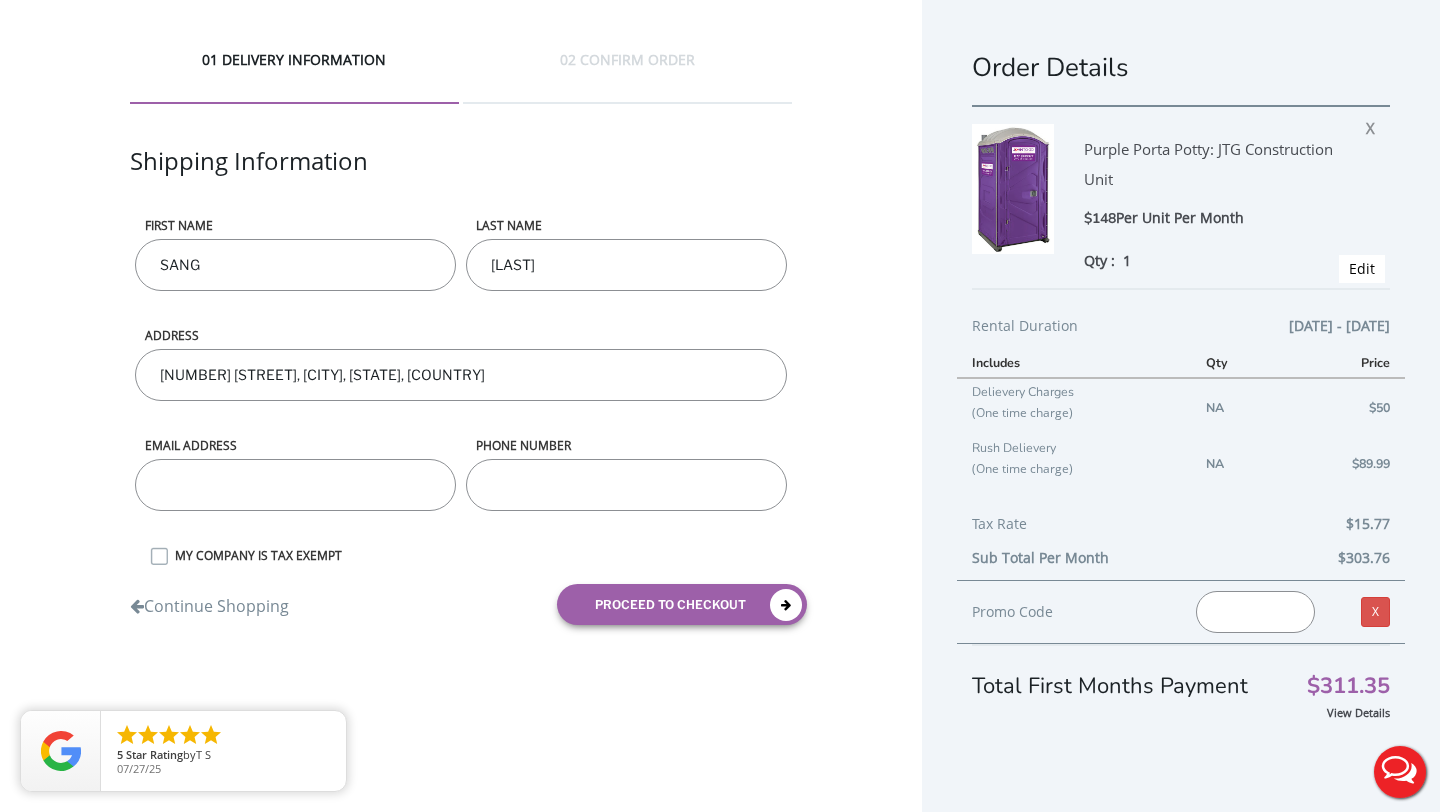 type on "YIM" 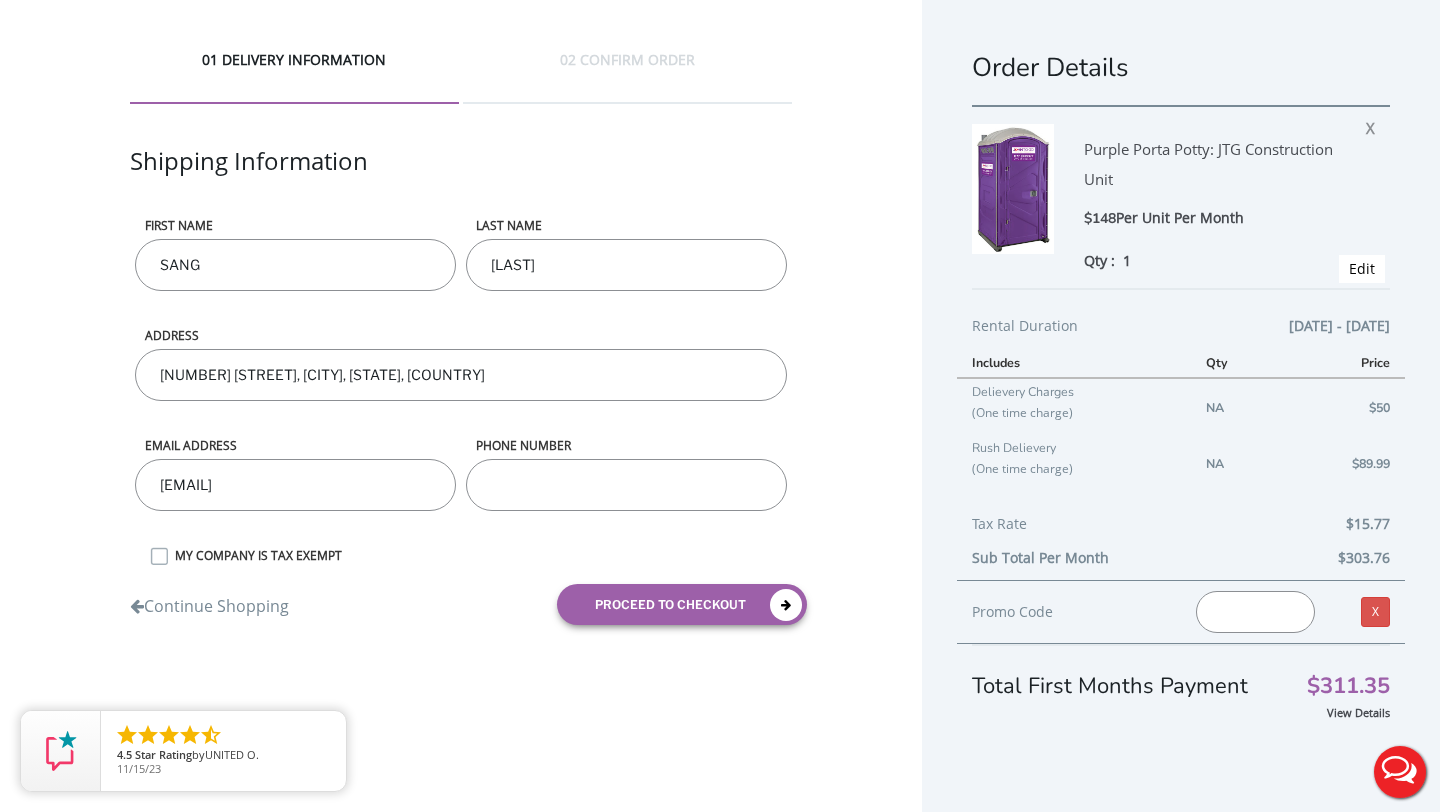 type on "[EMAIL]" 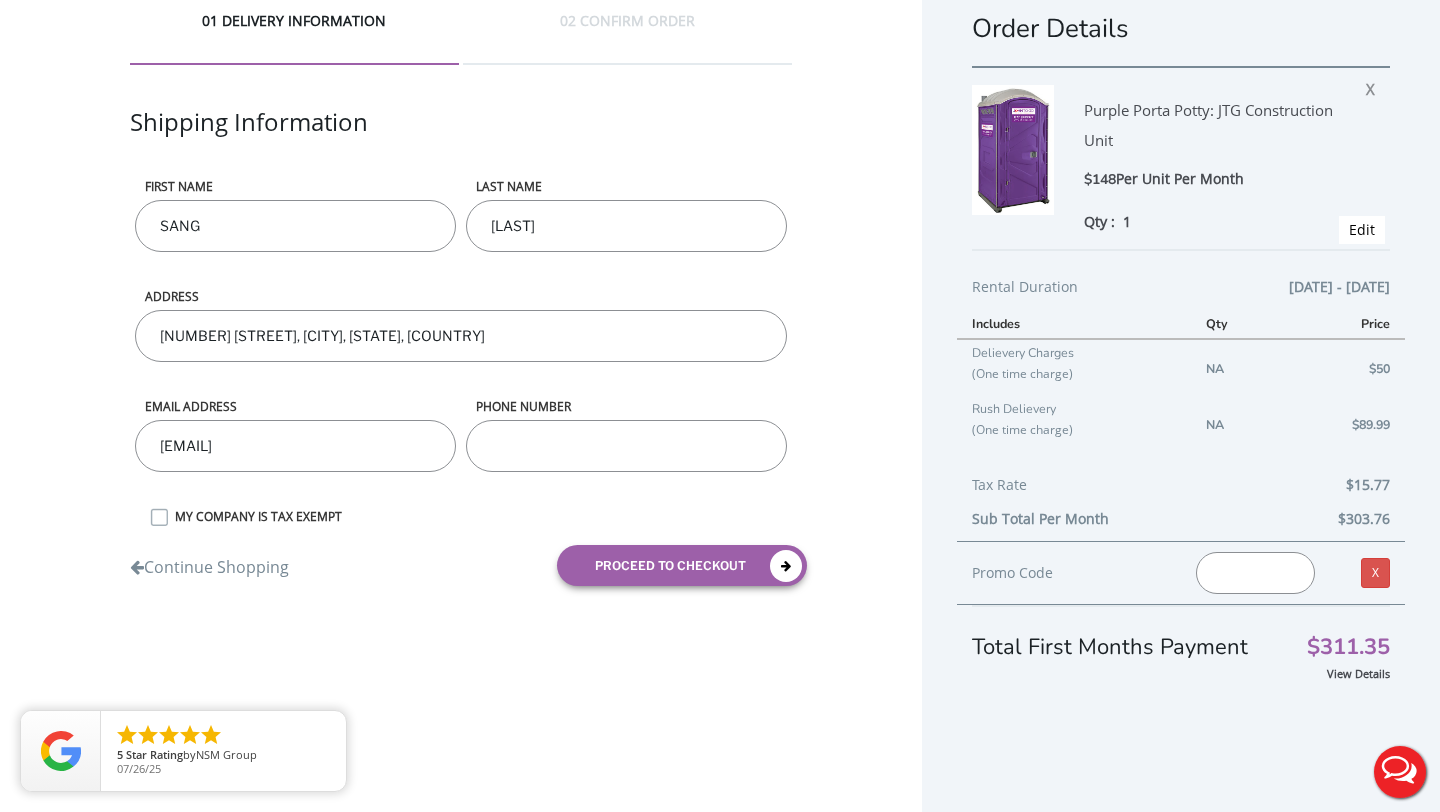 scroll, scrollTop: 40, scrollLeft: 0, axis: vertical 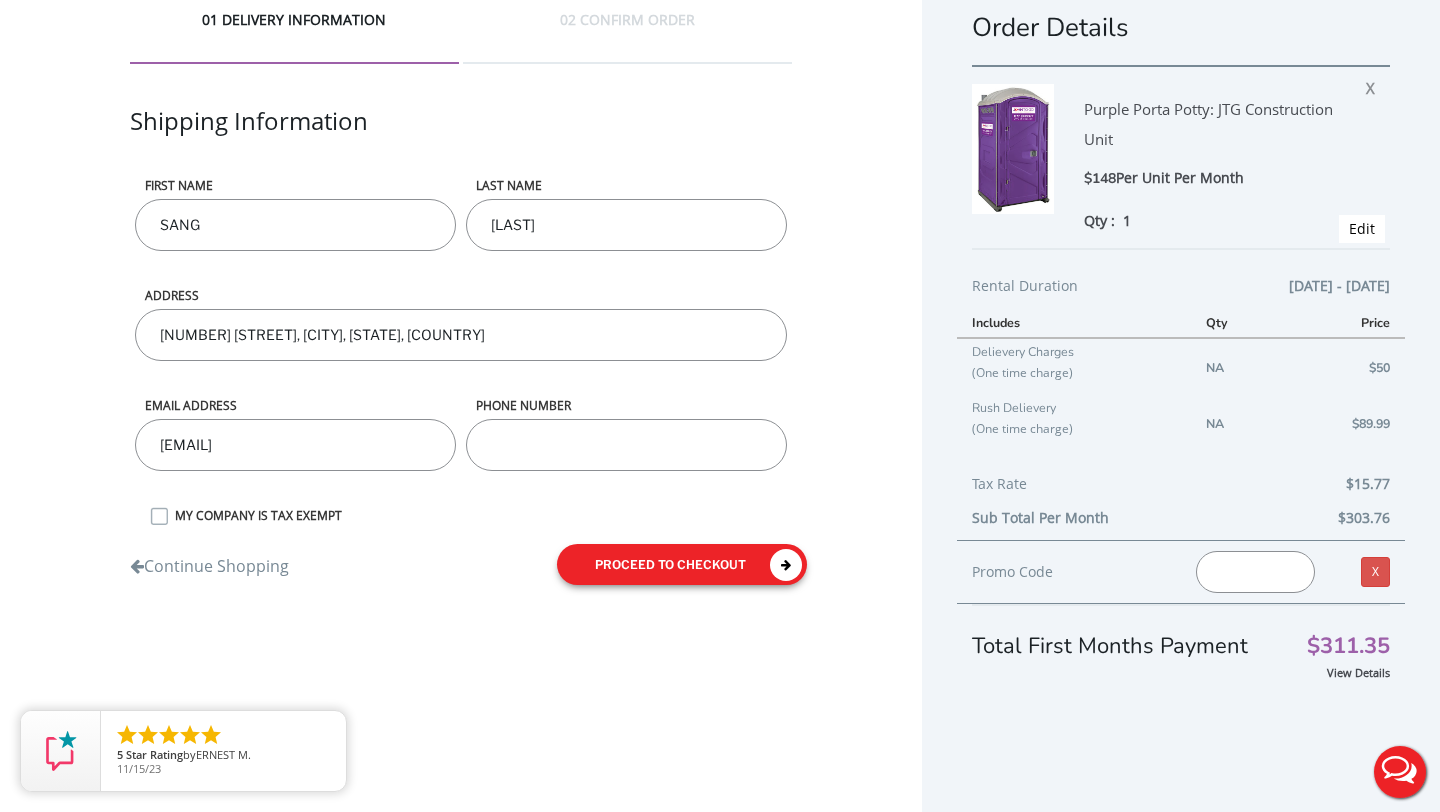 type on "[PHONE]" 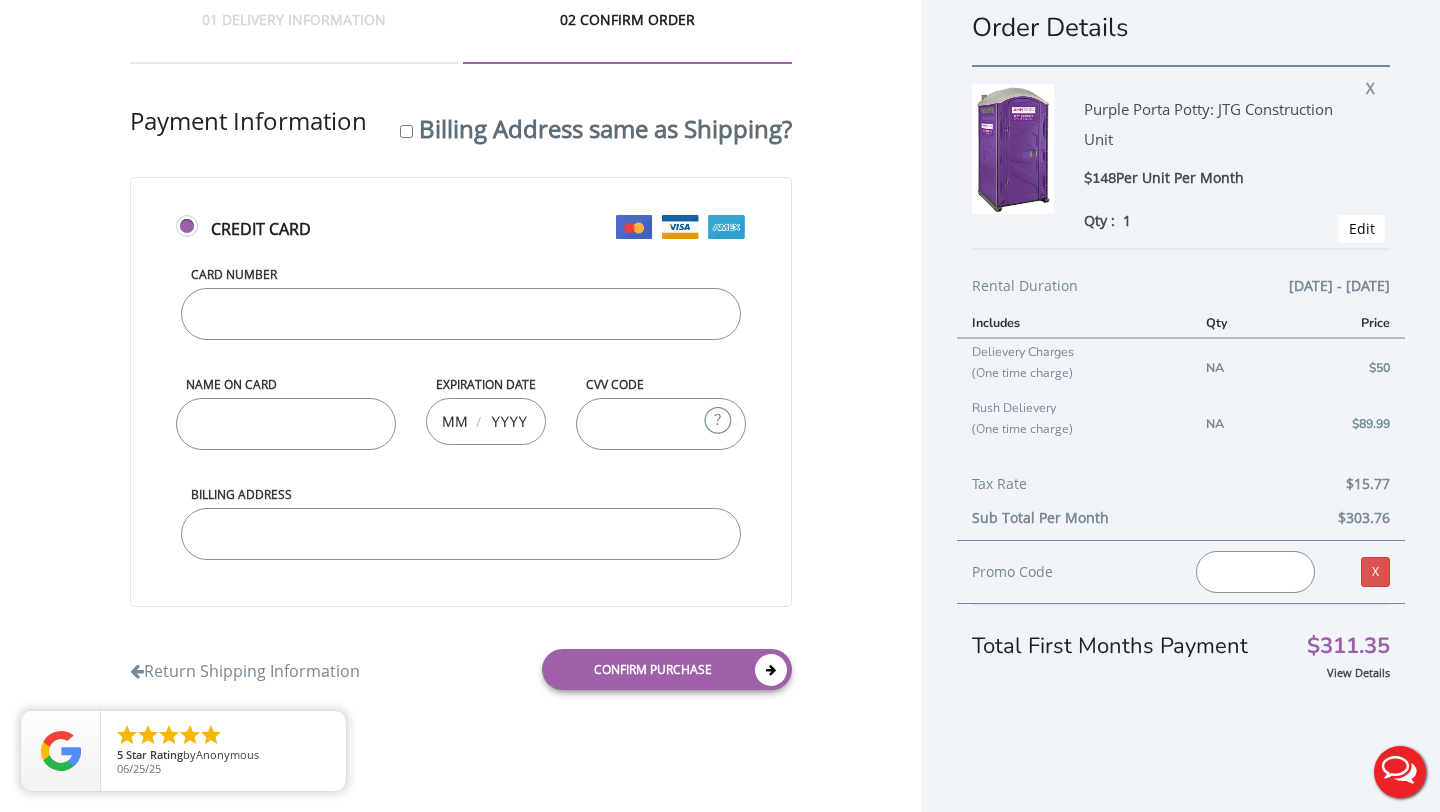 click on "Card Number" at bounding box center [461, 314] 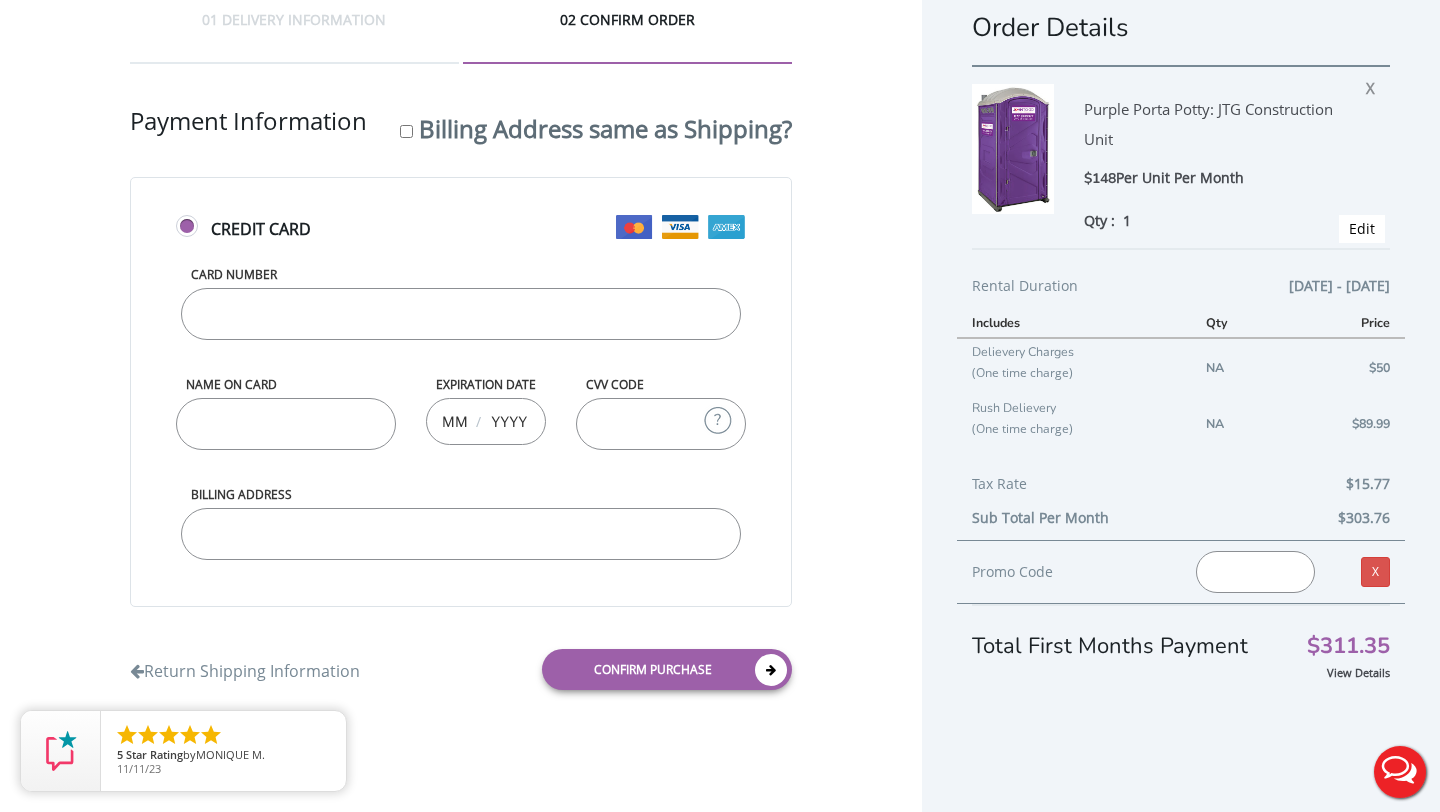 type on "[NUMBER]" 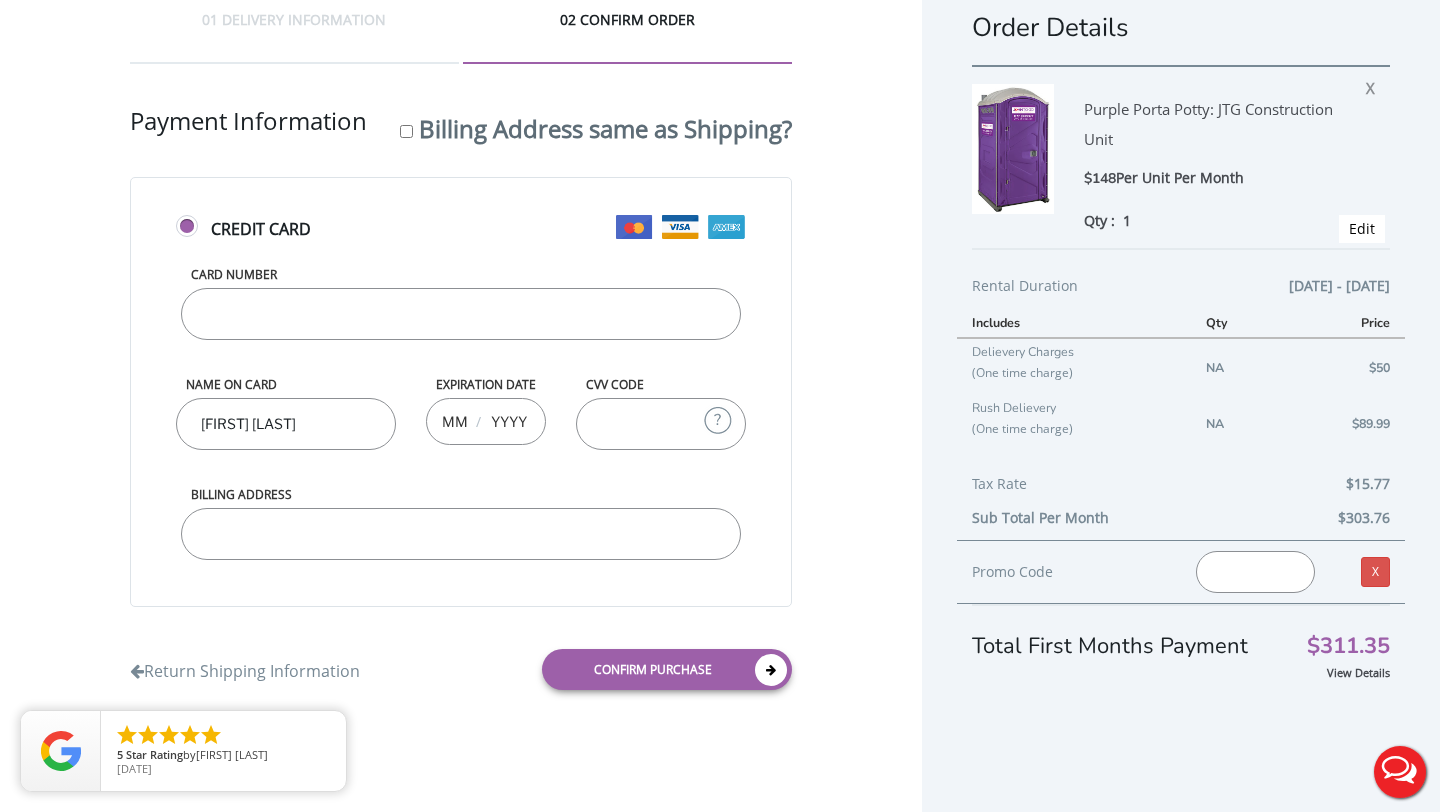 type on "[FIRST] [LAST]" 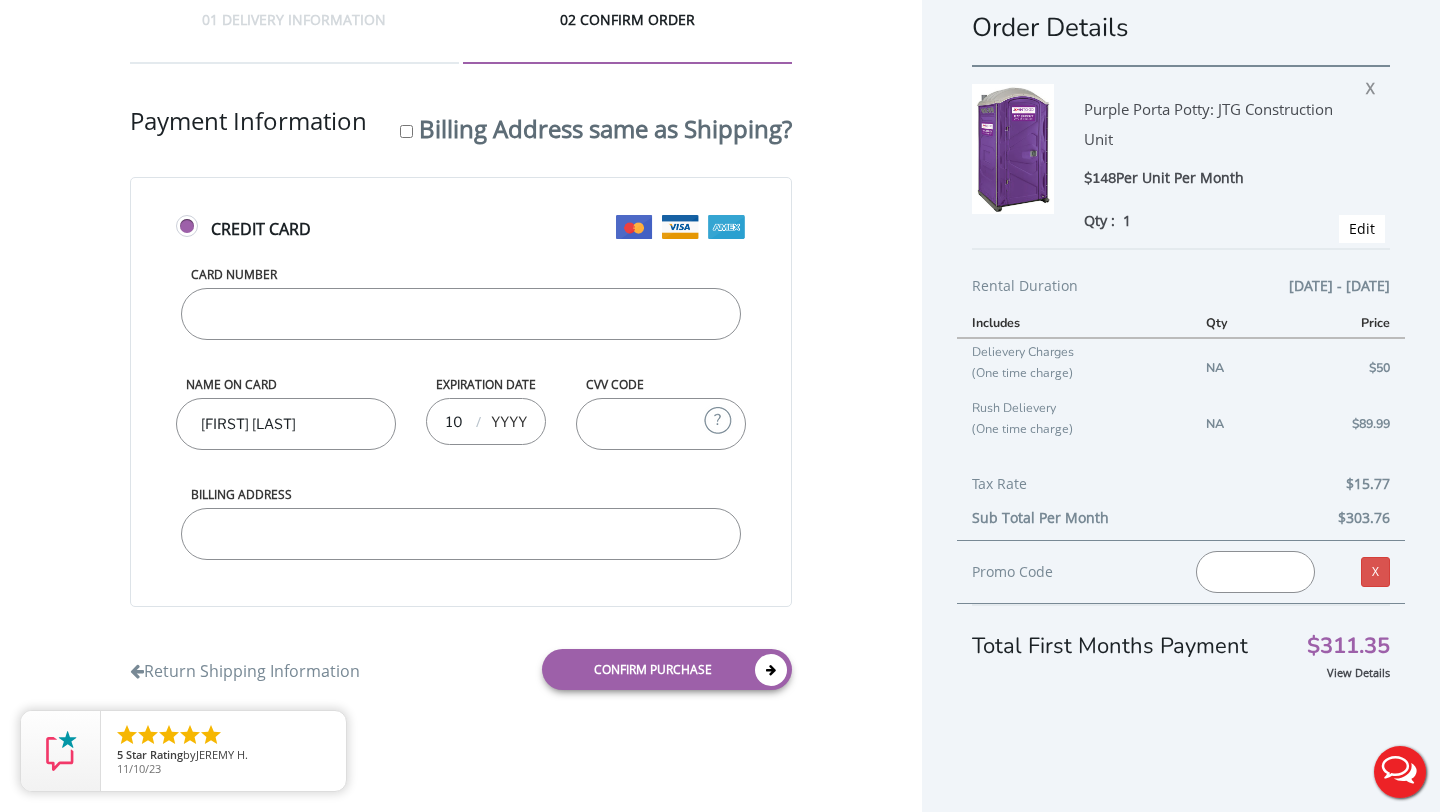 type on "10" 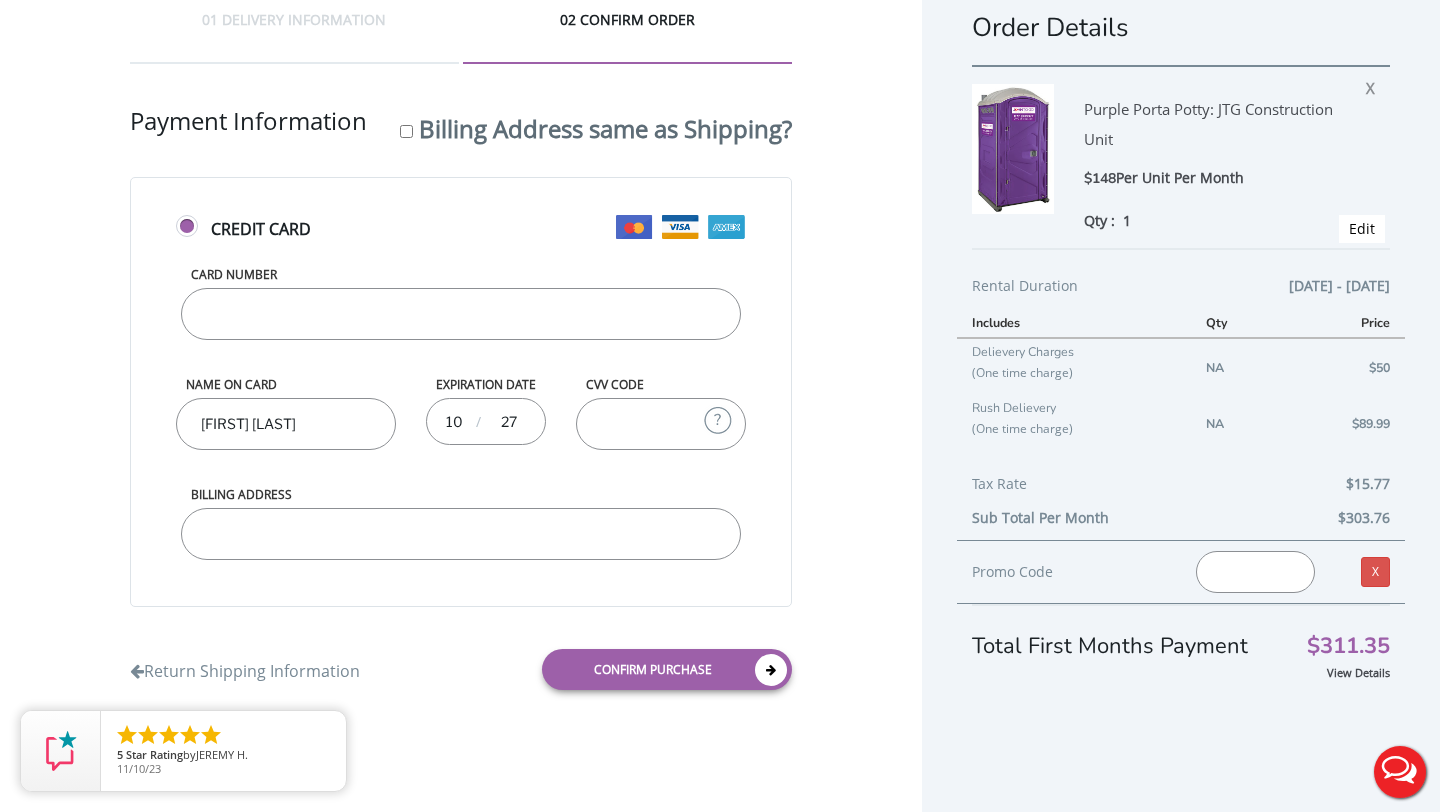 click on "CVV Code" at bounding box center (661, 424) 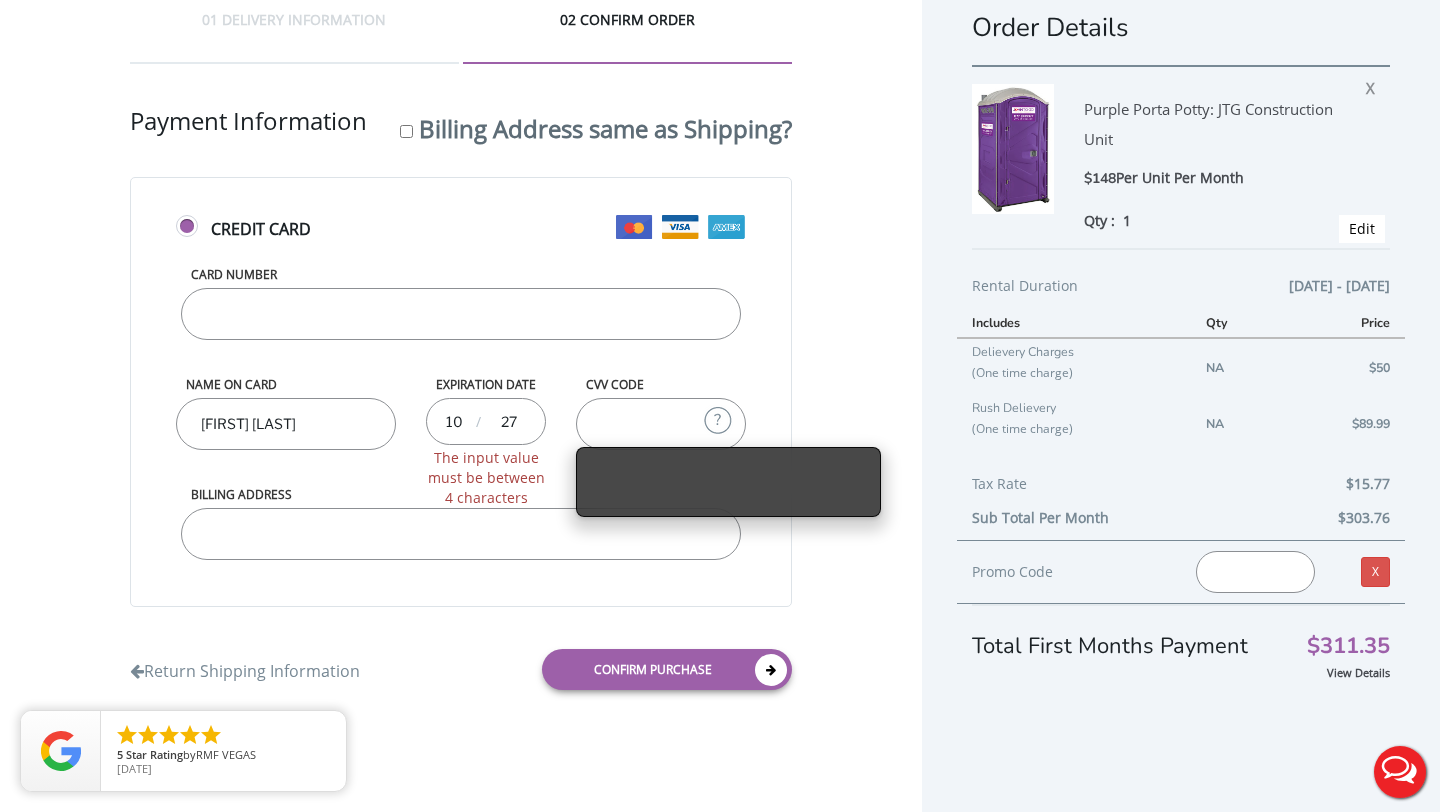 click on "27" at bounding box center (509, 421) 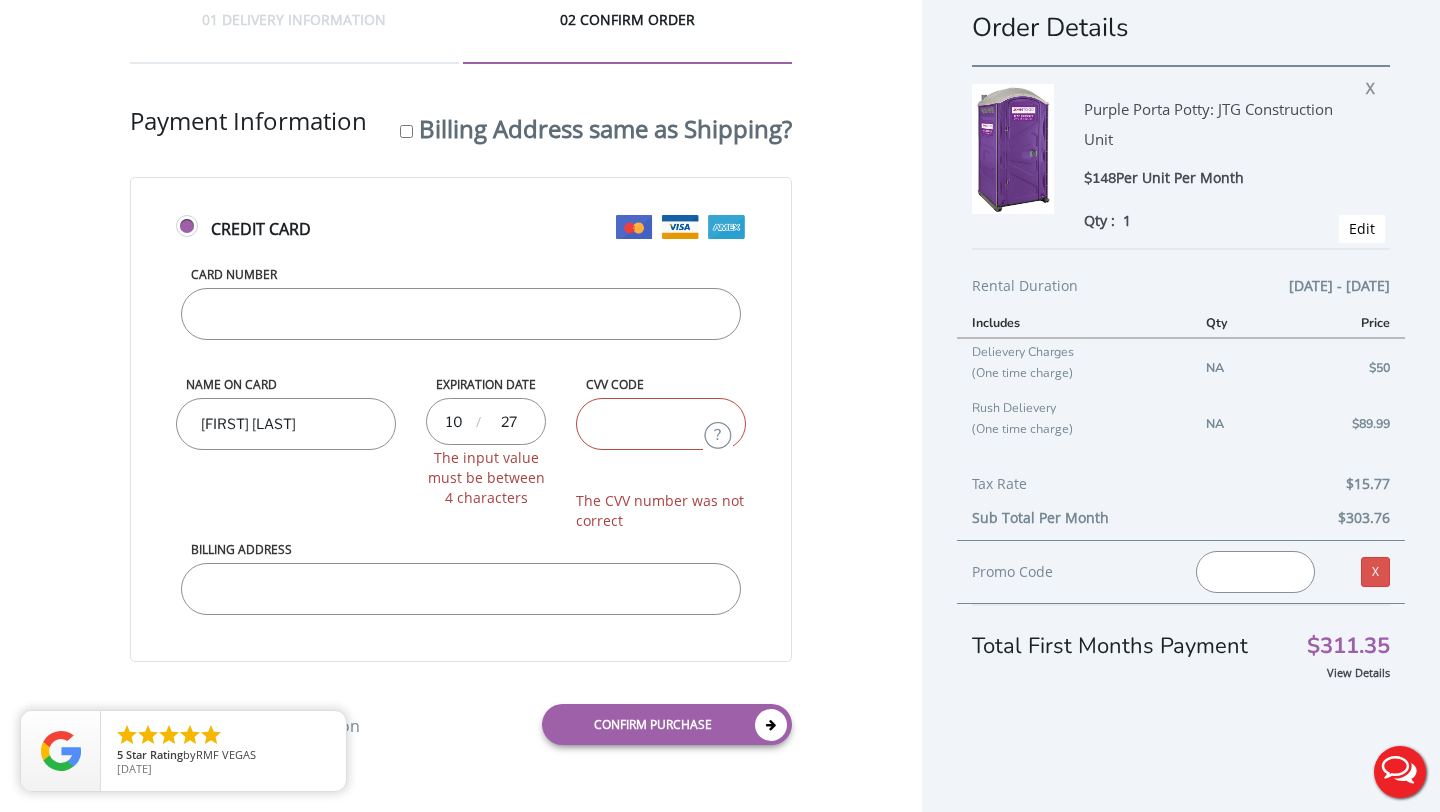 type on "2" 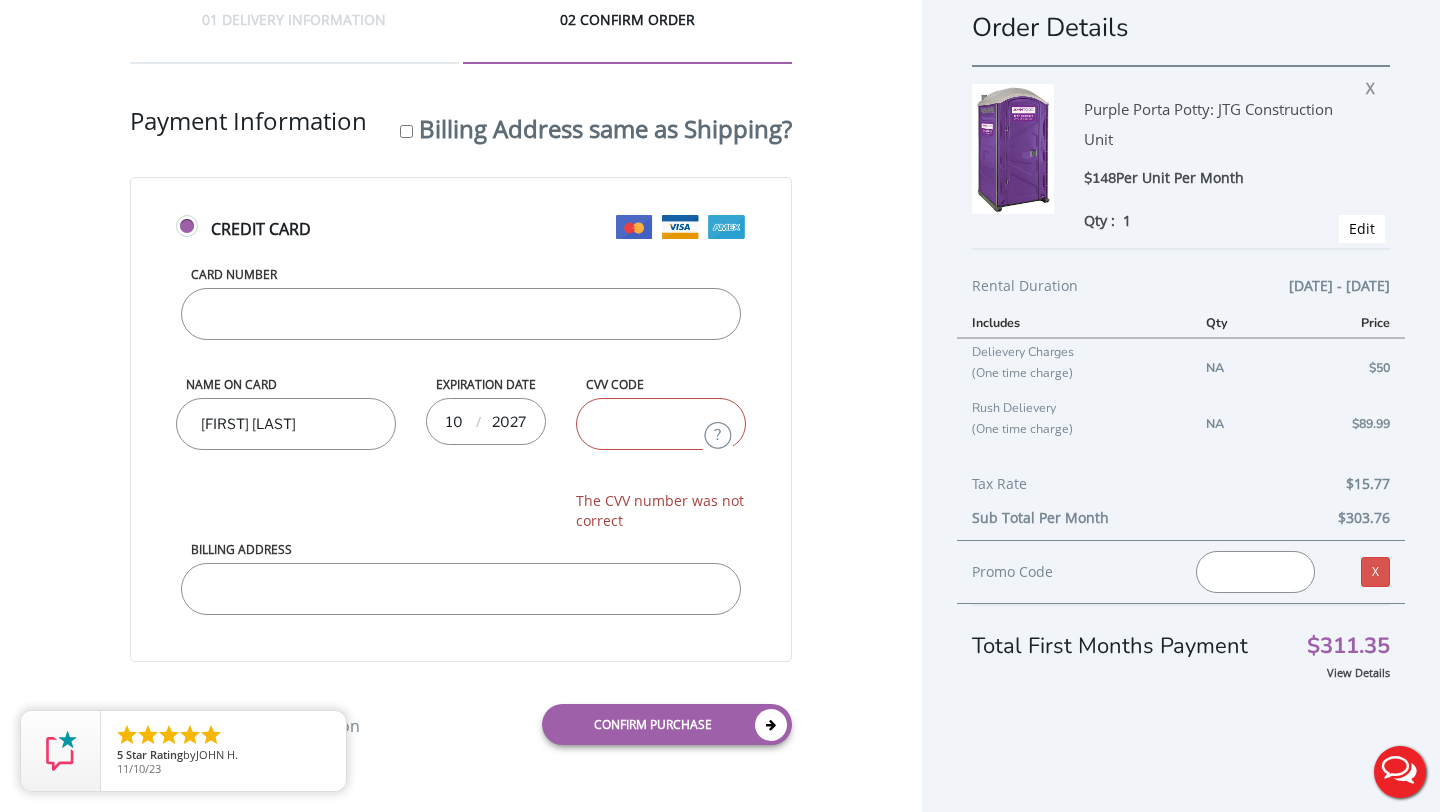 type on "2027" 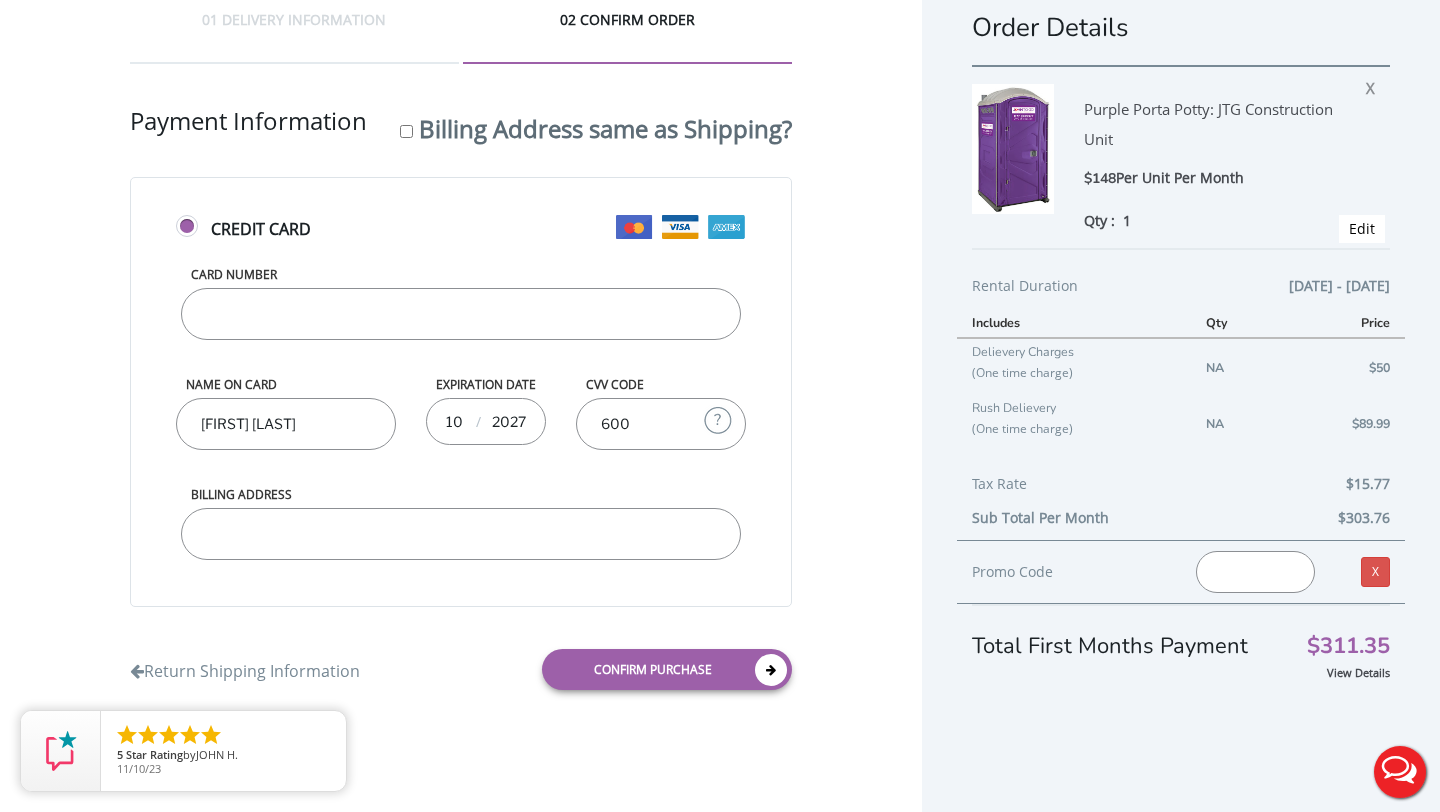 type on "600" 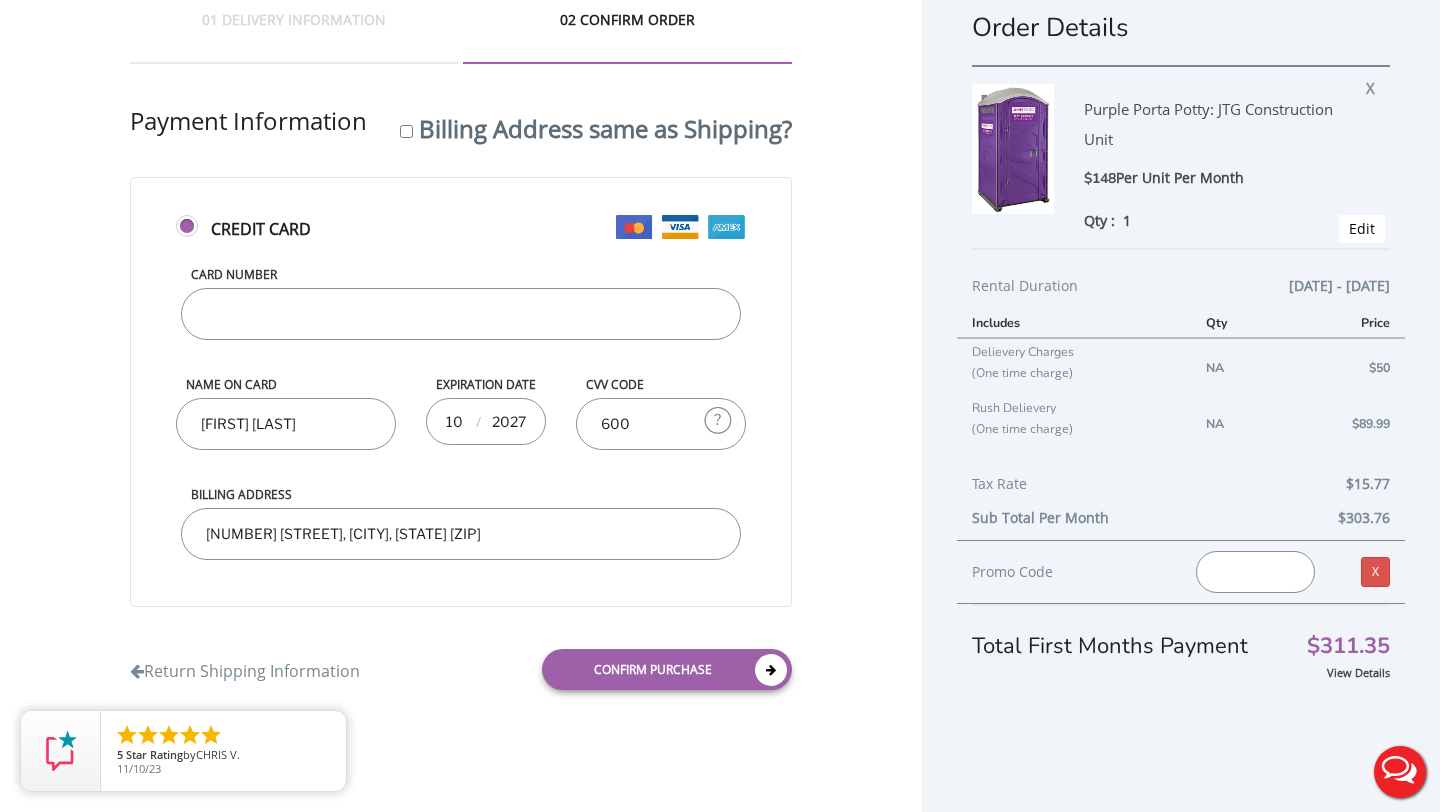 type on "530 [STREET], [CITY], [STATE] [POSTAL_CODE]" 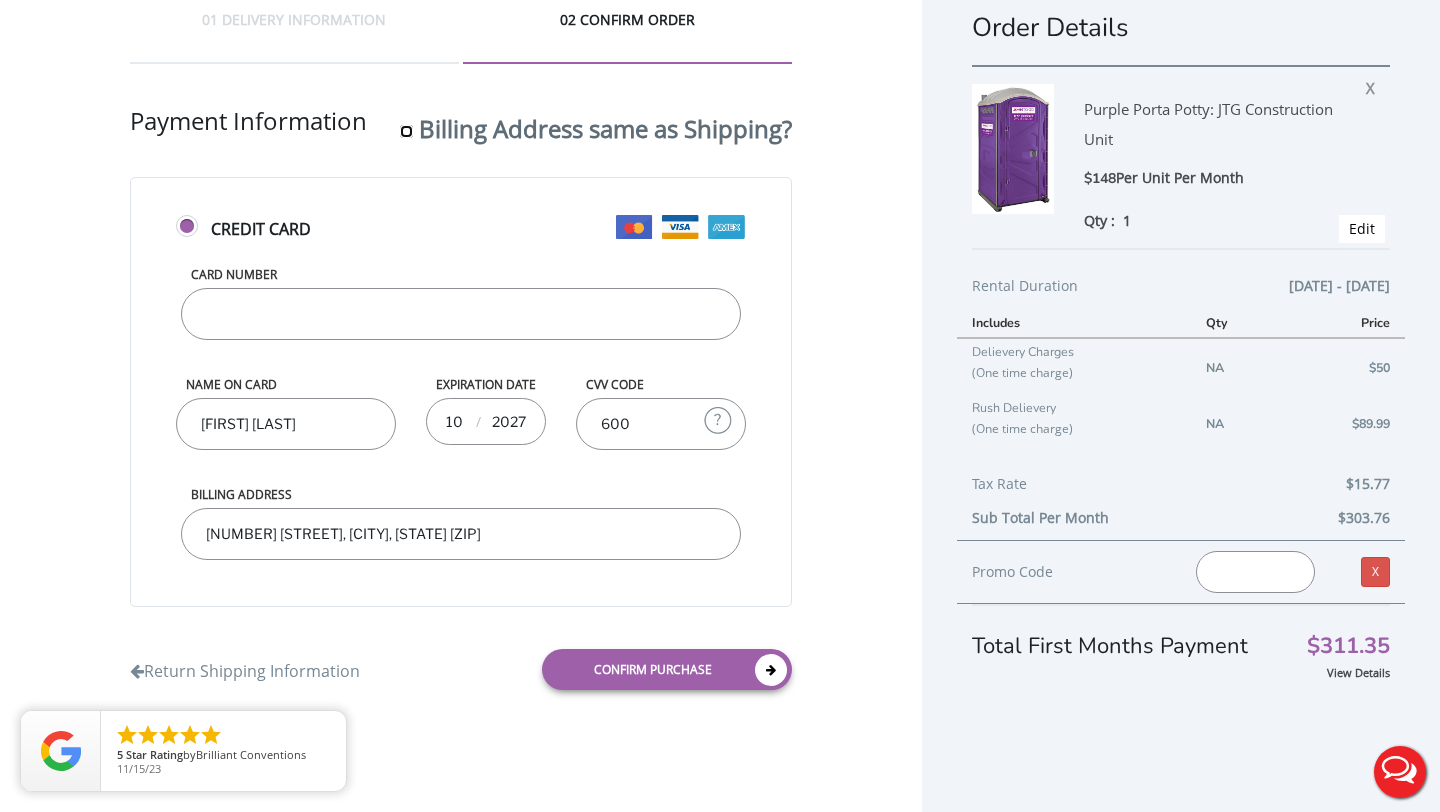 click on "Billing Address same as Shipping?" at bounding box center [406, 131] 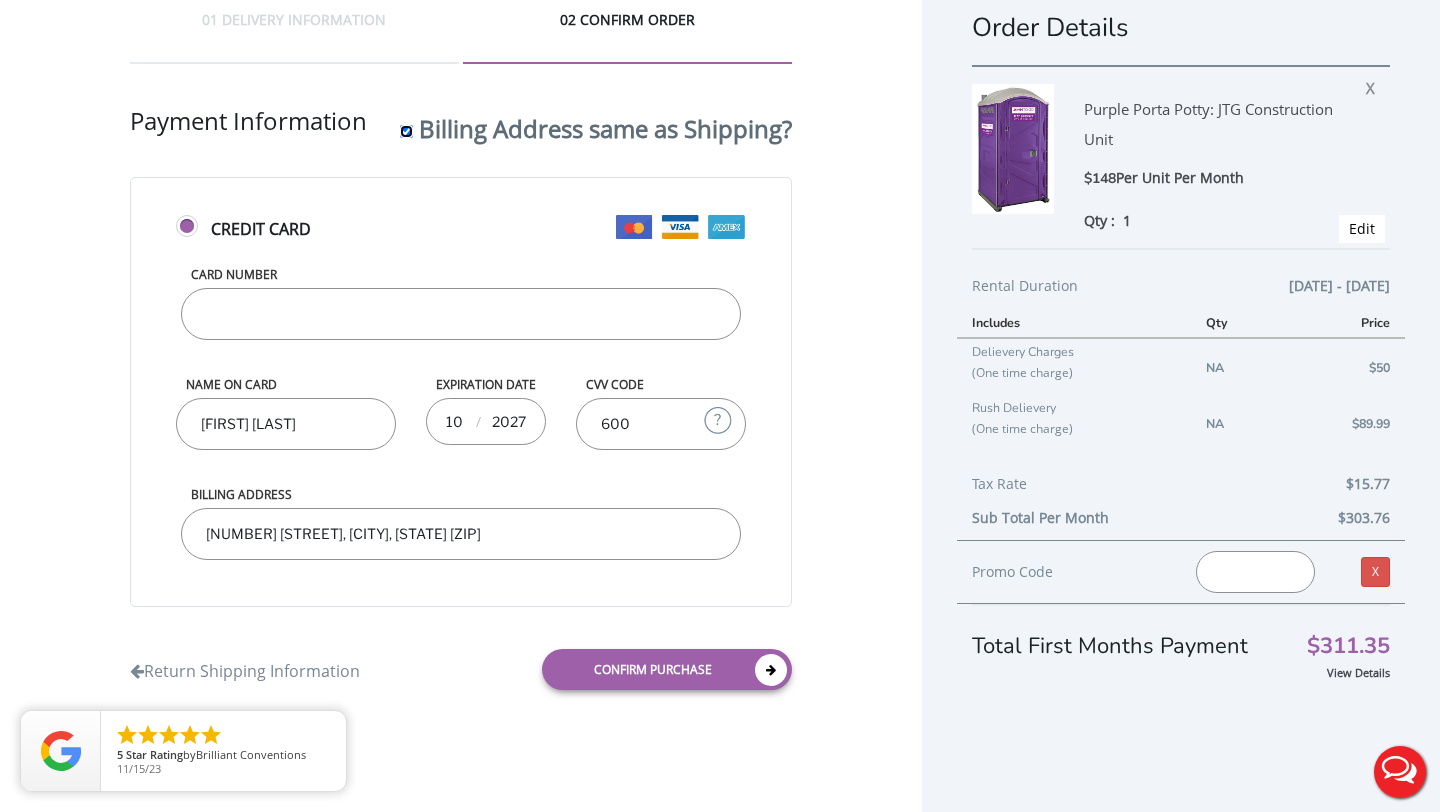 type on "[NUMBER] [STREET], [CITY], [STATE], [COUNTRY]" 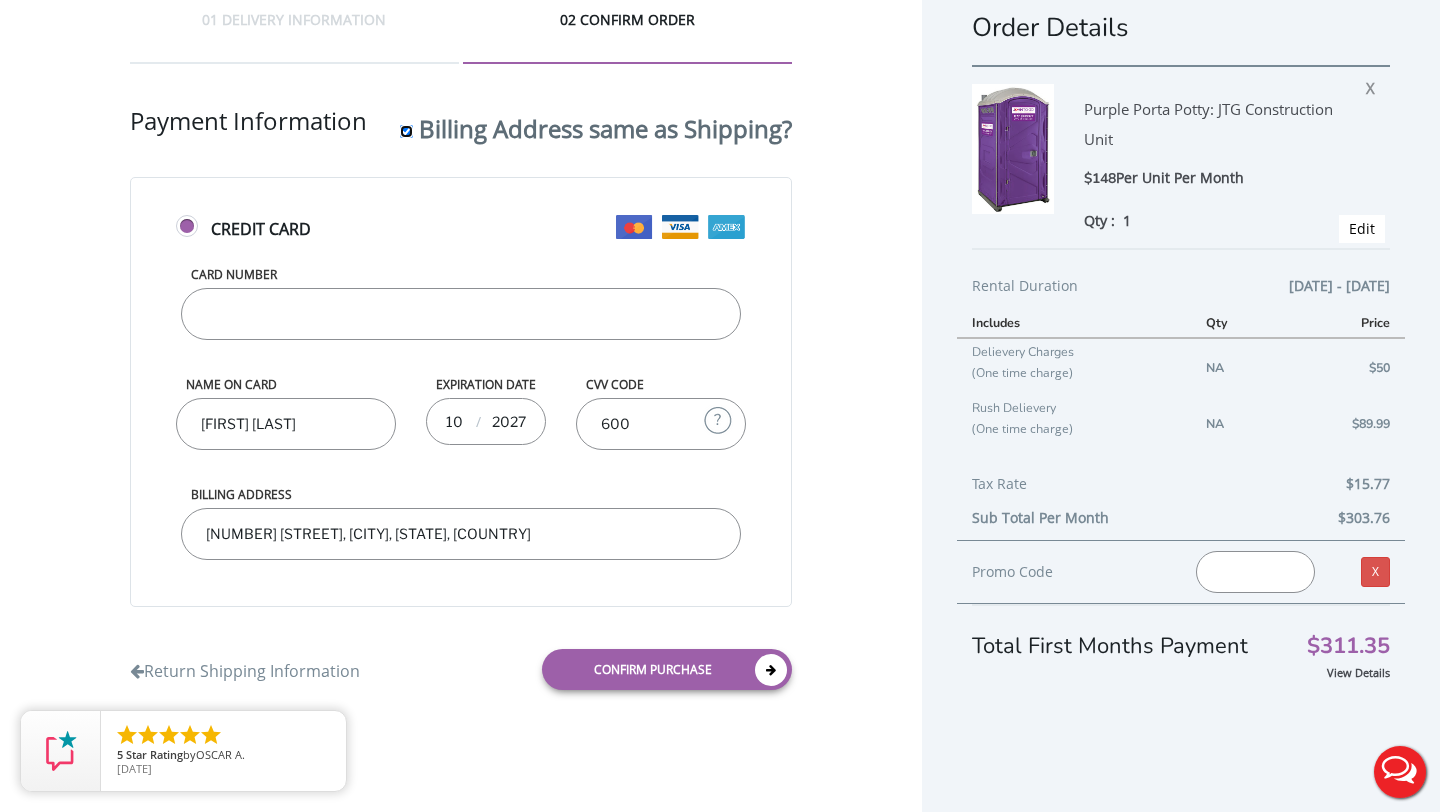 click on "Billing Address same as Shipping?" at bounding box center [406, 131] 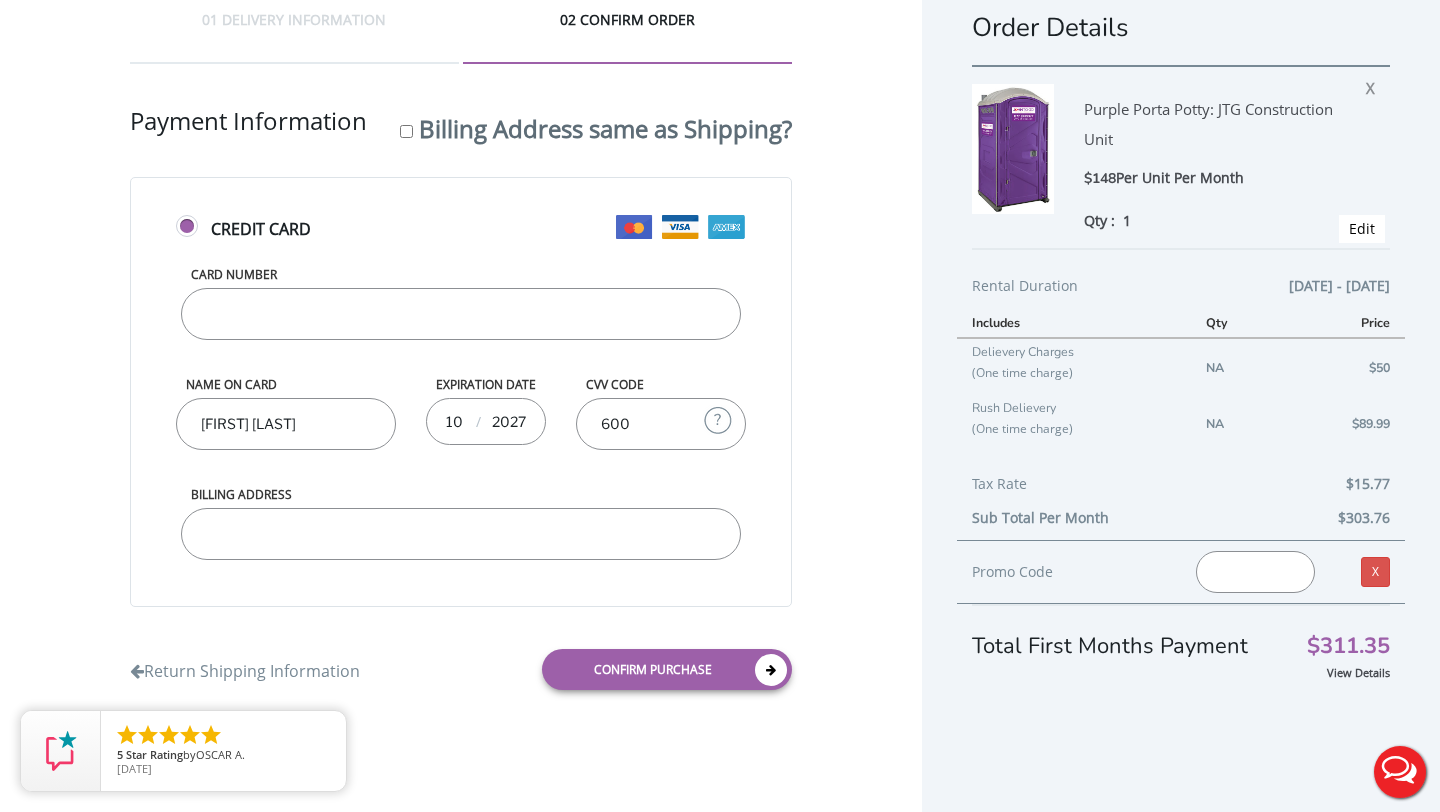 click on "Billing Address" at bounding box center [461, 534] 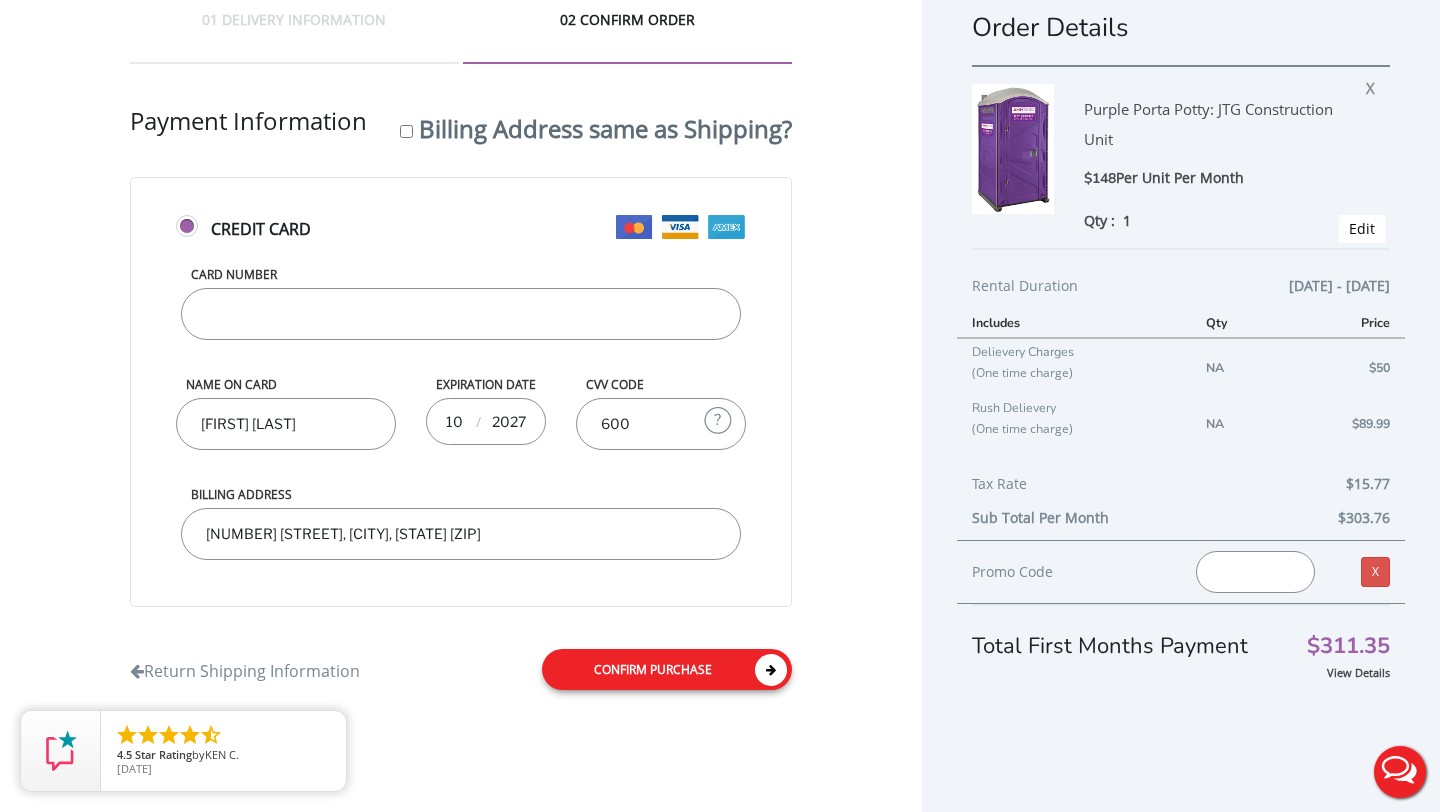 type on "530 [STREET], [CITY], [STATE] [POSTAL_CODE]" 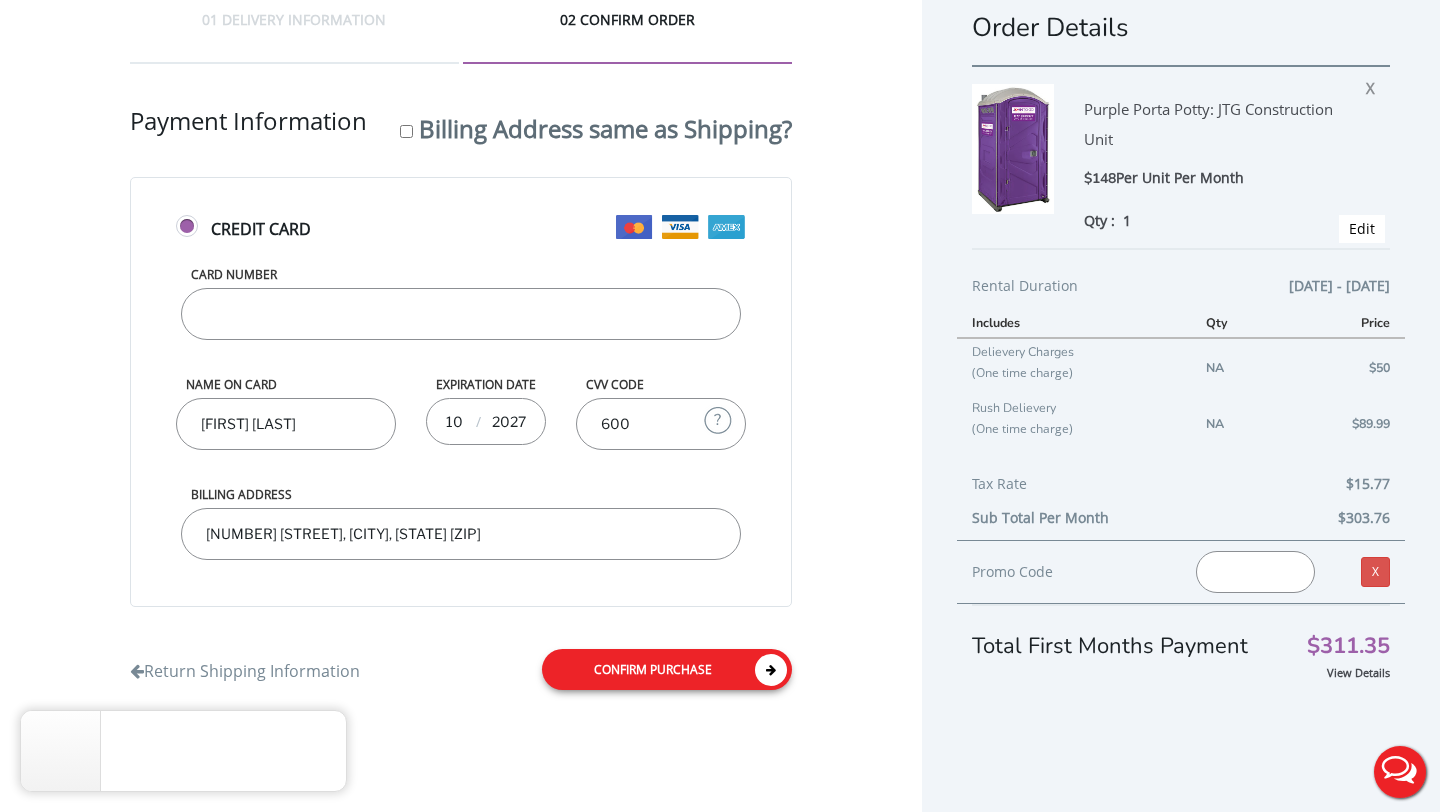 click on "Confirm purchase" at bounding box center [667, 669] 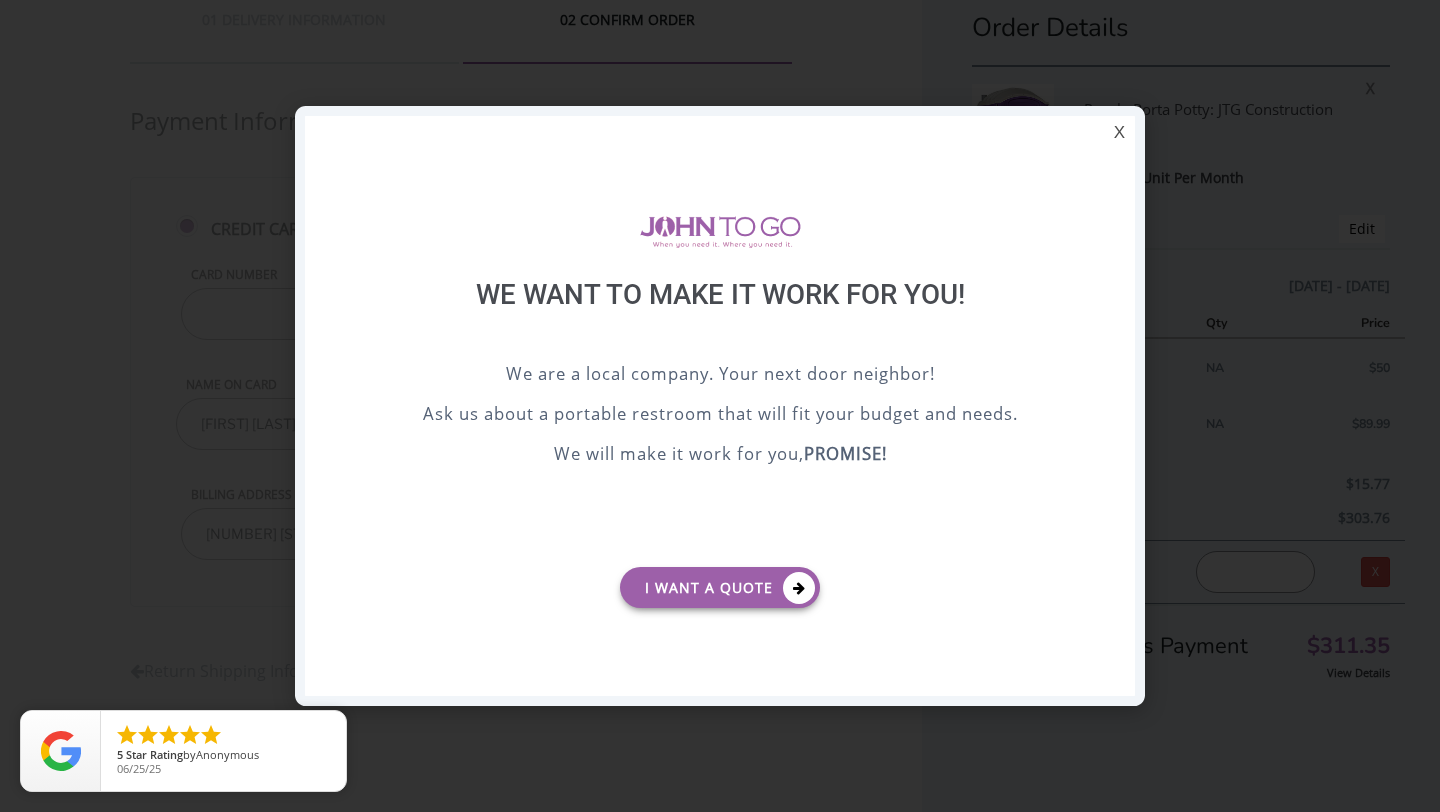 scroll, scrollTop: 0, scrollLeft: 0, axis: both 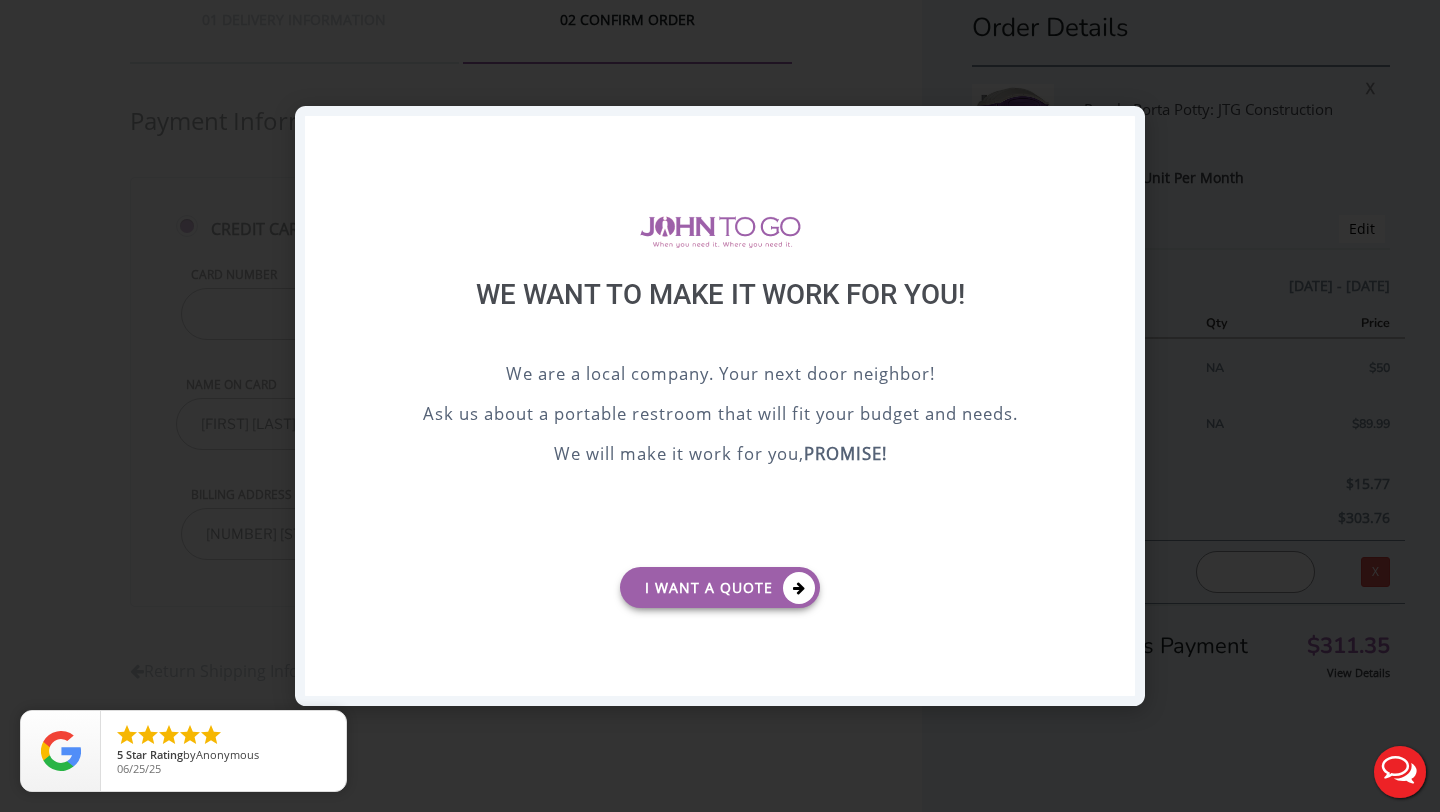 click on "X" at bounding box center [1119, 133] 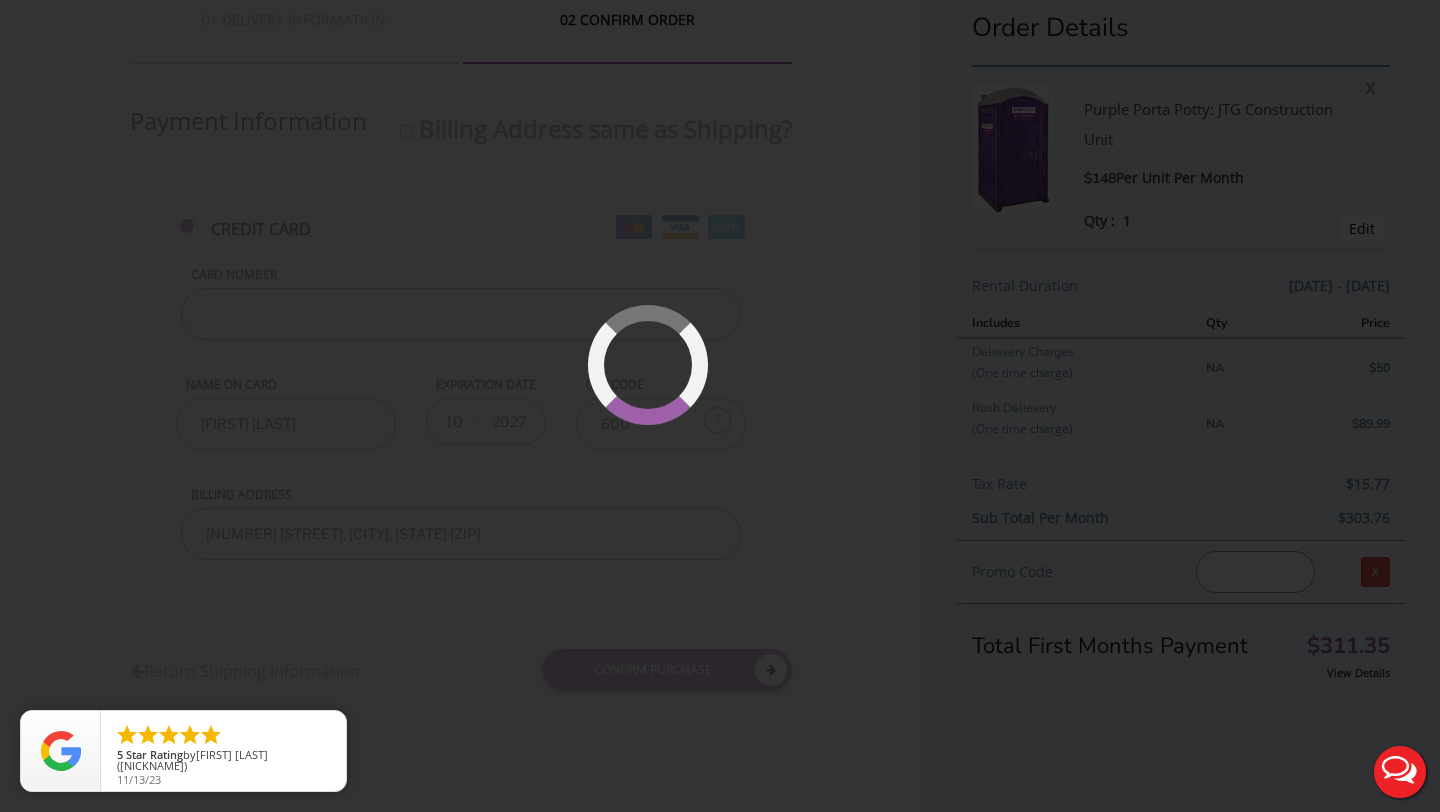 click at bounding box center (720, 406) 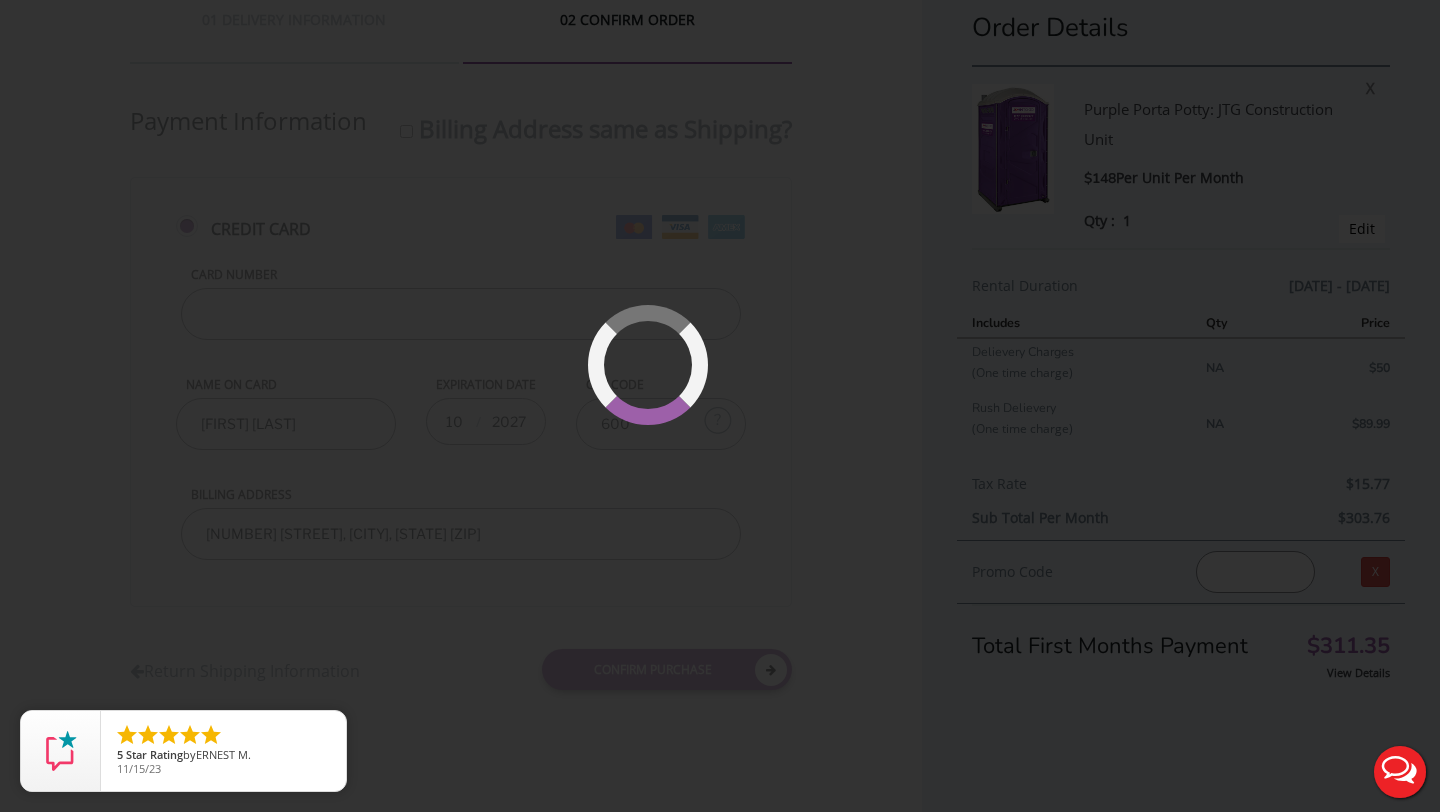 click at bounding box center (708, 425) 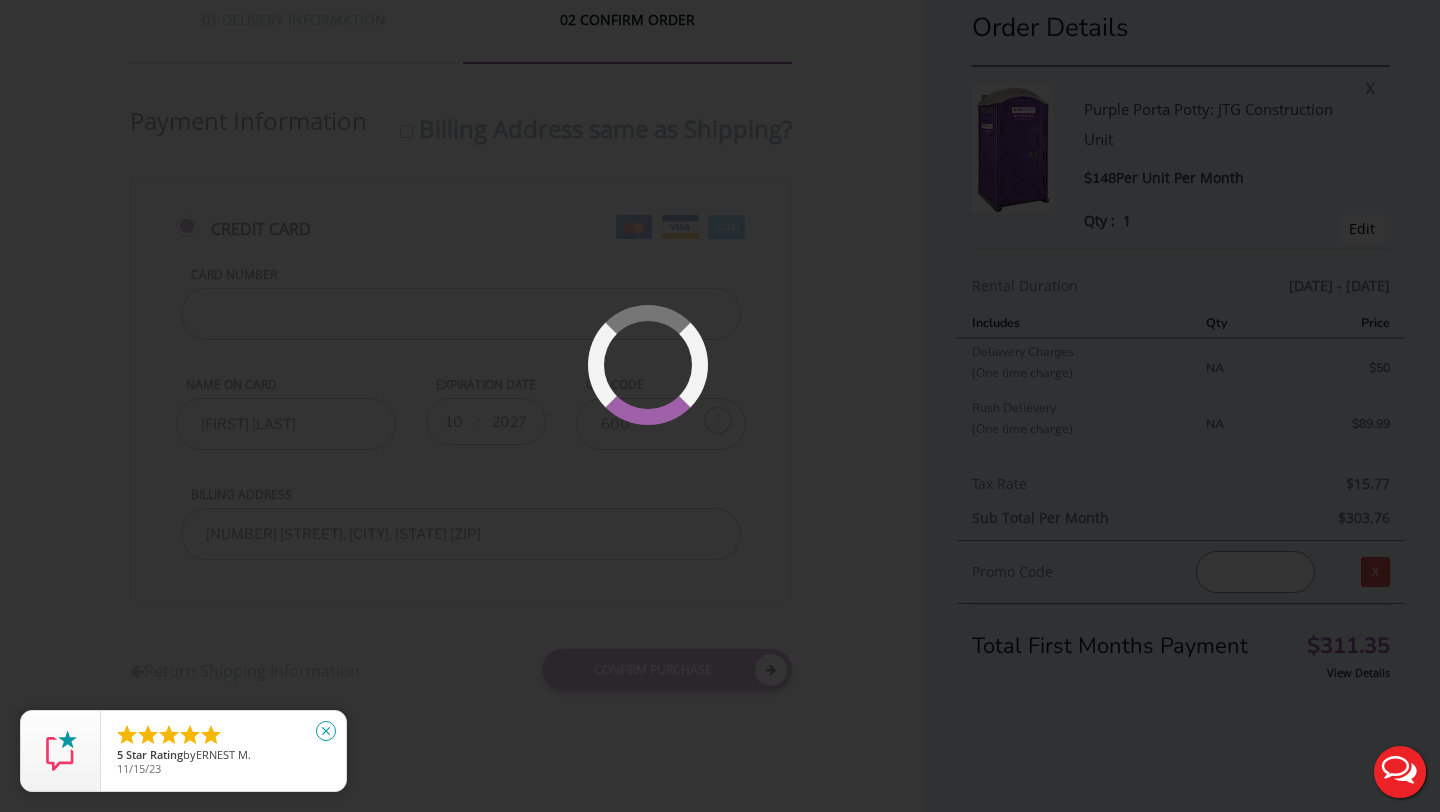 click on "close" at bounding box center (326, 731) 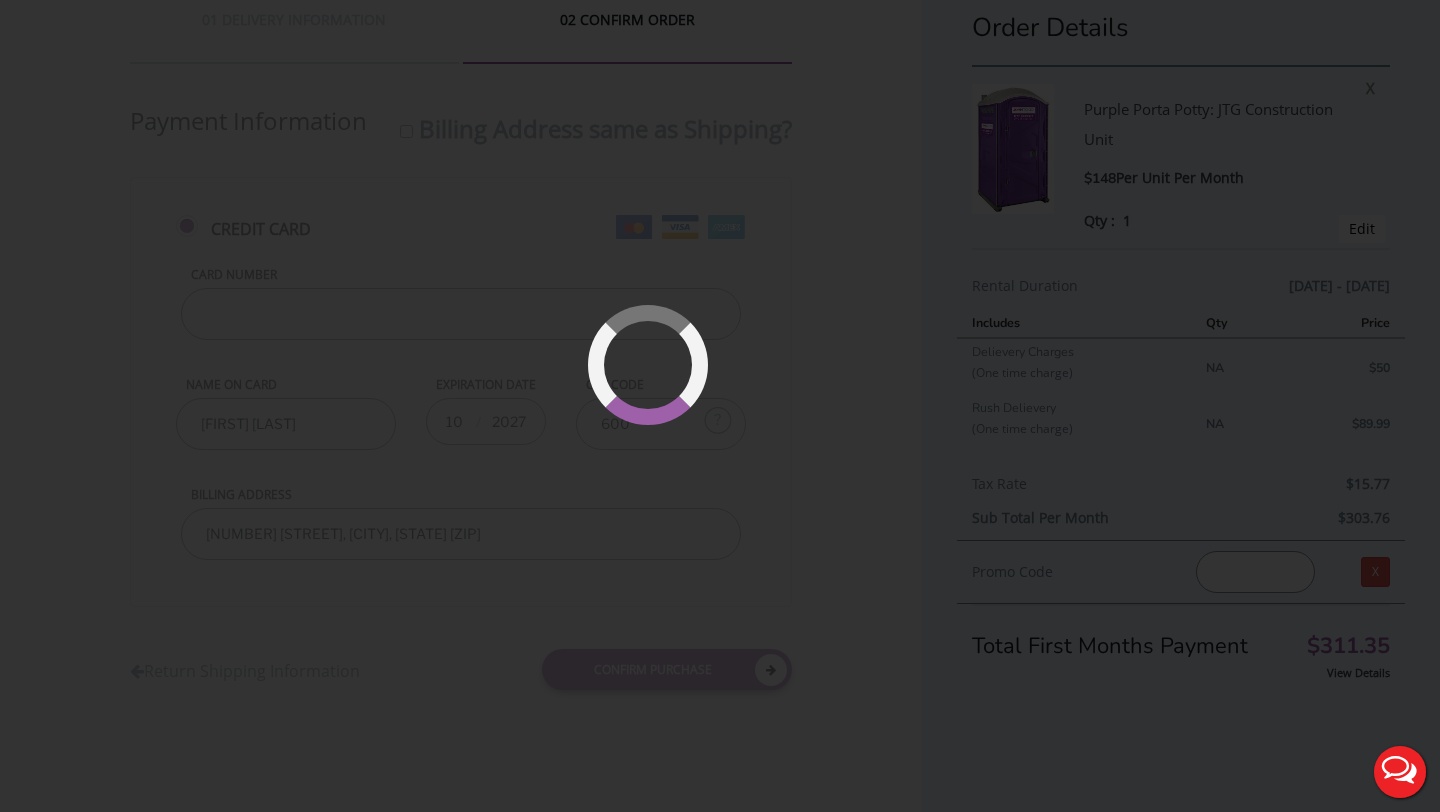 click at bounding box center [720, 406] 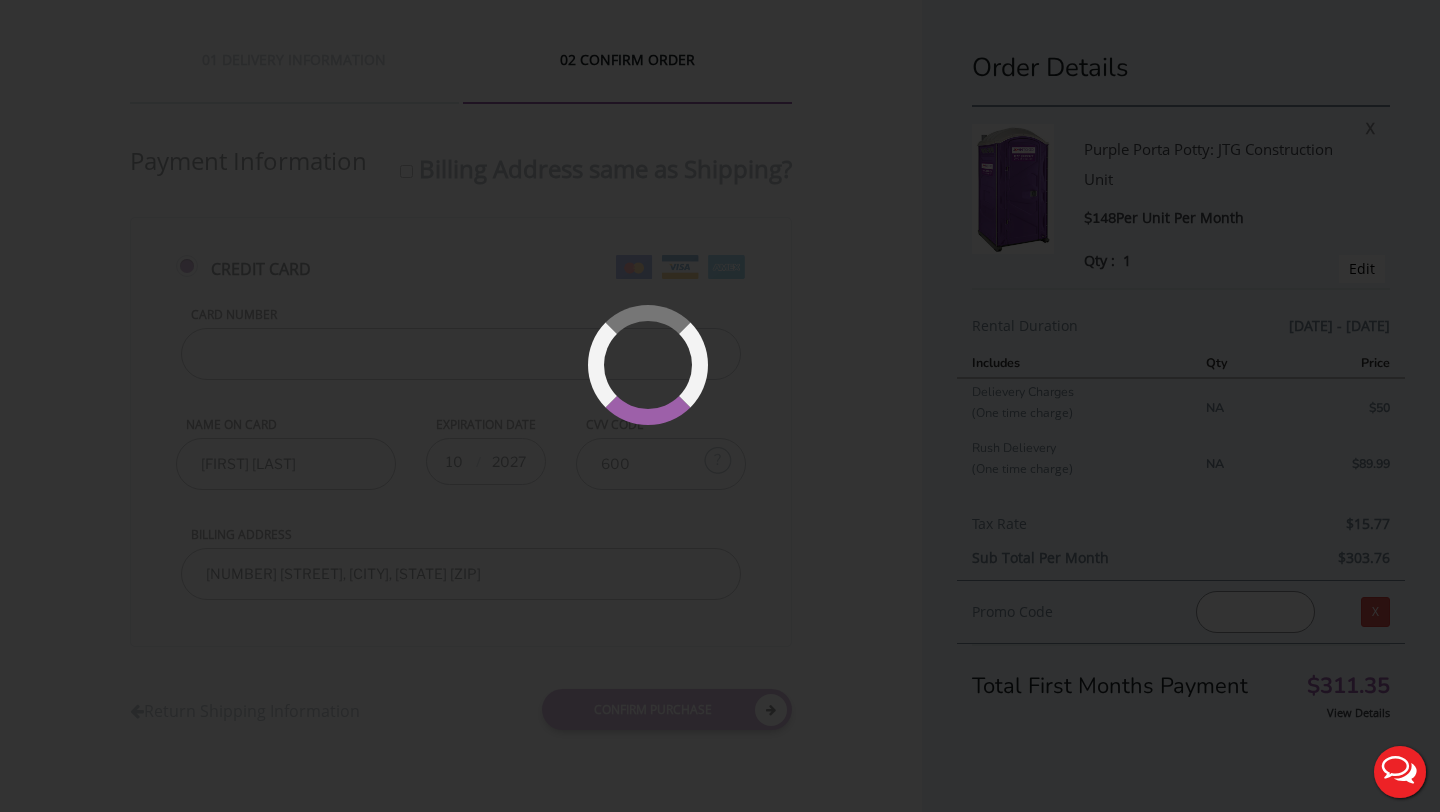 click at bounding box center [708, 425] 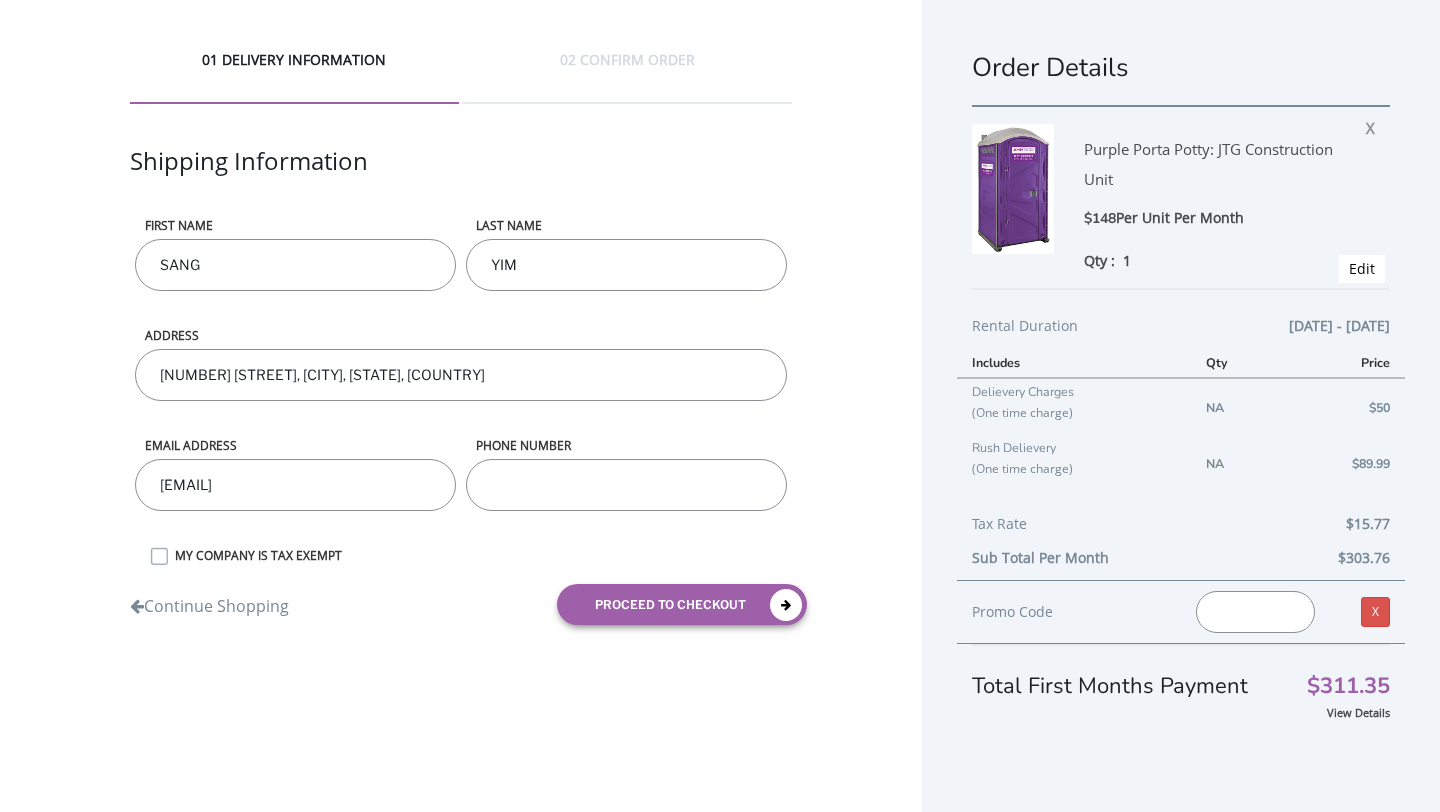 scroll, scrollTop: 0, scrollLeft: 0, axis: both 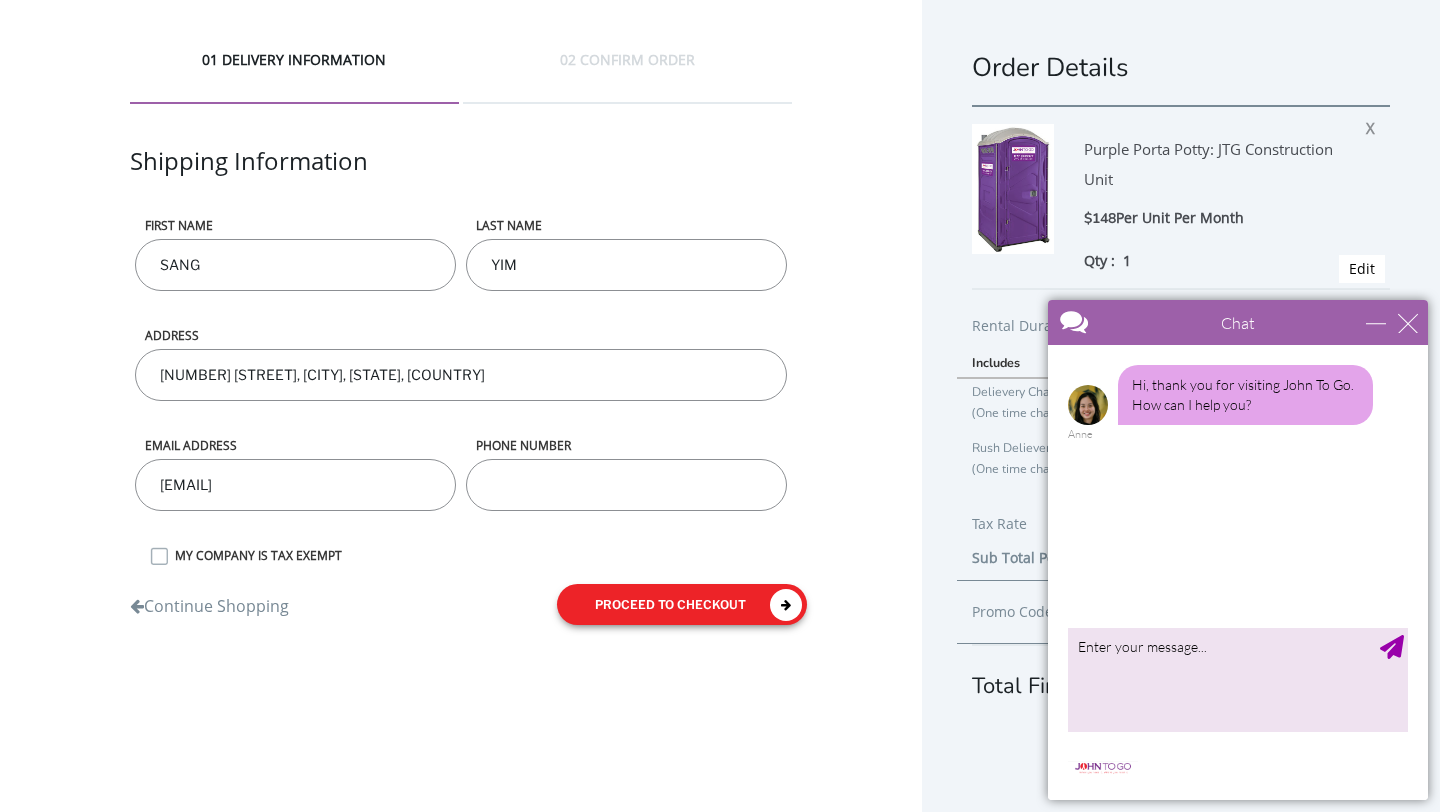 click on "proceed to checkout" at bounding box center (682, 604) 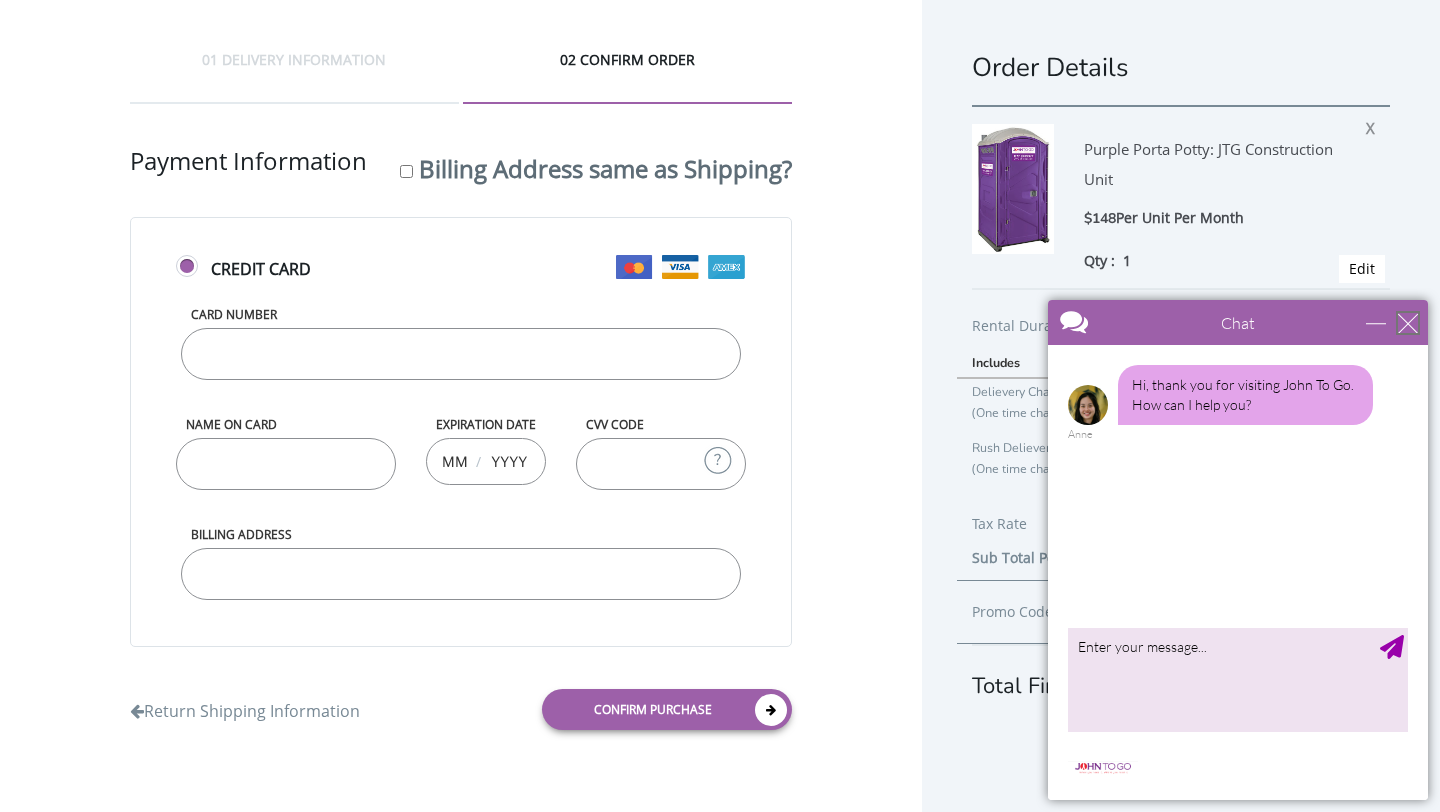 click at bounding box center (1408, 323) 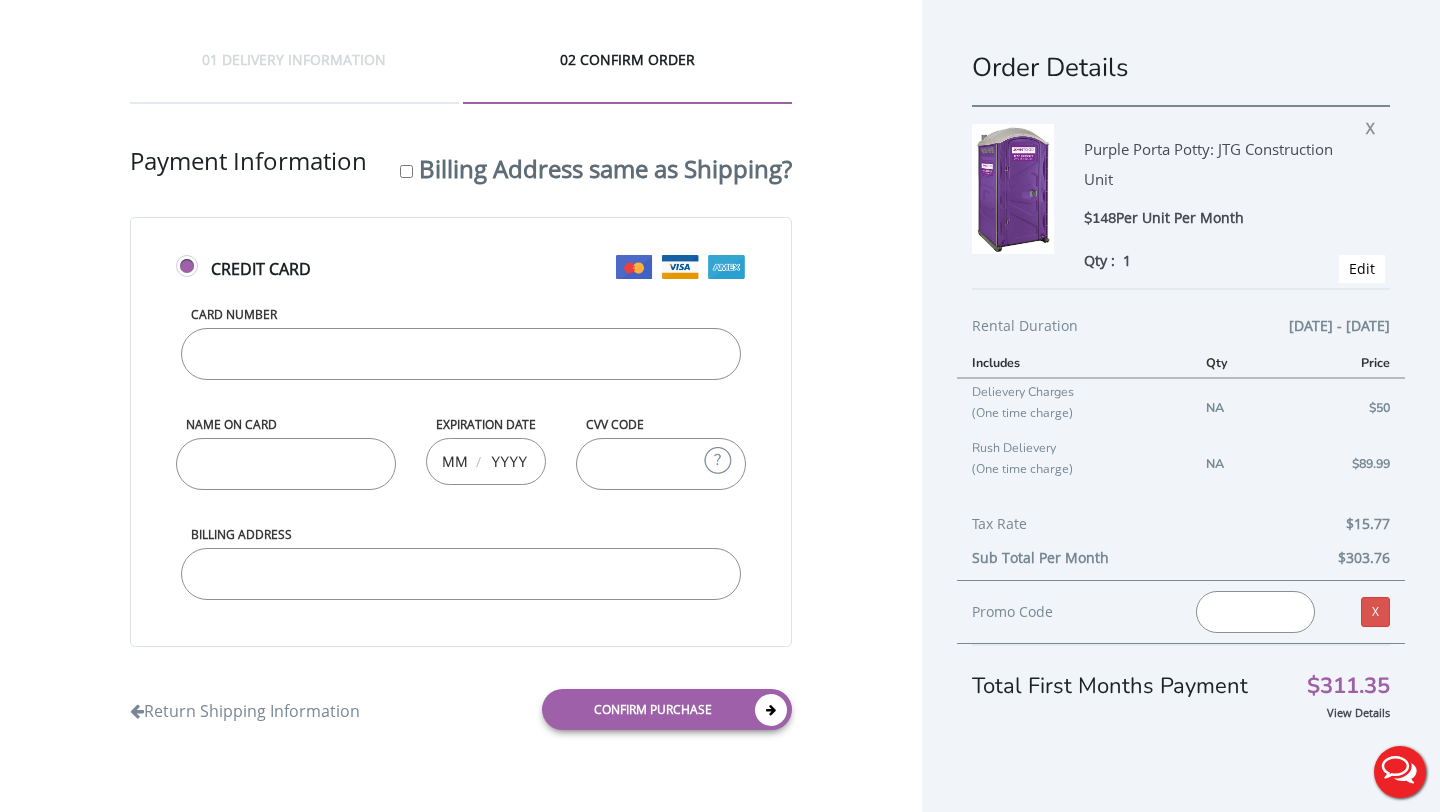 scroll, scrollTop: 0, scrollLeft: 0, axis: both 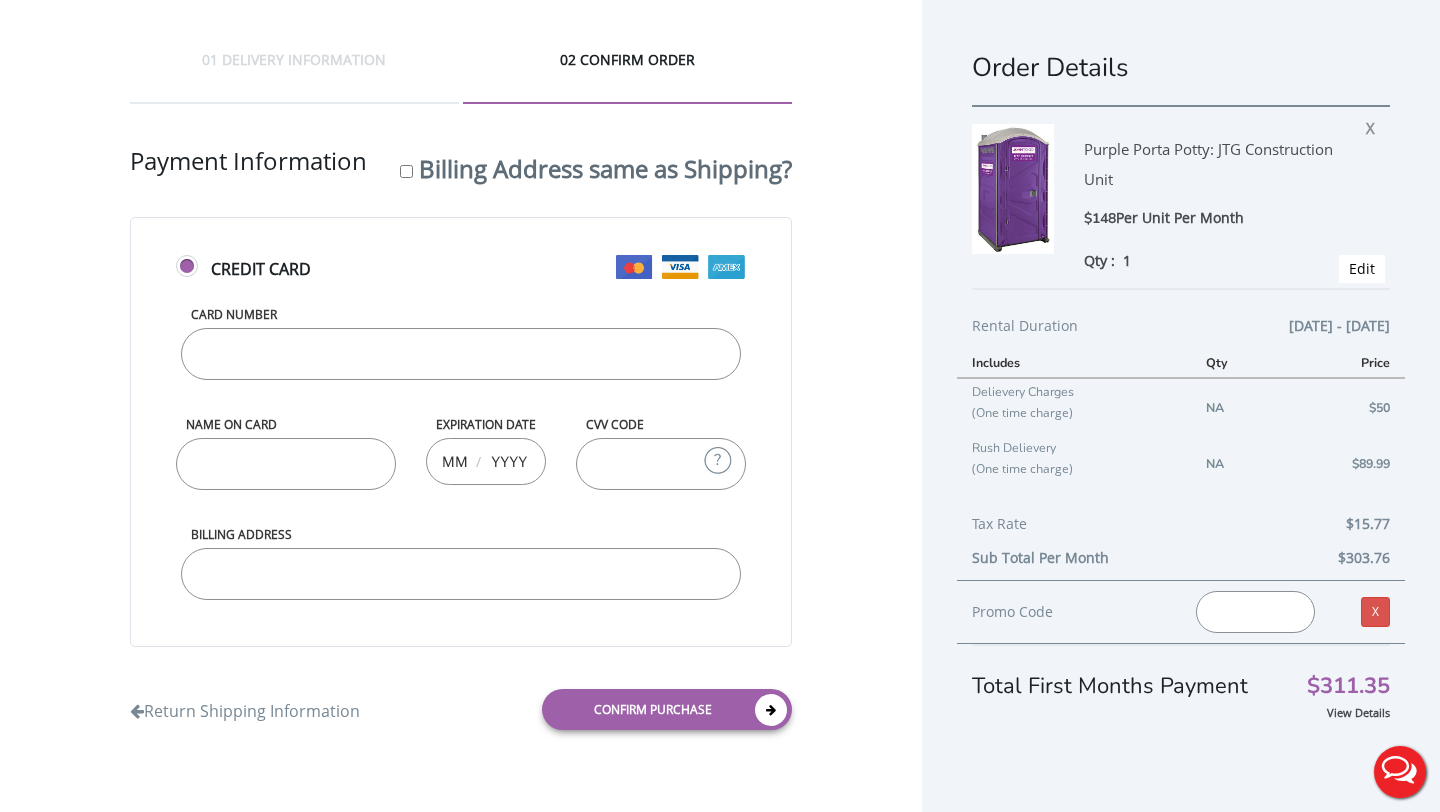 type on "[PHONE]" 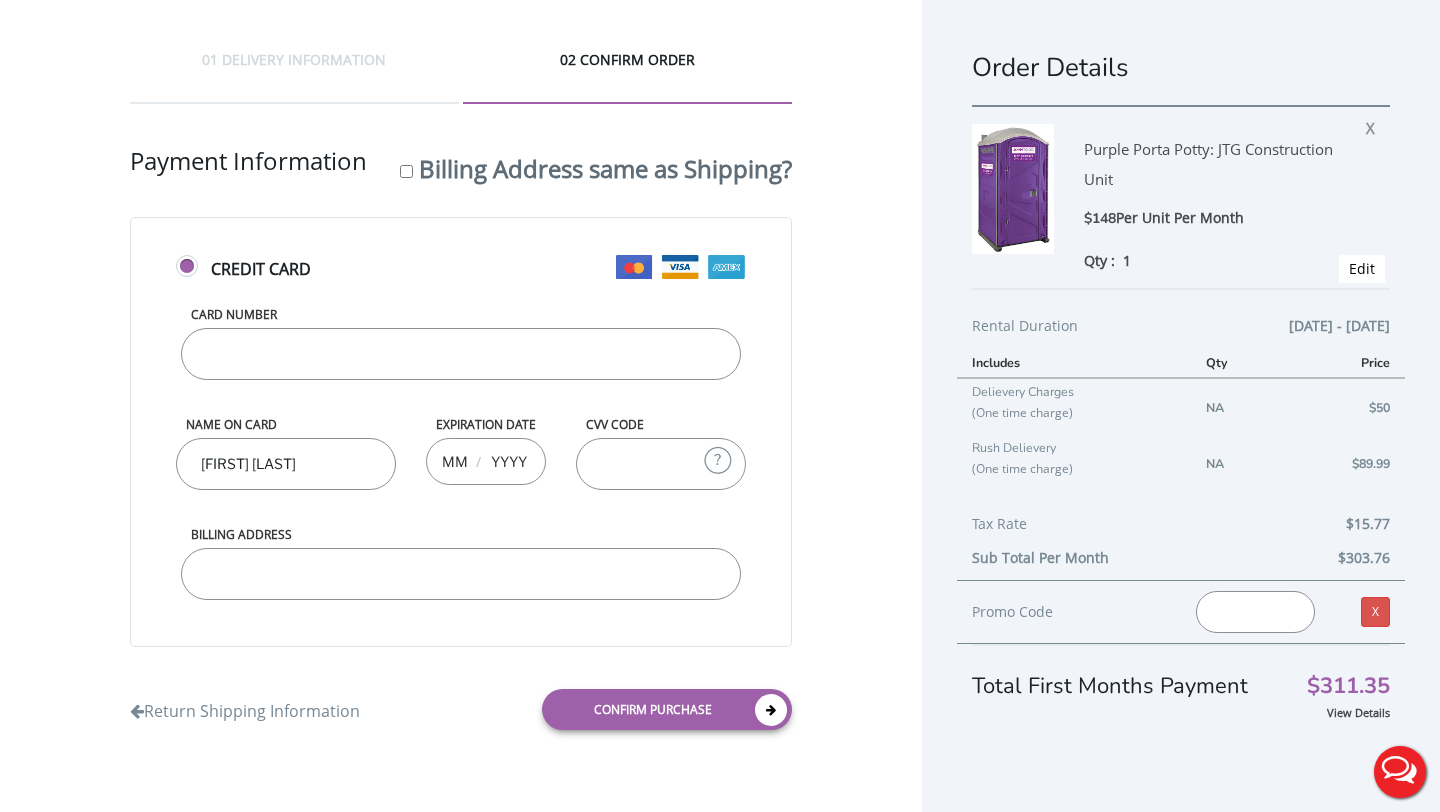 type on "andrew kim" 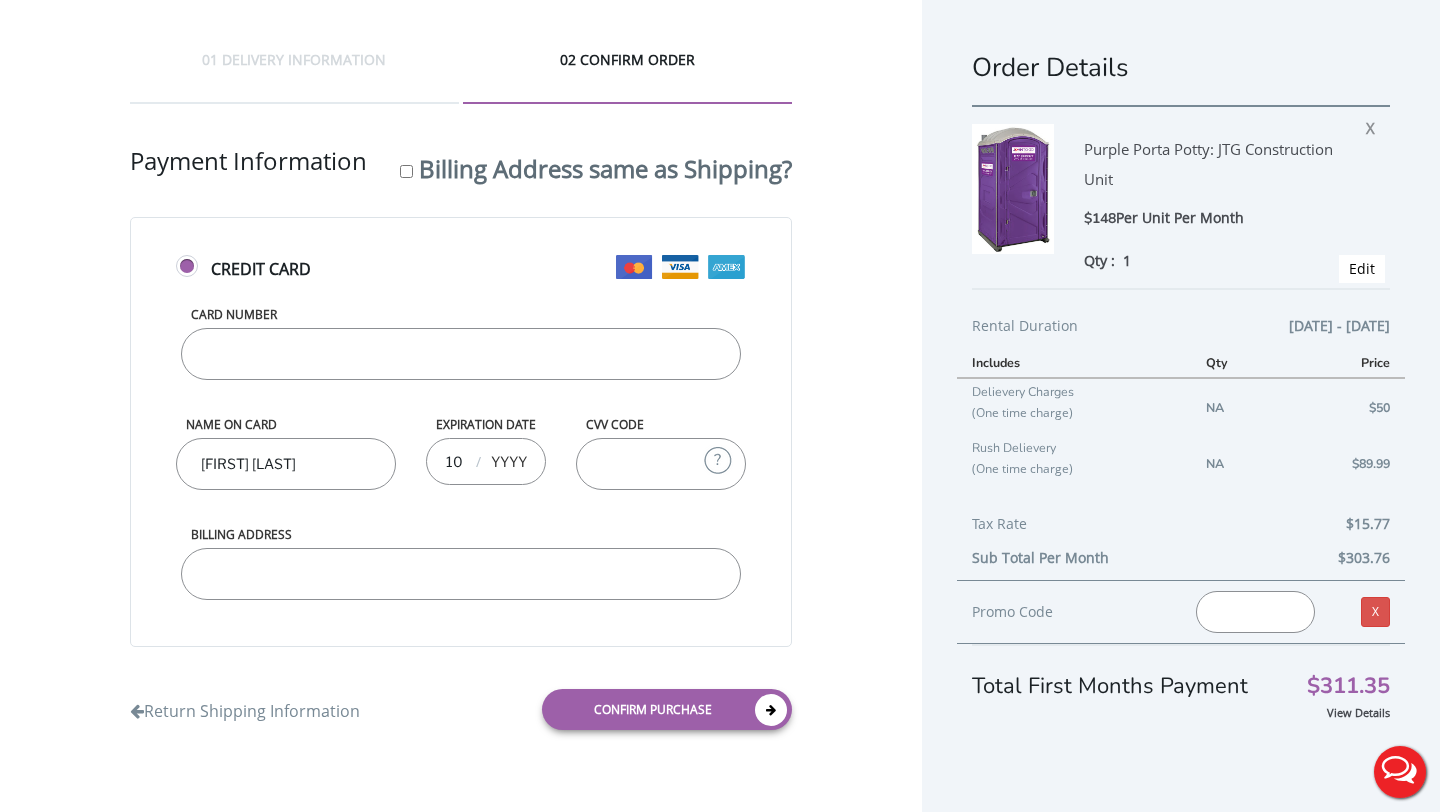 type on "10" 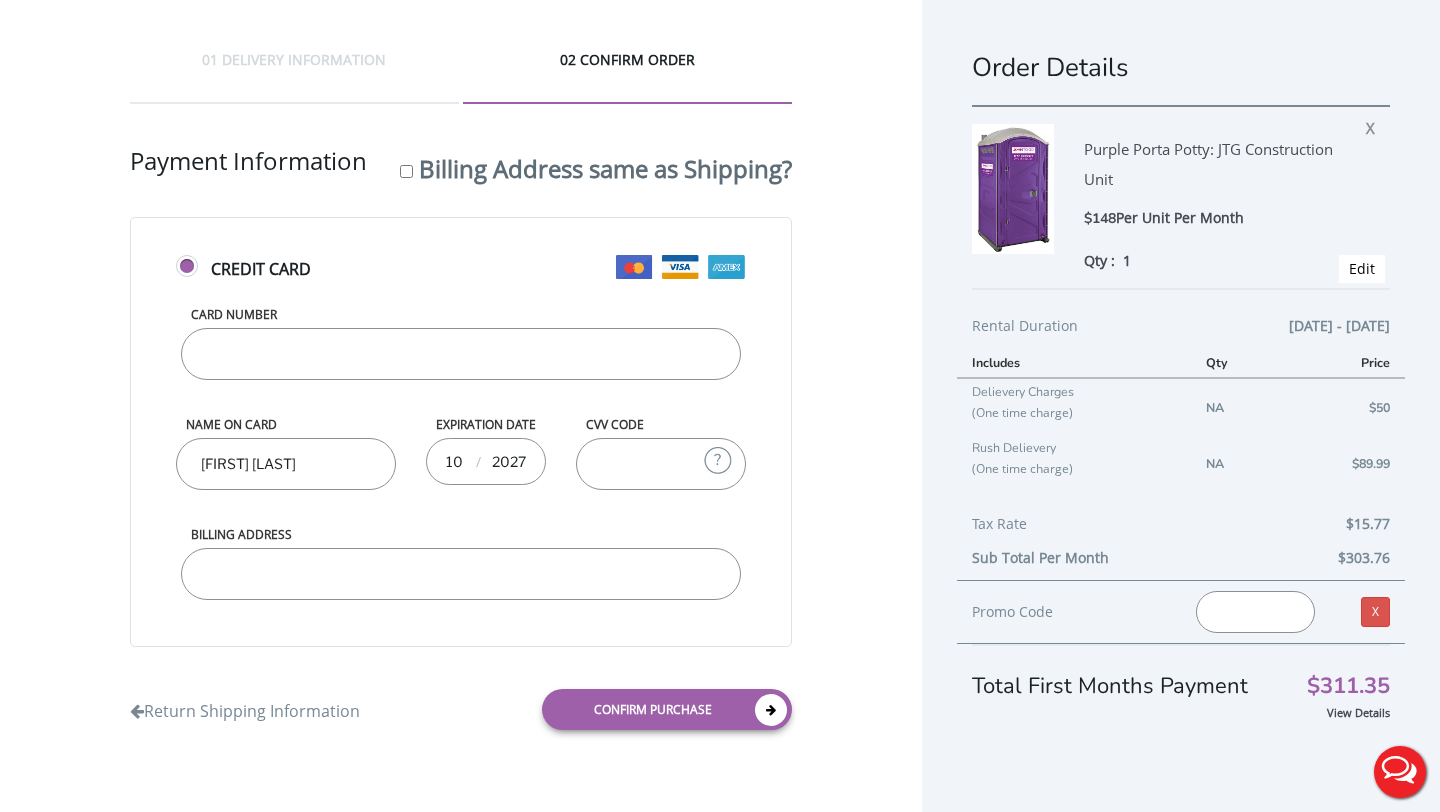 type on "2027" 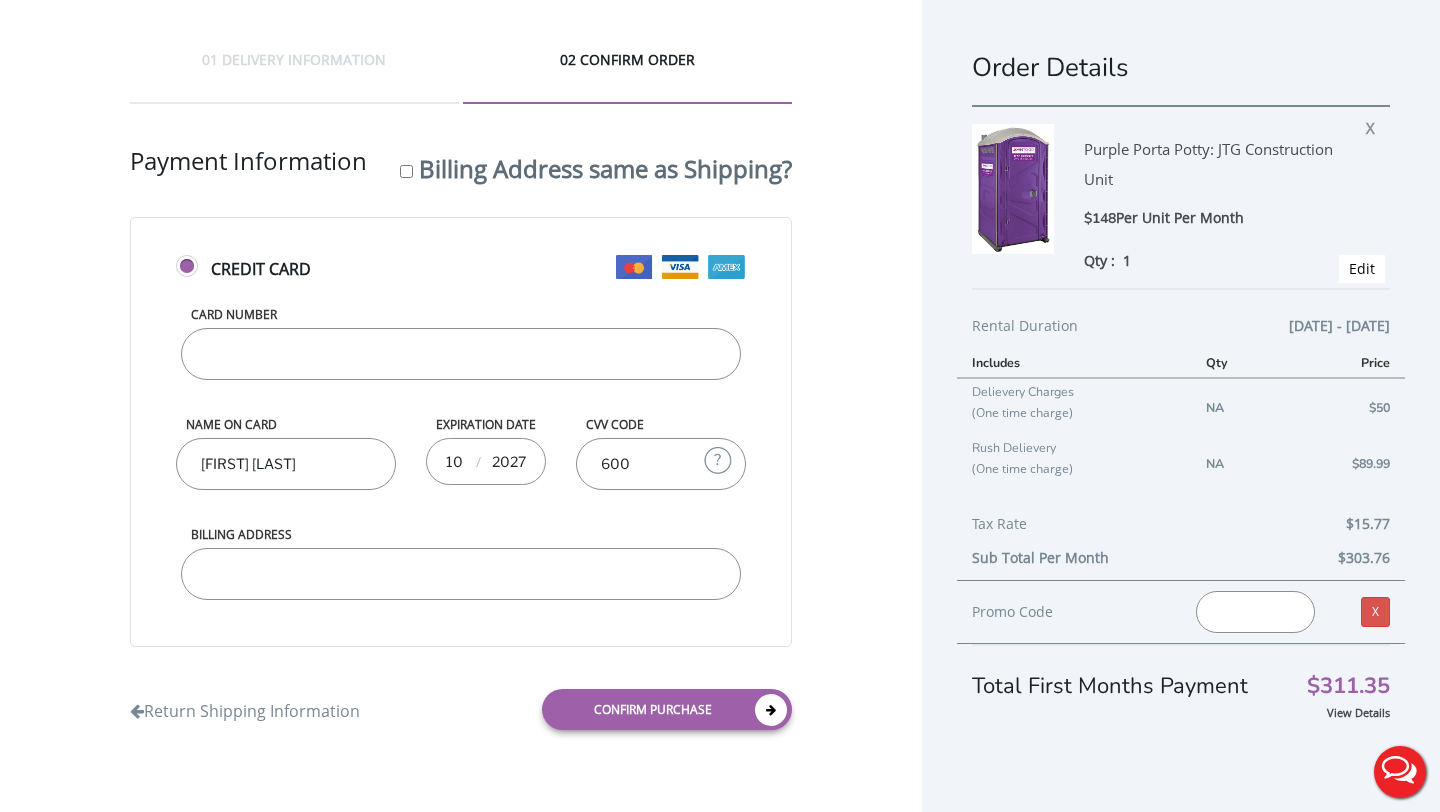 type on "600" 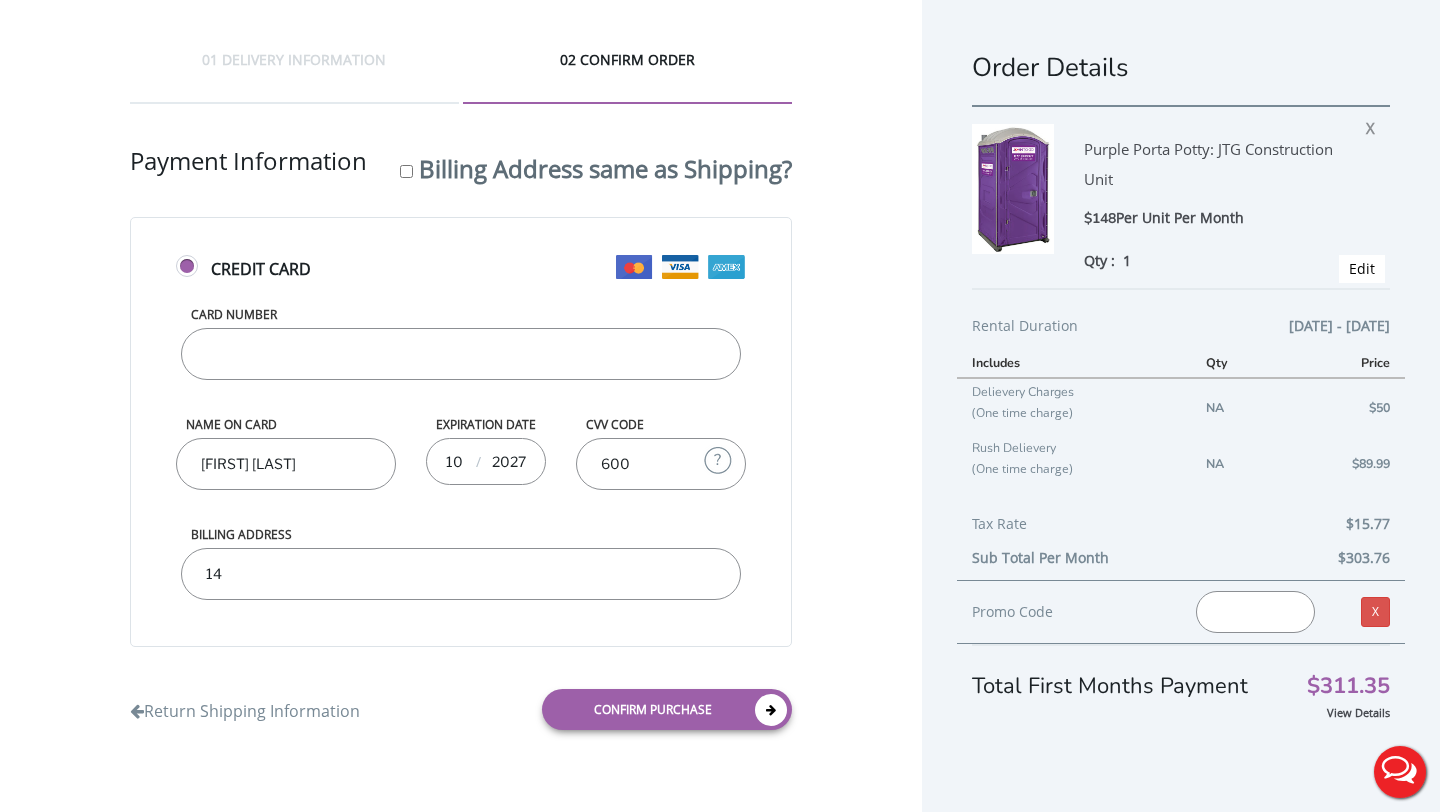 type on "1" 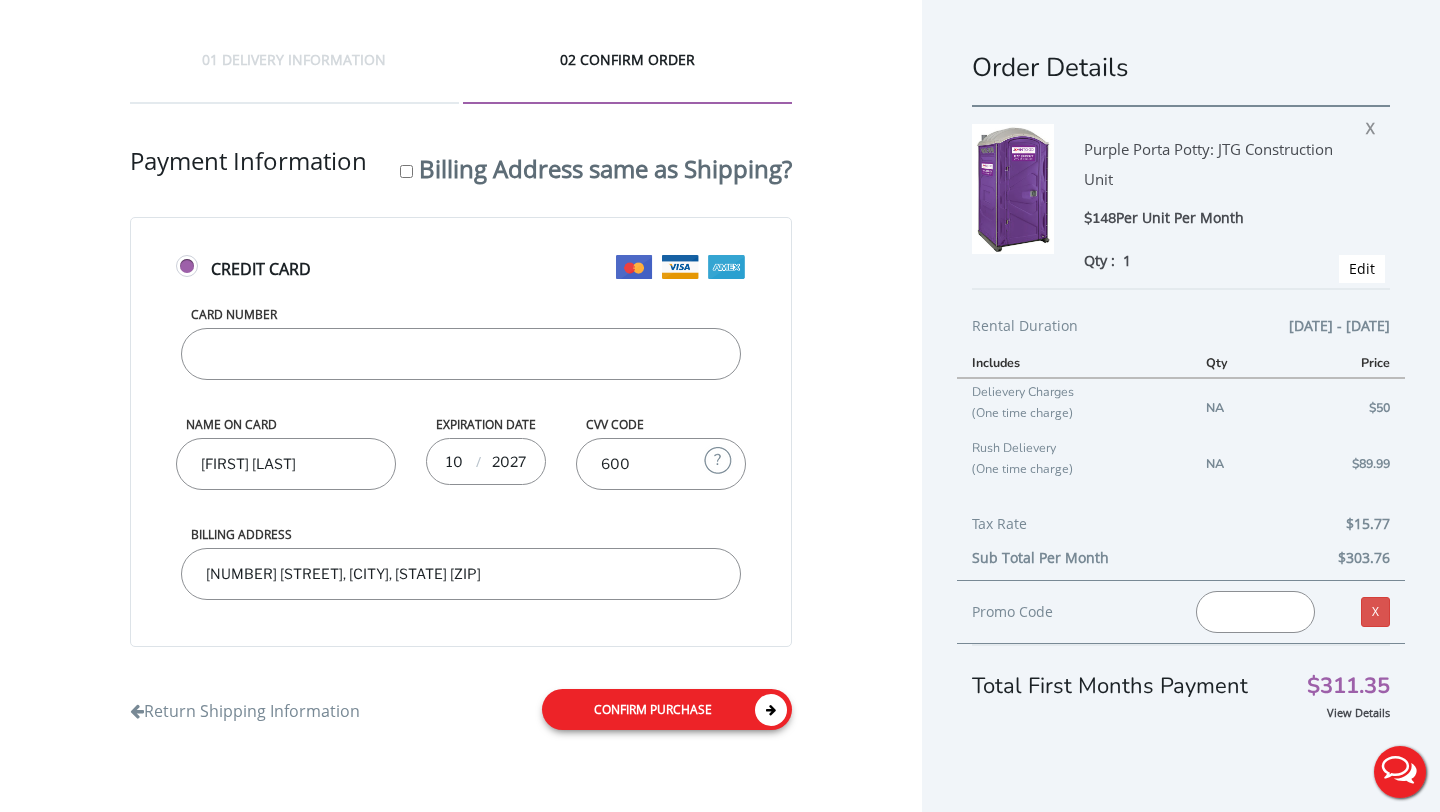 type on "530 orchard ave, palisades park, nj 07650" 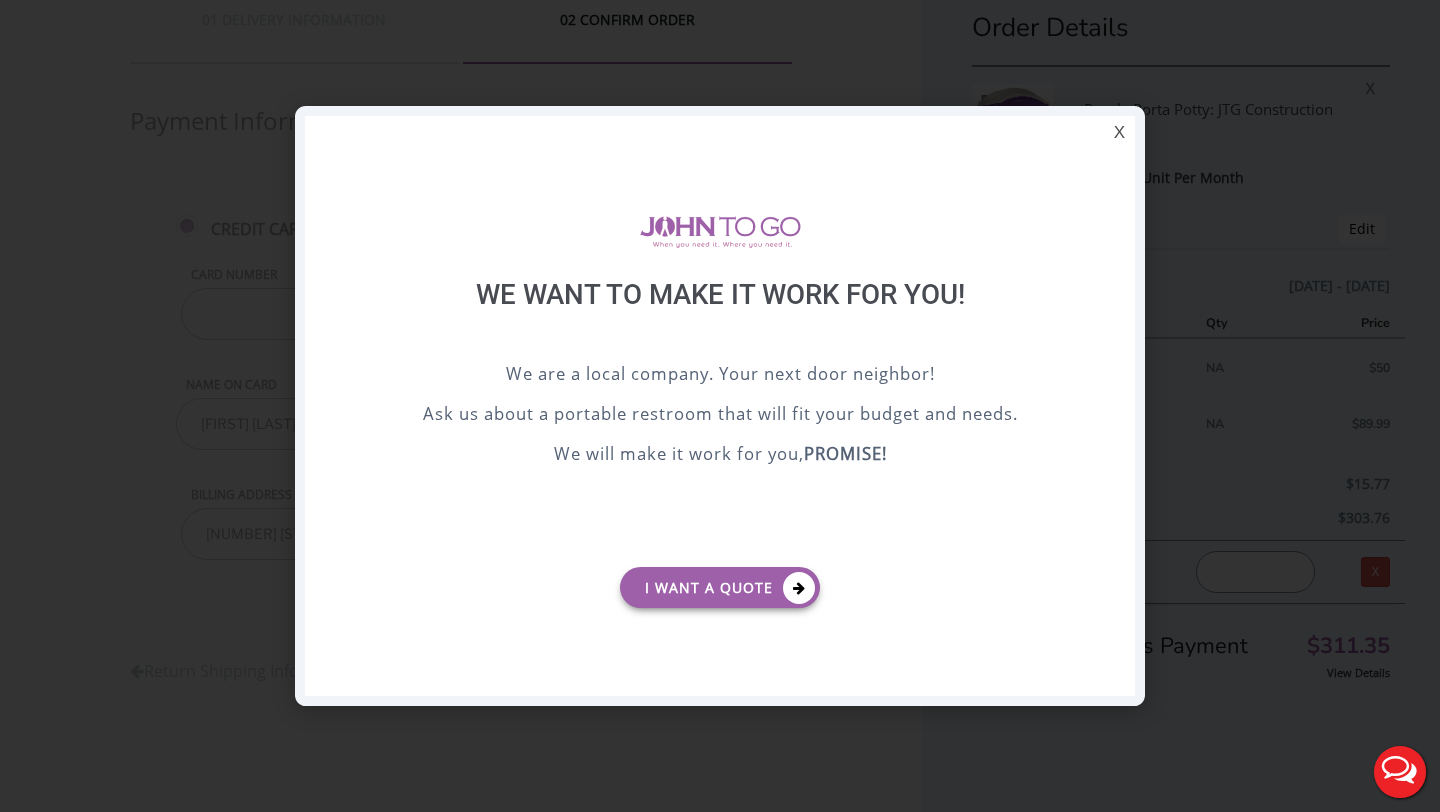 scroll, scrollTop: 0, scrollLeft: 0, axis: both 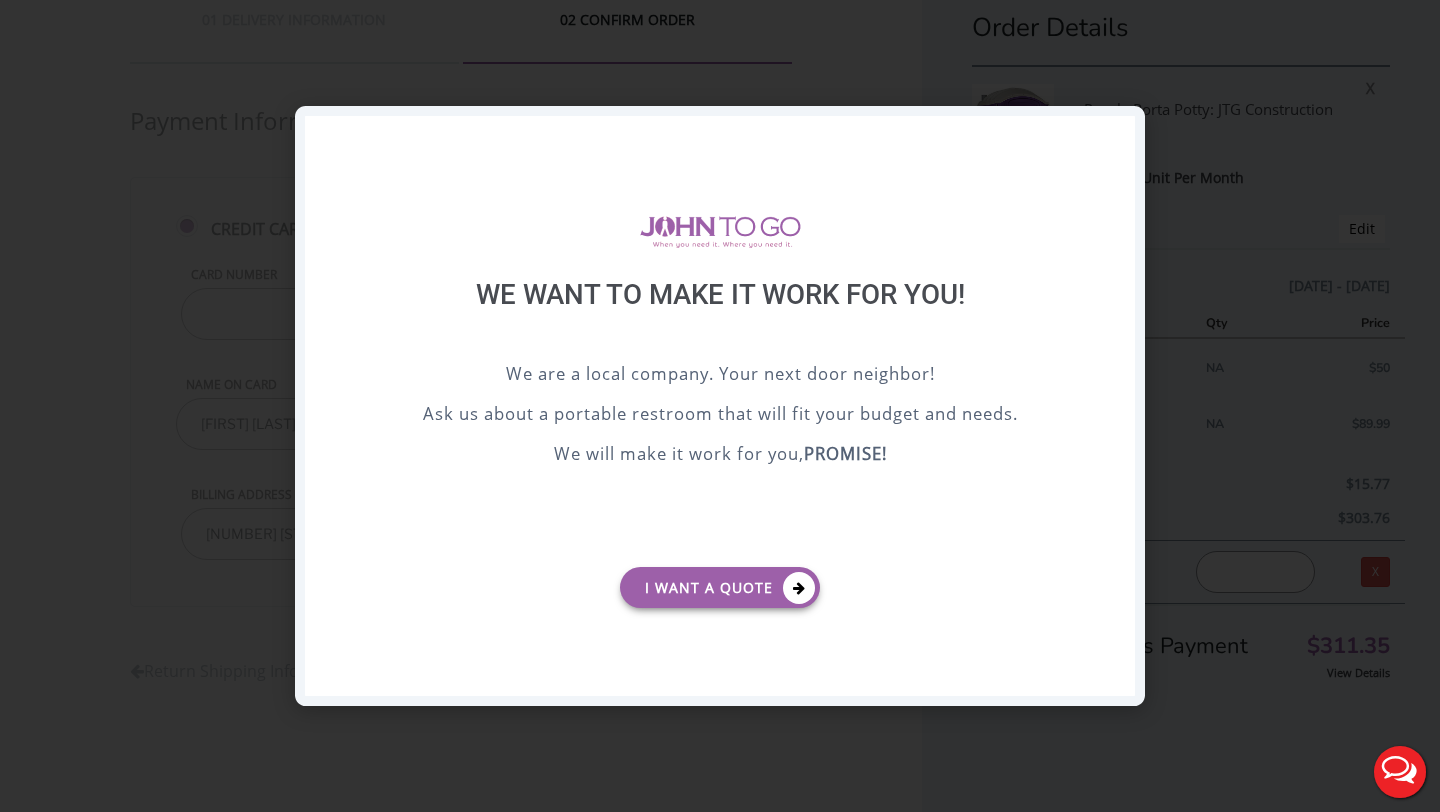 click on "X" at bounding box center (1119, 133) 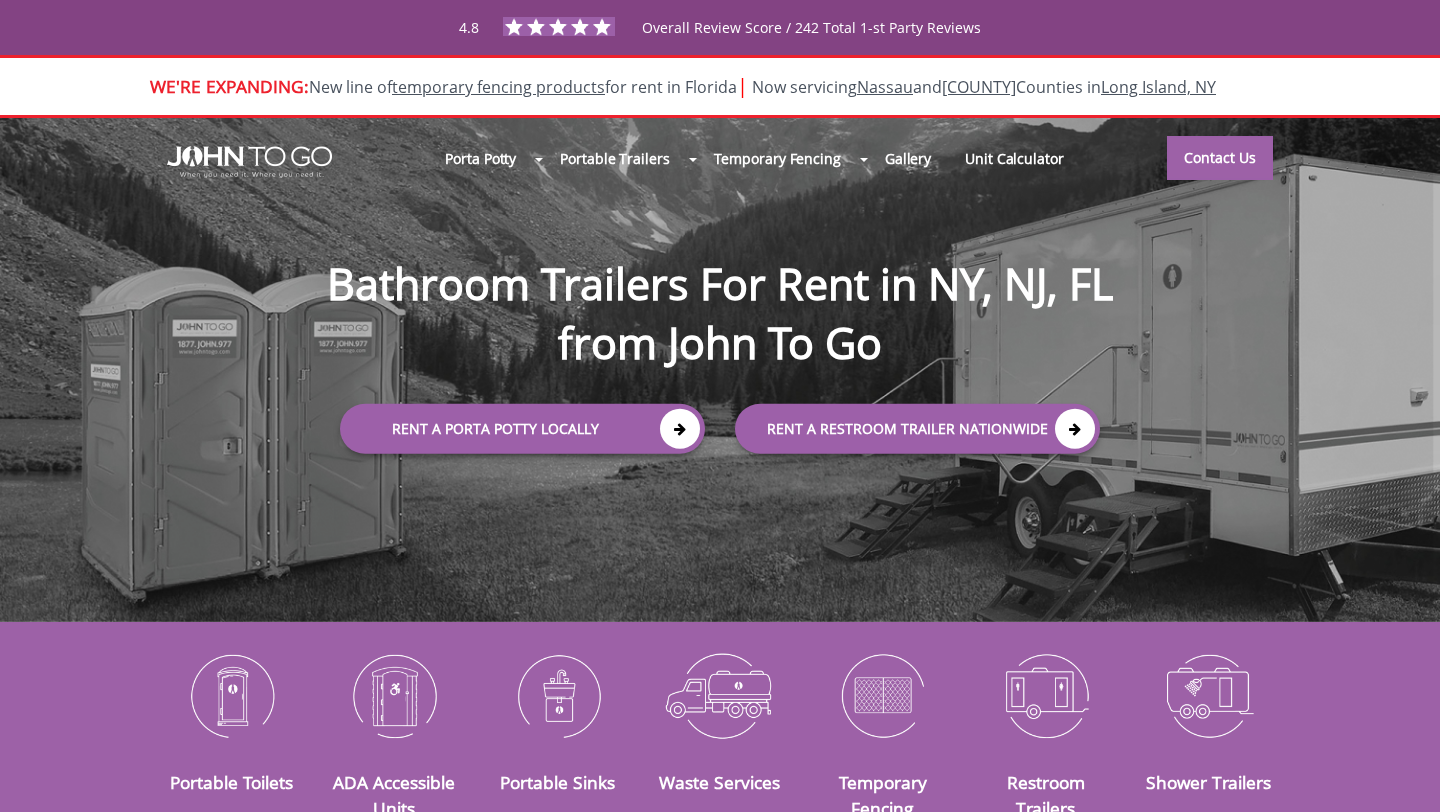 scroll, scrollTop: 0, scrollLeft: 0, axis: both 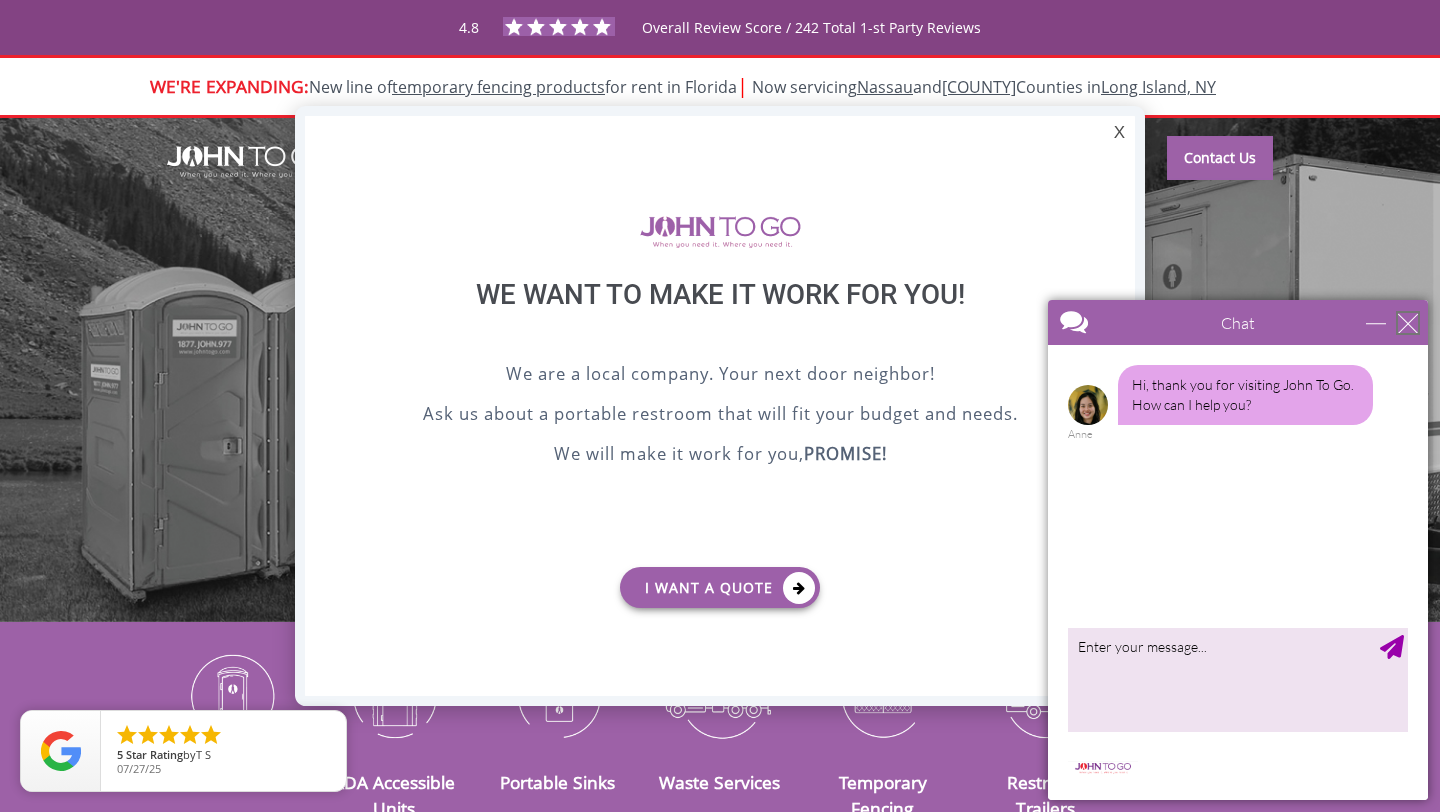 click at bounding box center [1408, 323] 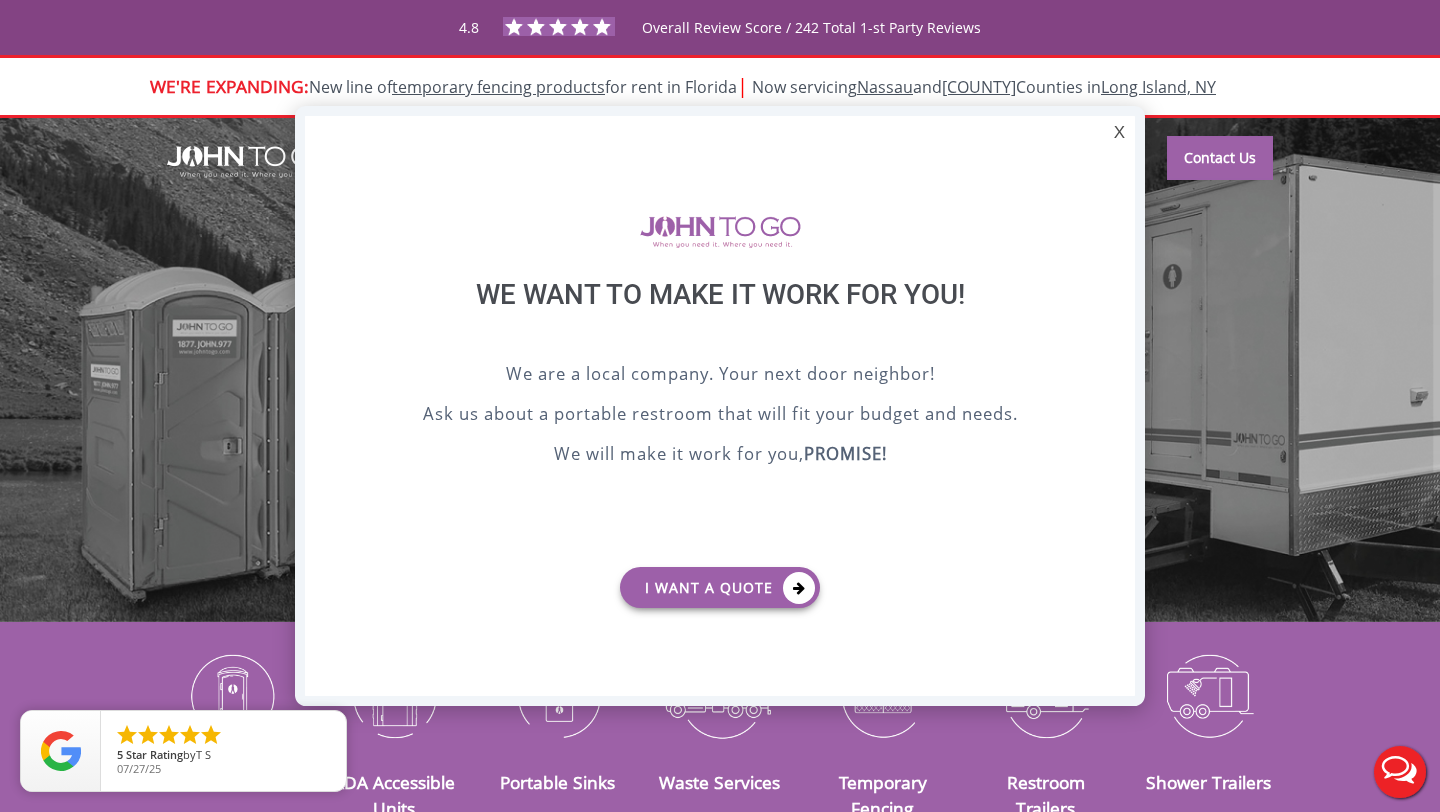 scroll, scrollTop: 0, scrollLeft: 0, axis: both 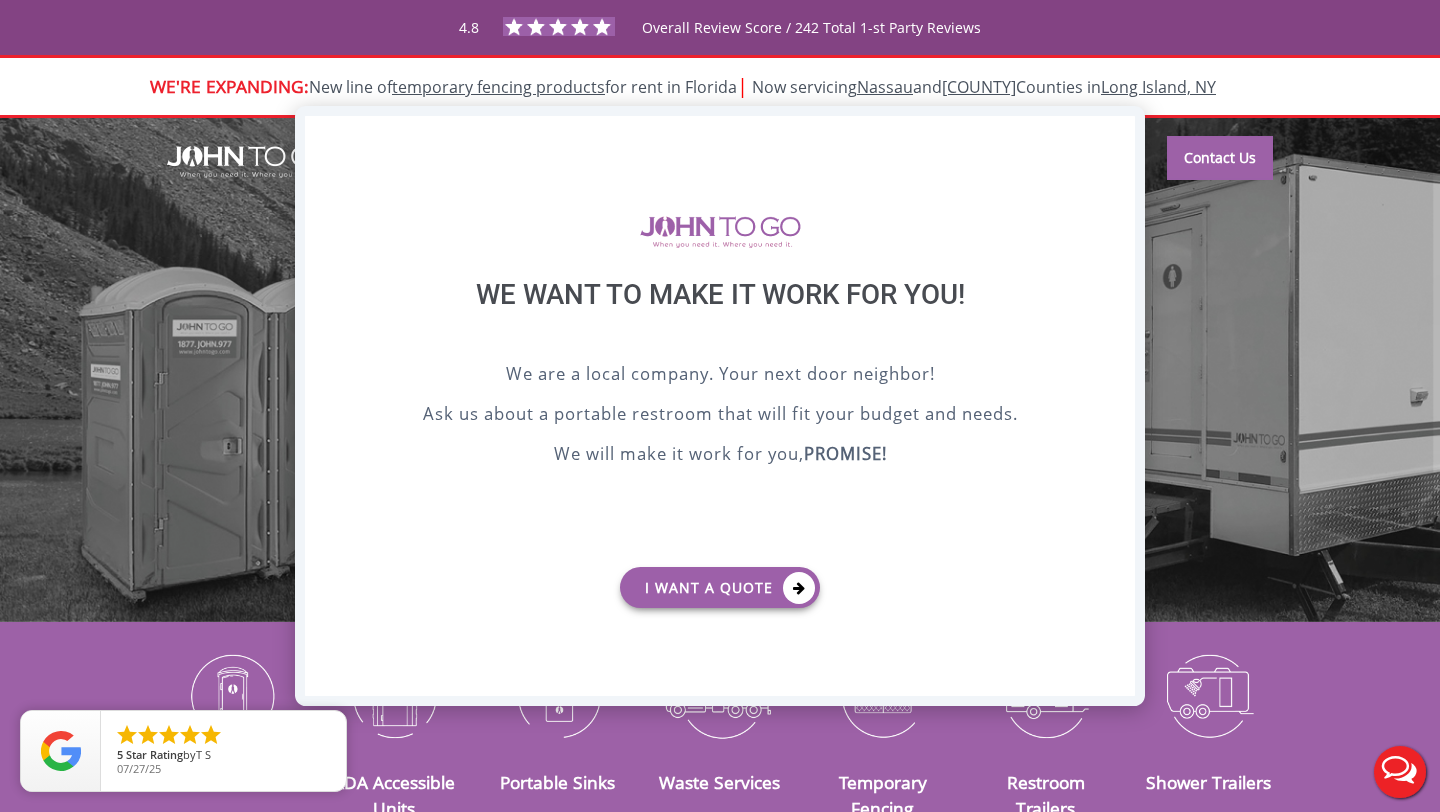 click on "X" at bounding box center (1119, 133) 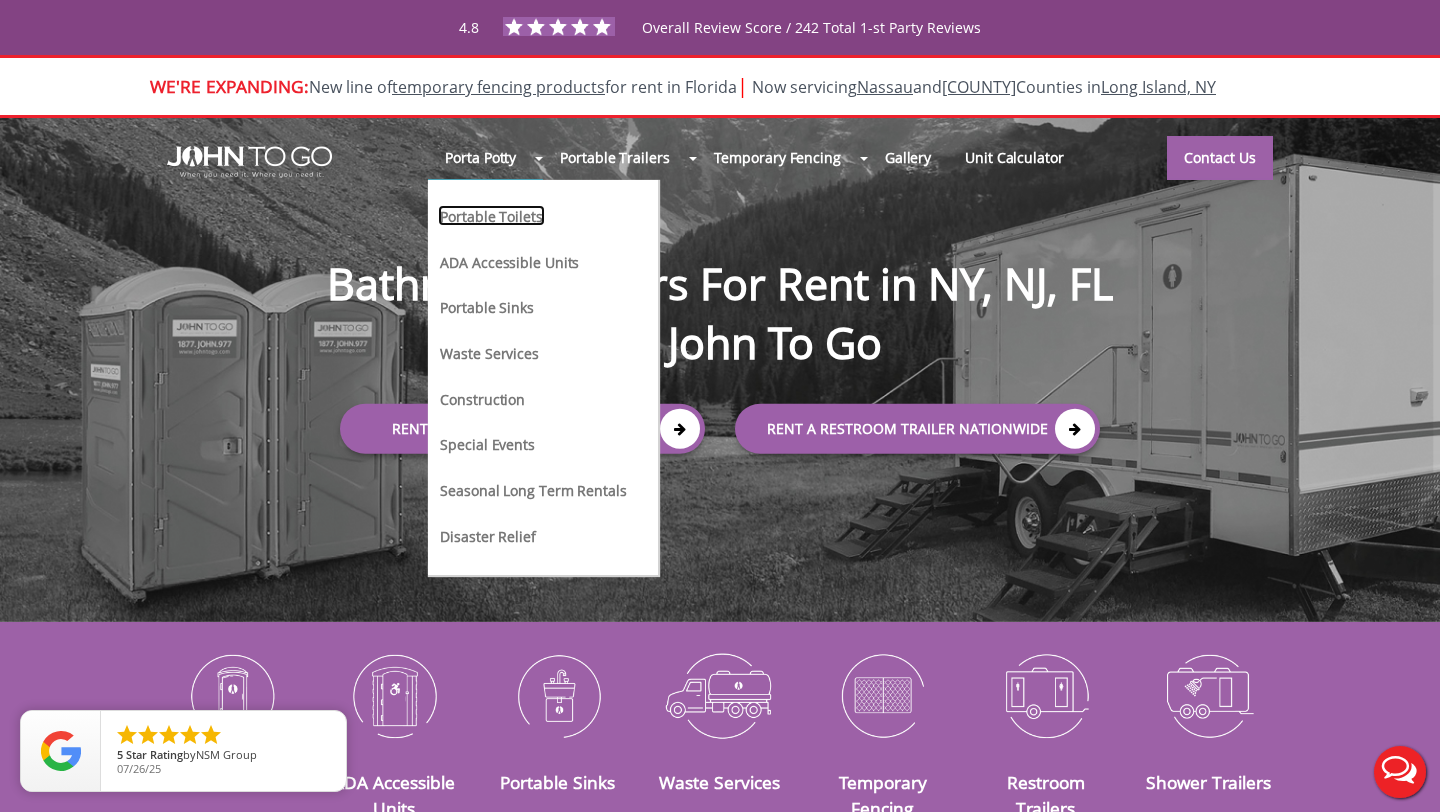 click on "Portable Toilets" at bounding box center (491, 215) 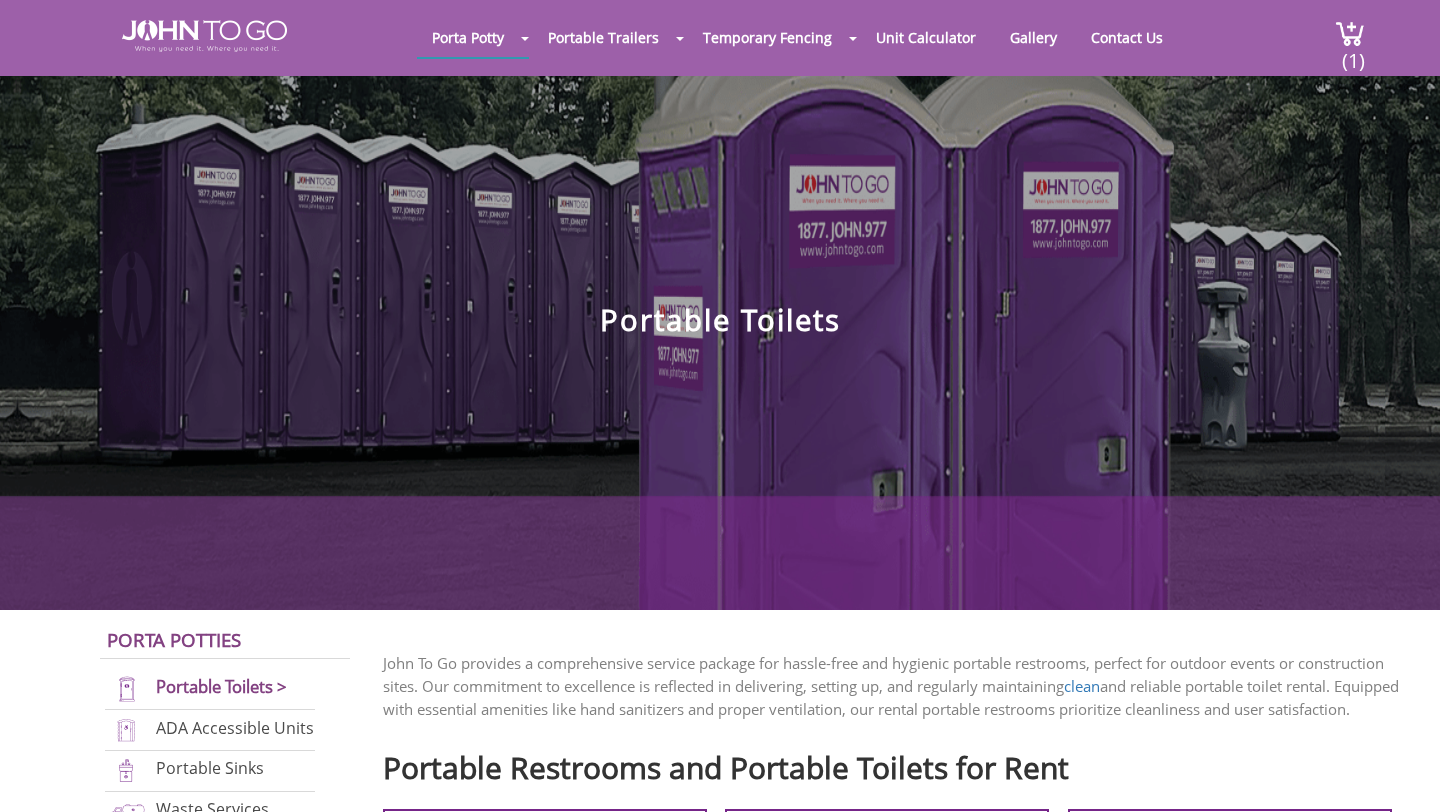 scroll, scrollTop: 0, scrollLeft: 0, axis: both 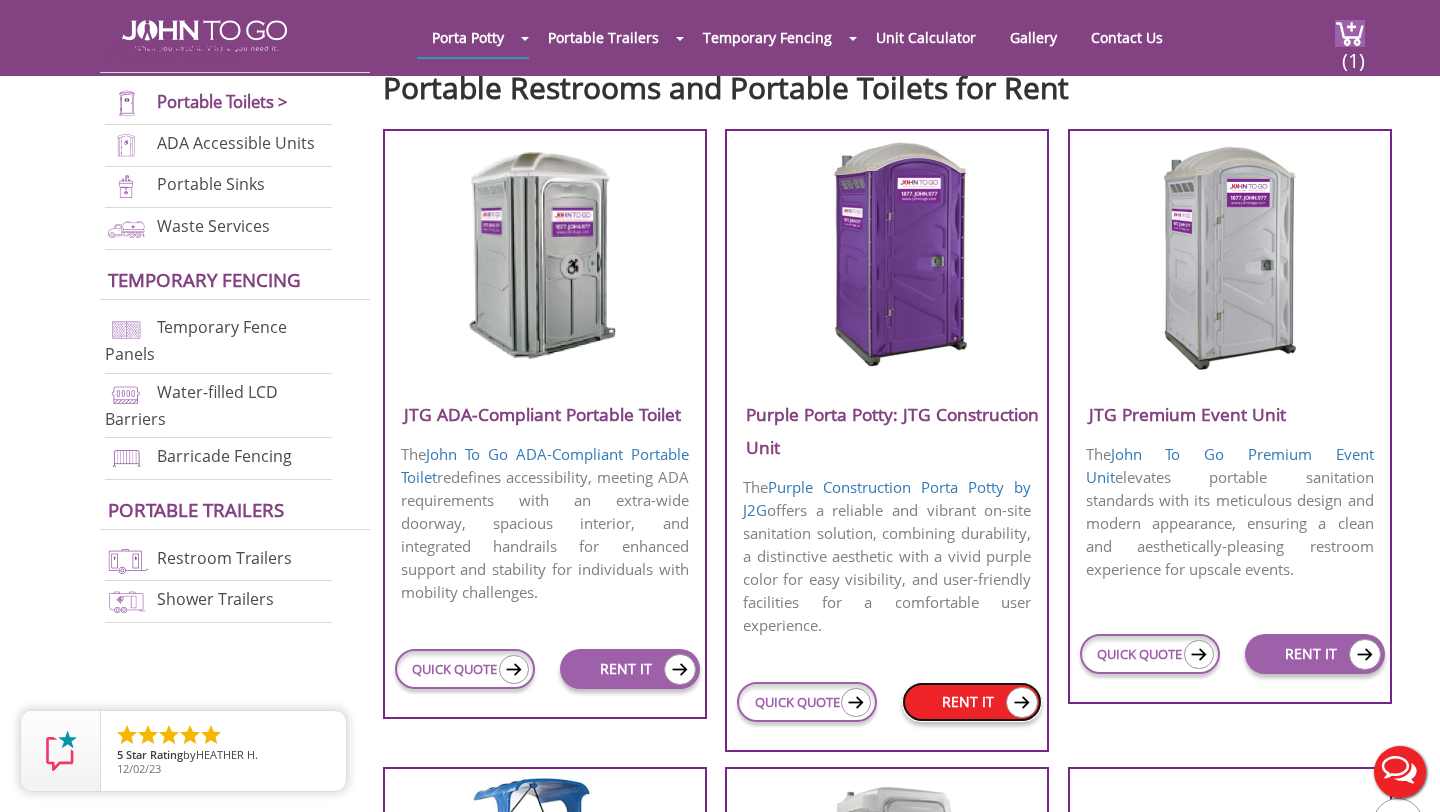 click on "RENT IT" at bounding box center [972, 702] 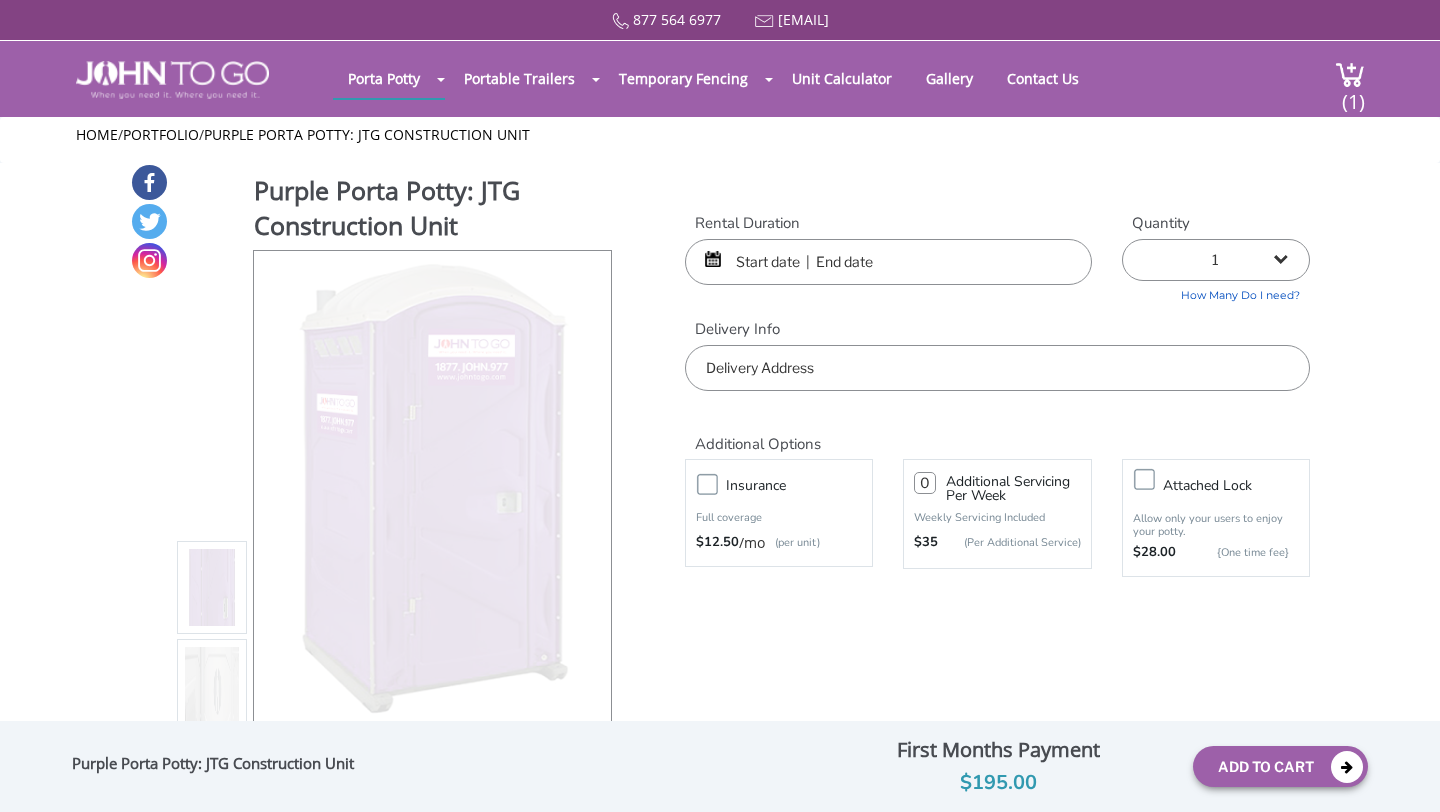 scroll, scrollTop: 0, scrollLeft: 0, axis: both 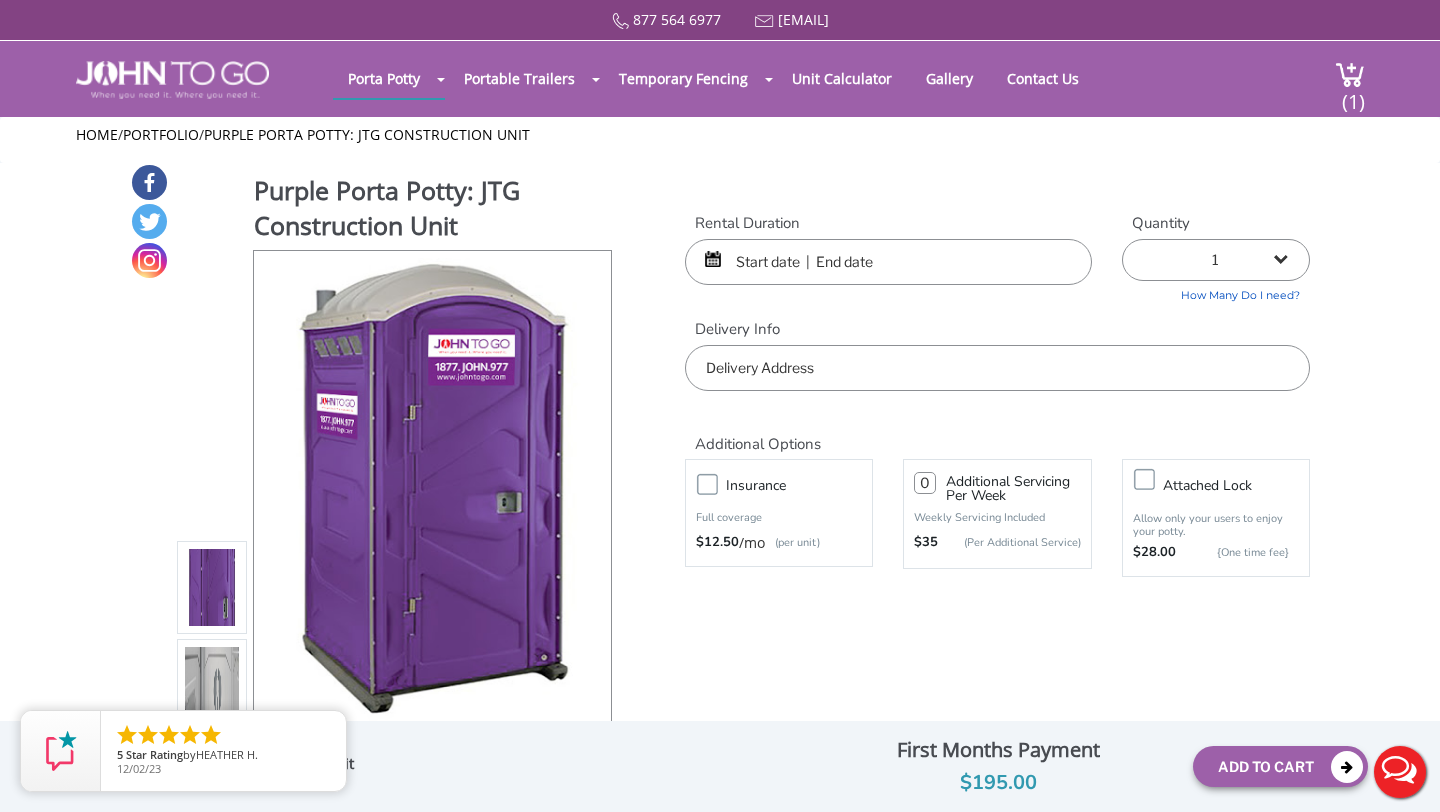 click at bounding box center (888, 262) 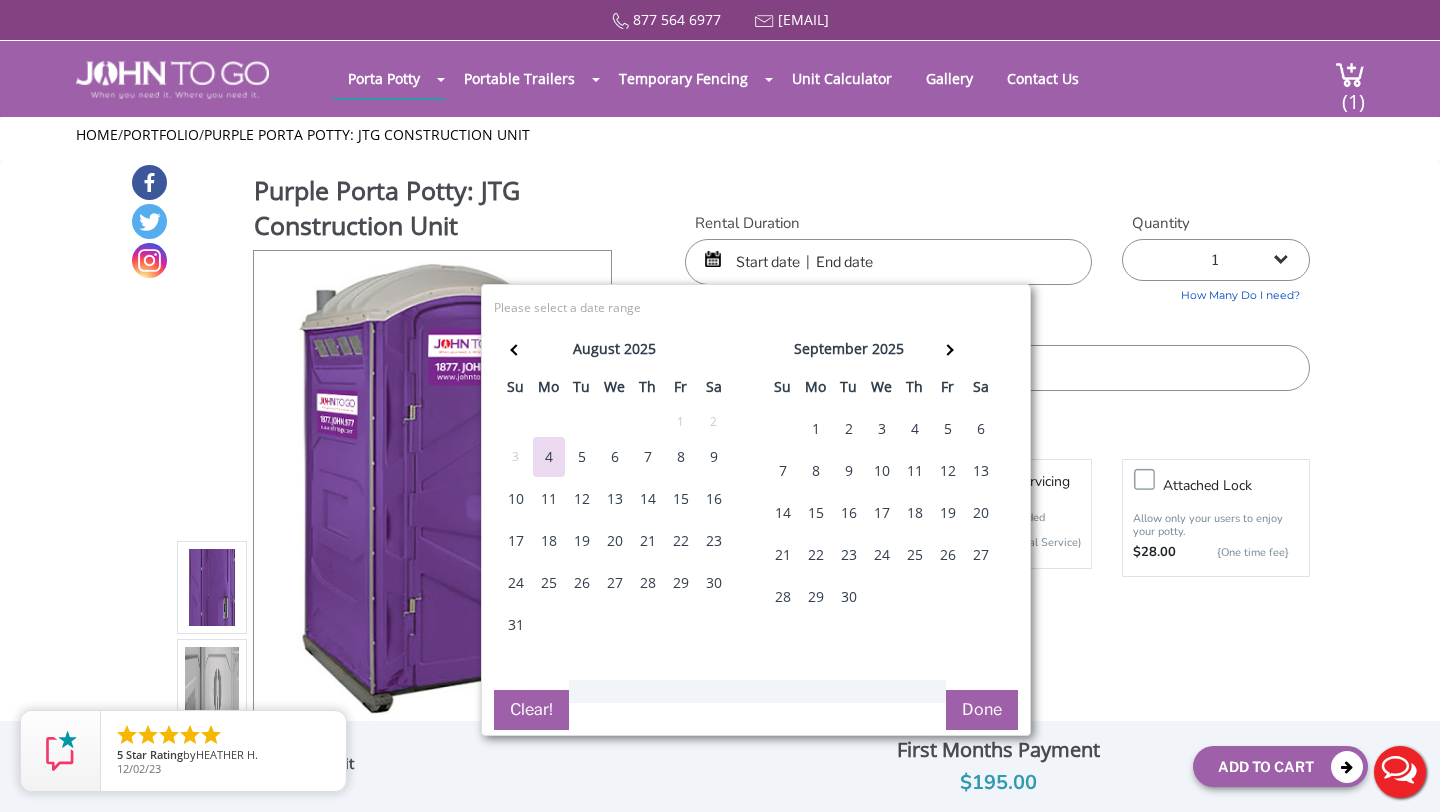 click on "5" at bounding box center (582, 457) 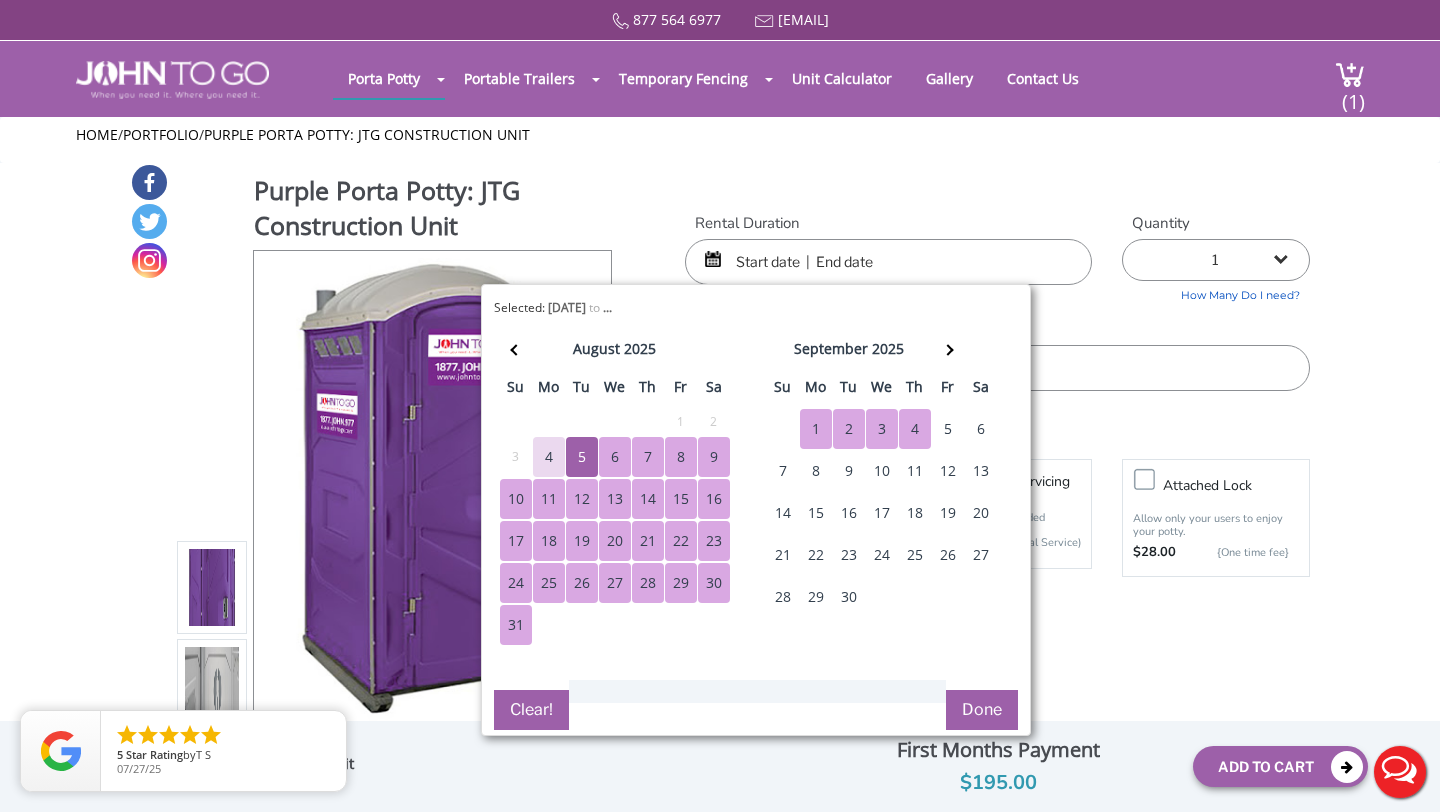 click on "4" at bounding box center (915, 429) 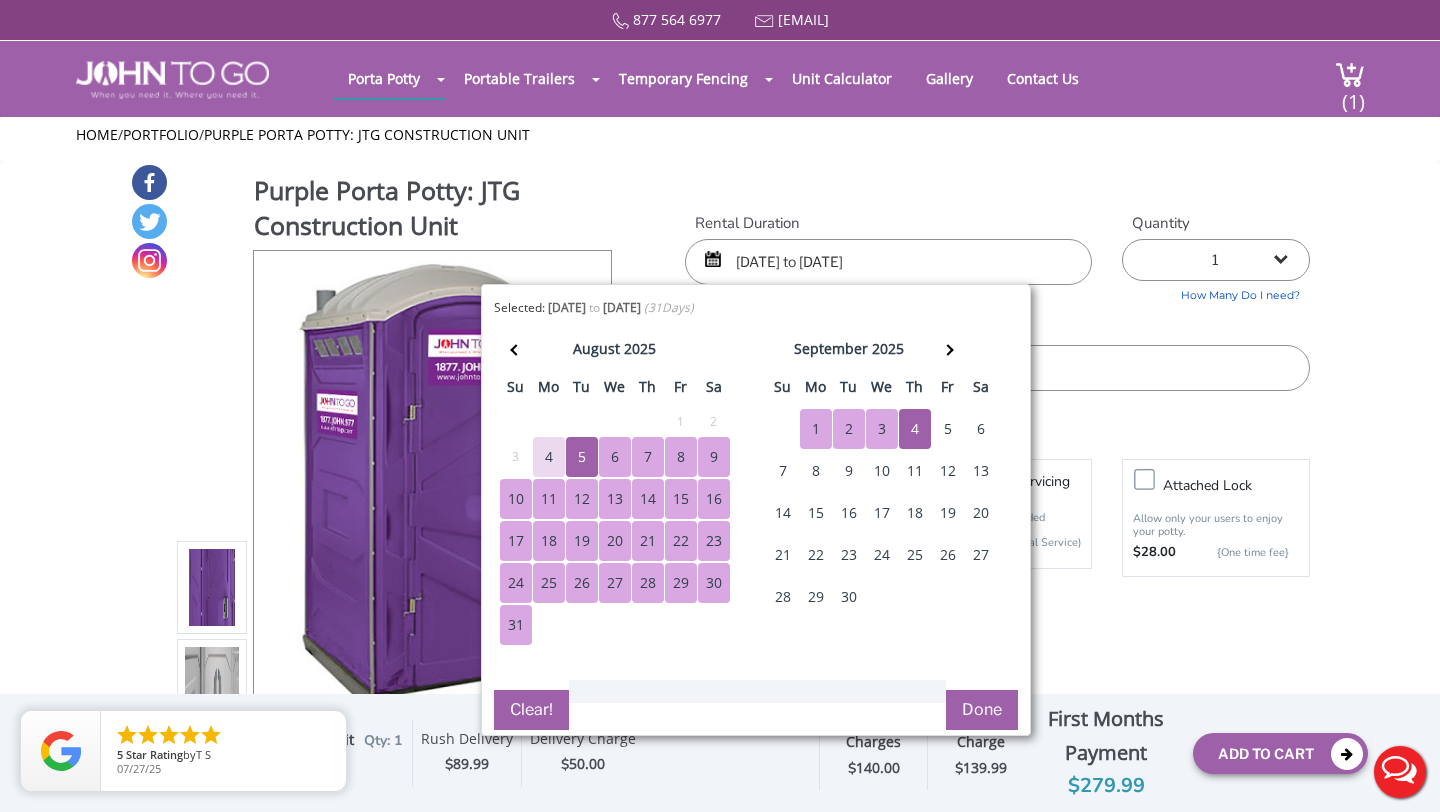 click on "Done" at bounding box center [982, 710] 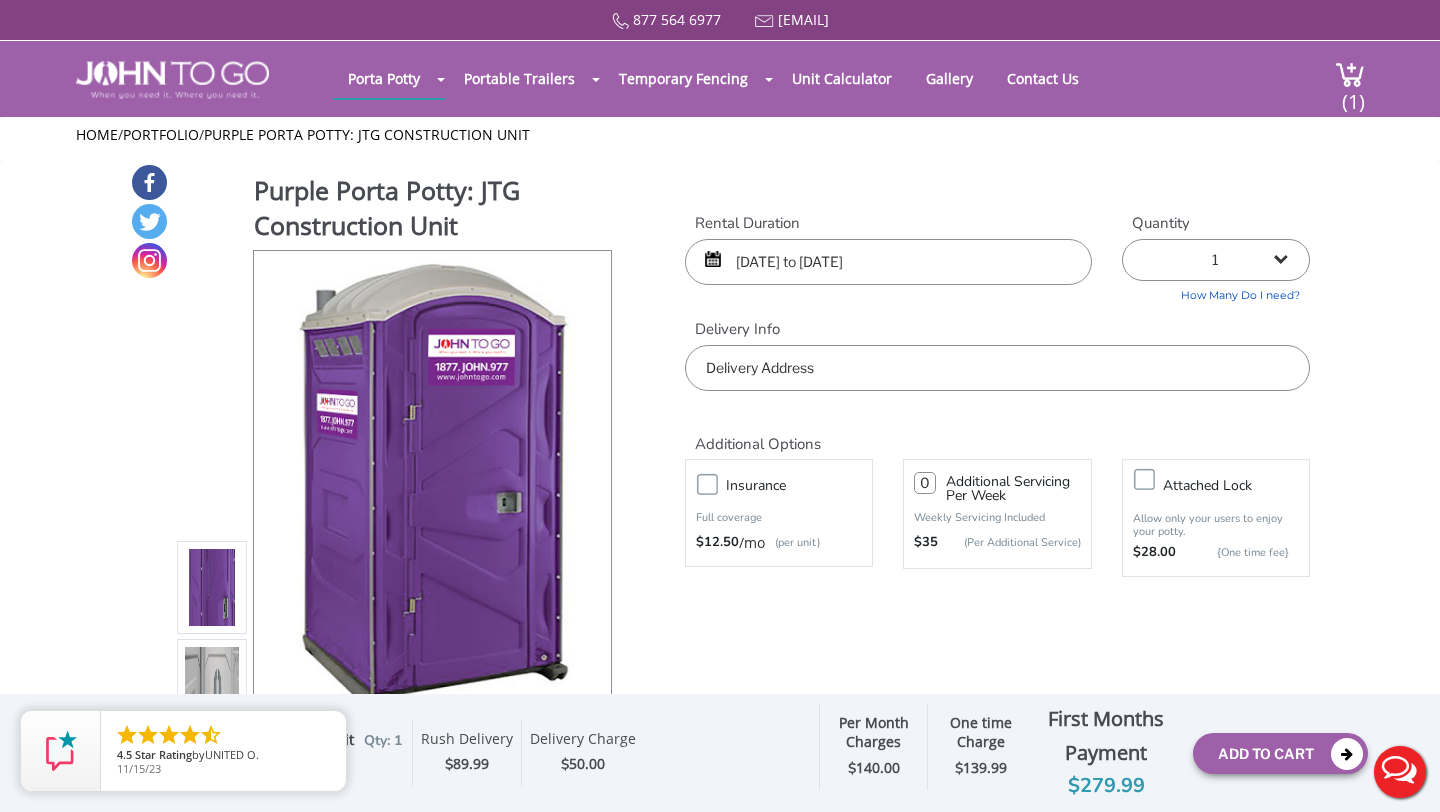 click at bounding box center [997, 368] 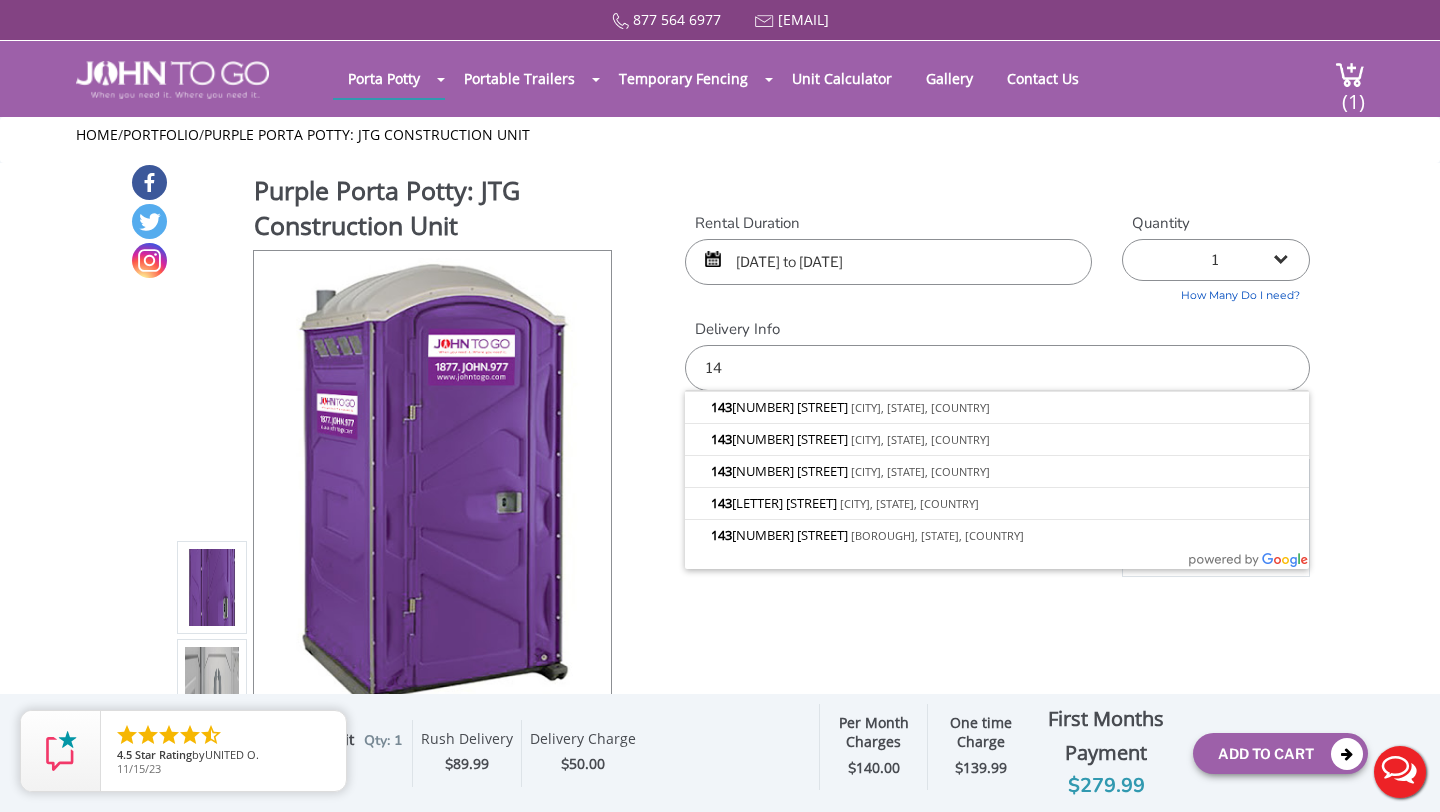 type on "1" 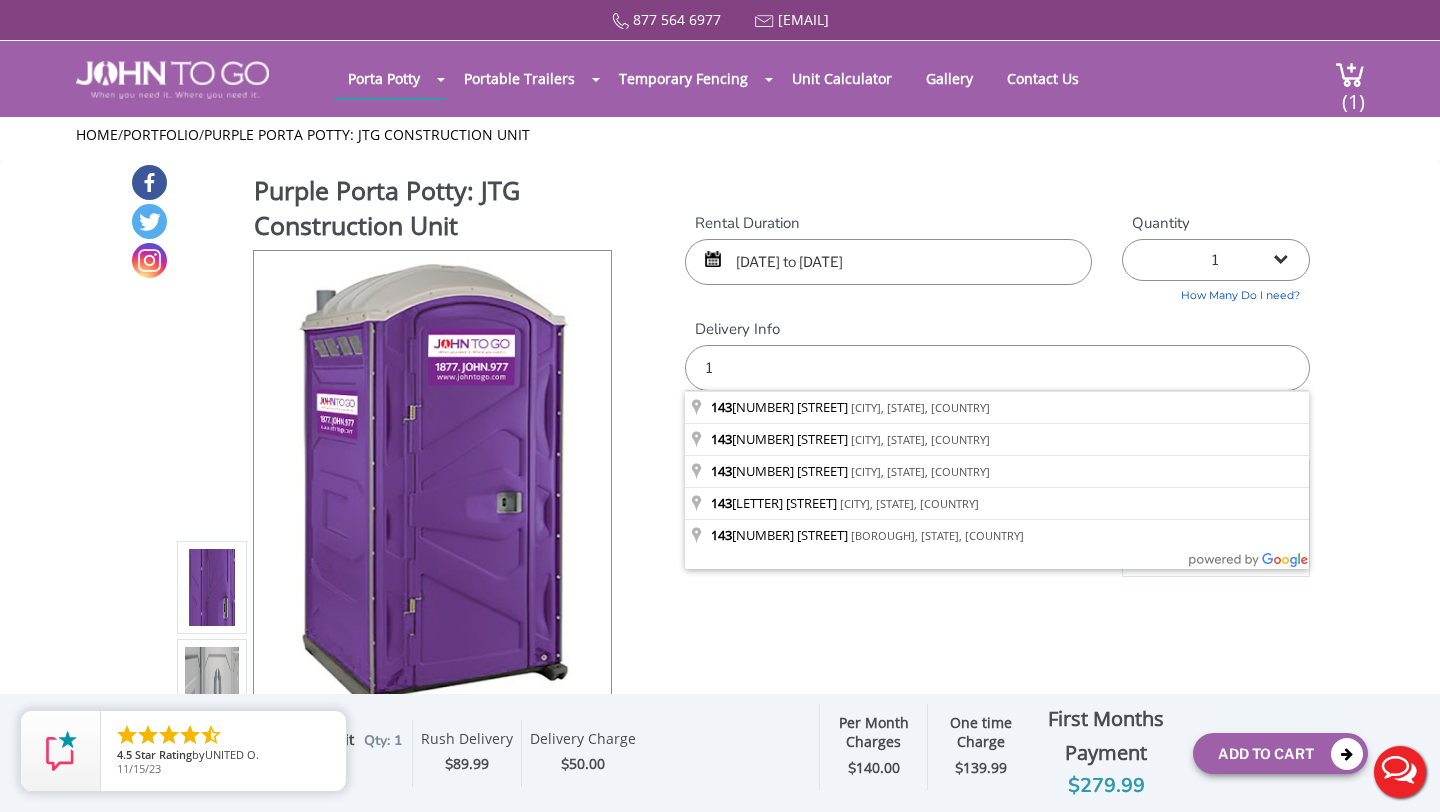 type 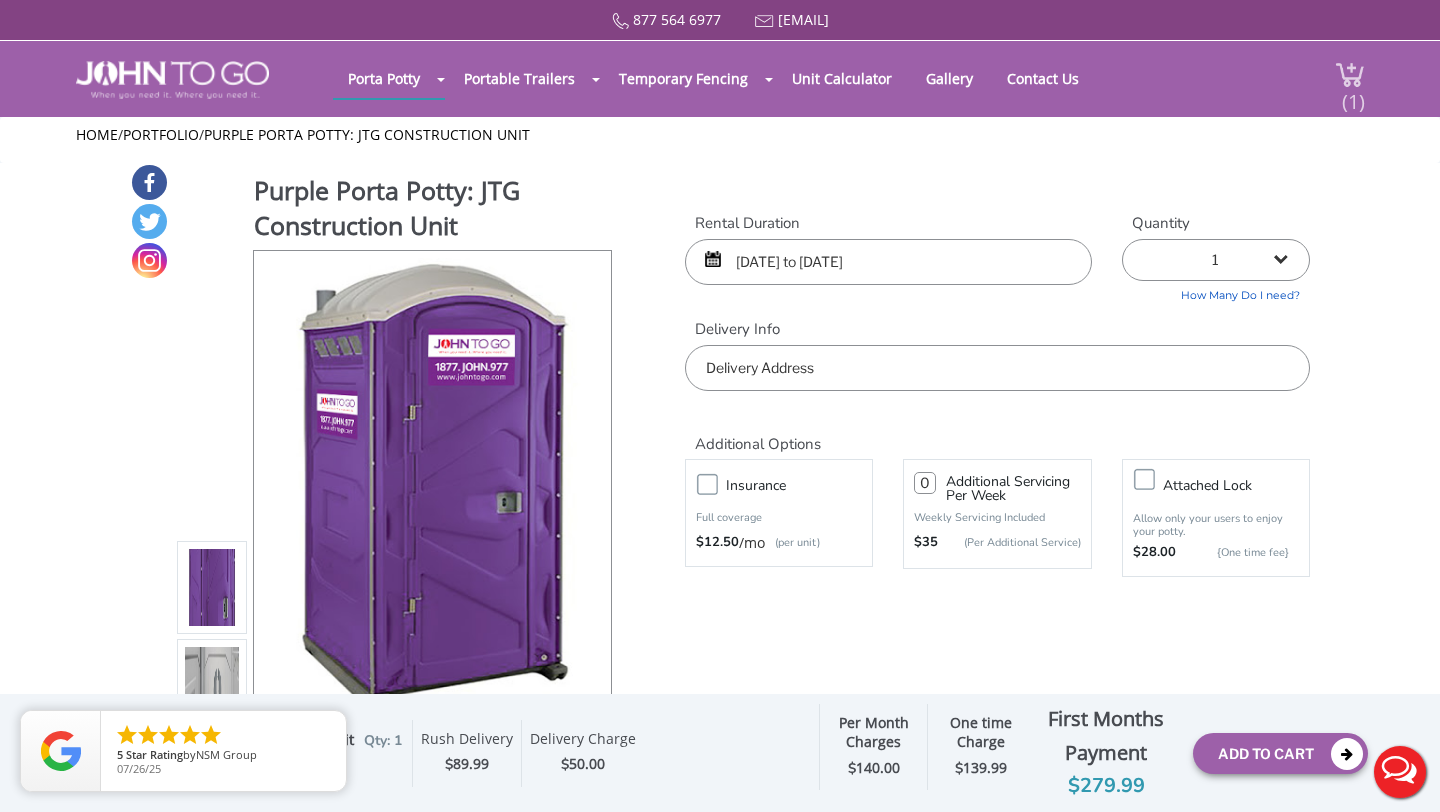 click on "(1)" at bounding box center (1353, 93) 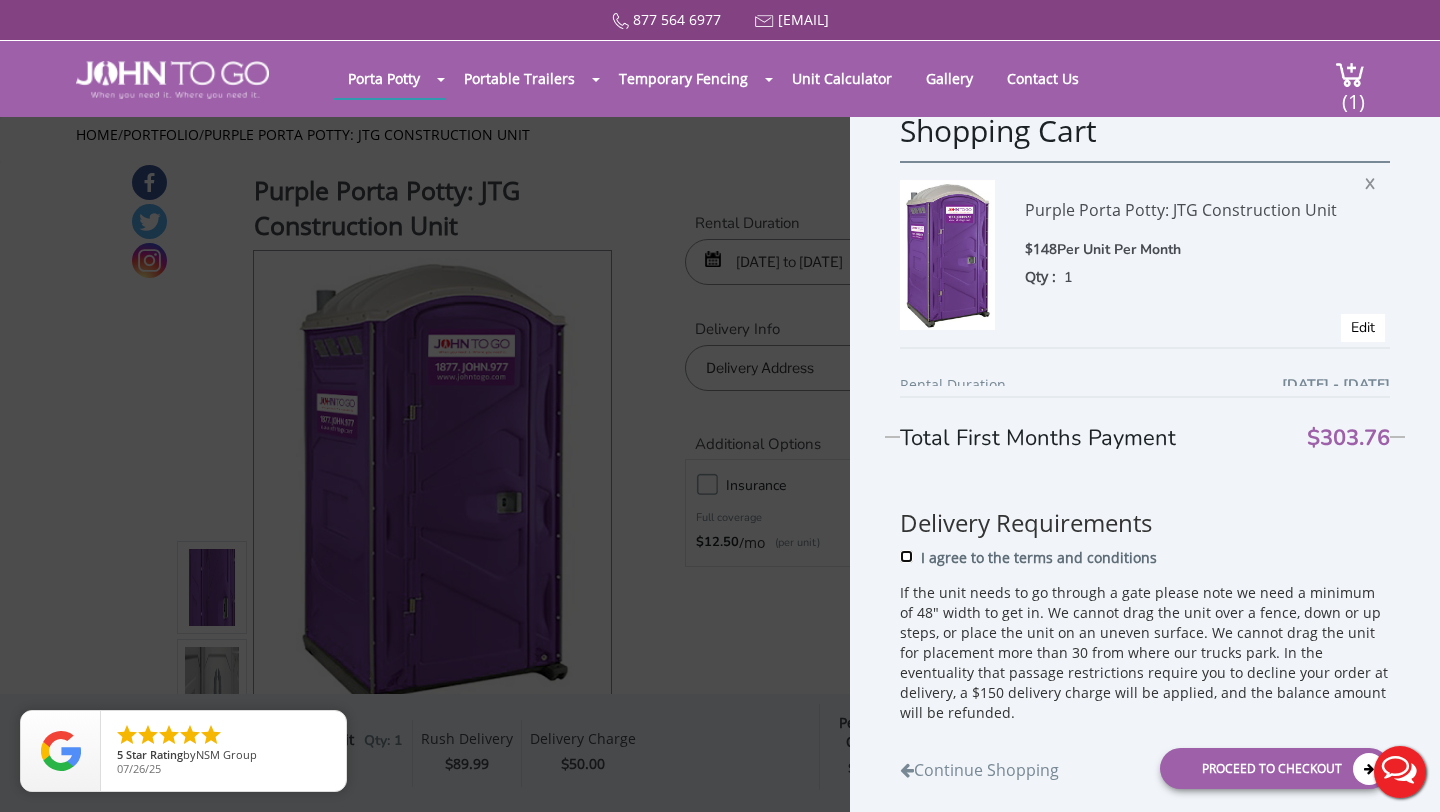 click on "I agree to the terms and conditions" at bounding box center [906, 556] 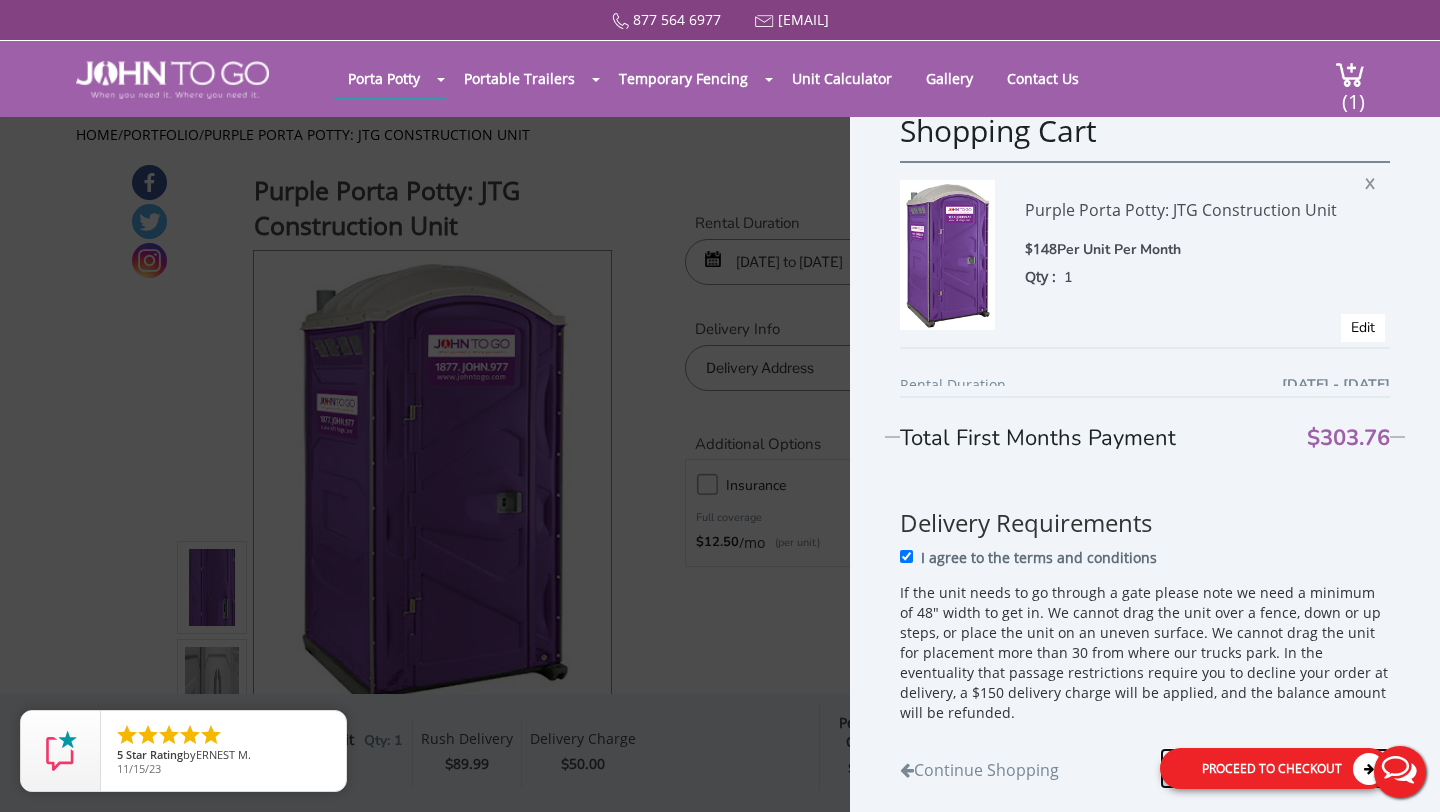 click on "Proceed to Checkout" at bounding box center [1275, 768] 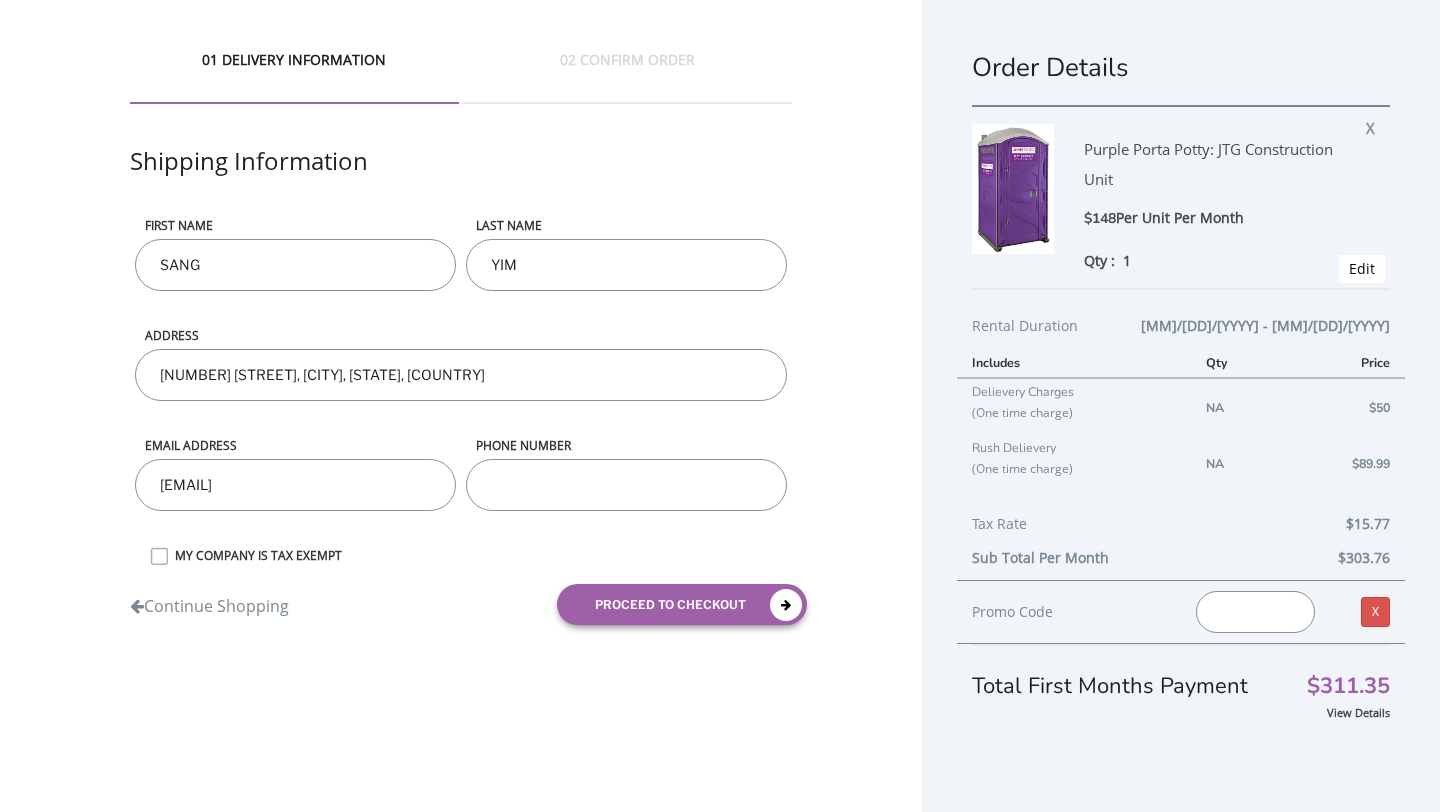 scroll, scrollTop: 0, scrollLeft: 0, axis: both 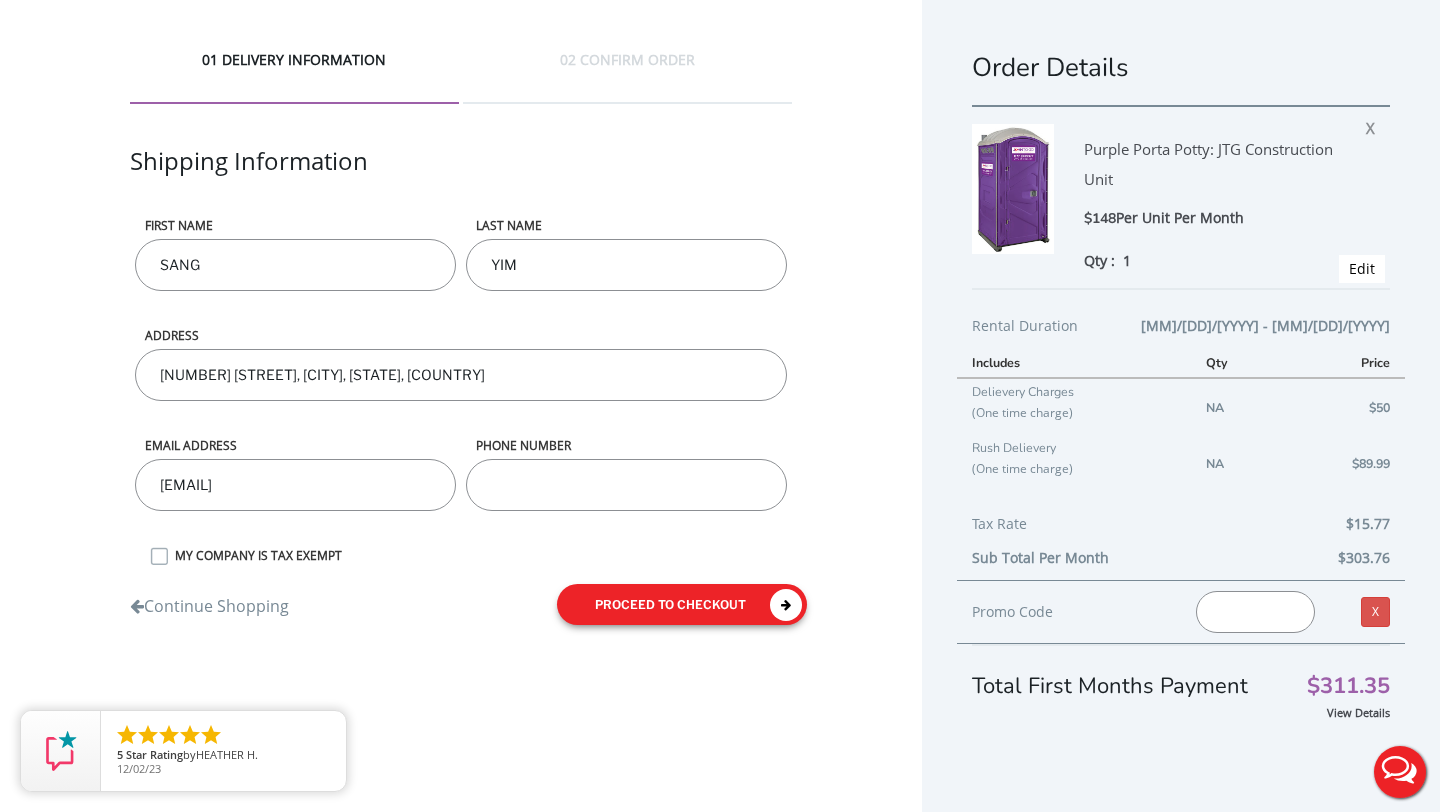 click on "proceed to checkout" at bounding box center [682, 604] 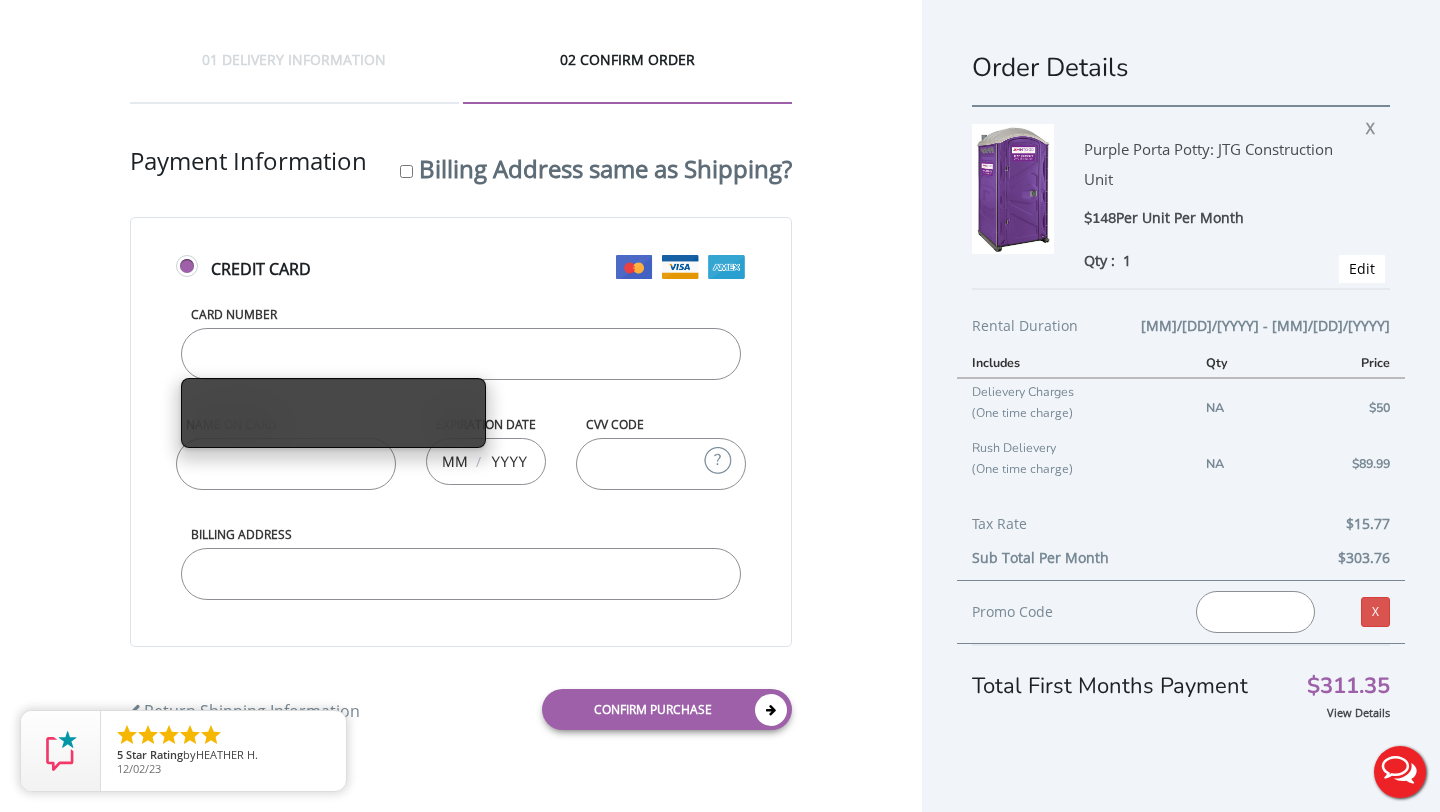 click on "Card Number" at bounding box center (461, 354) 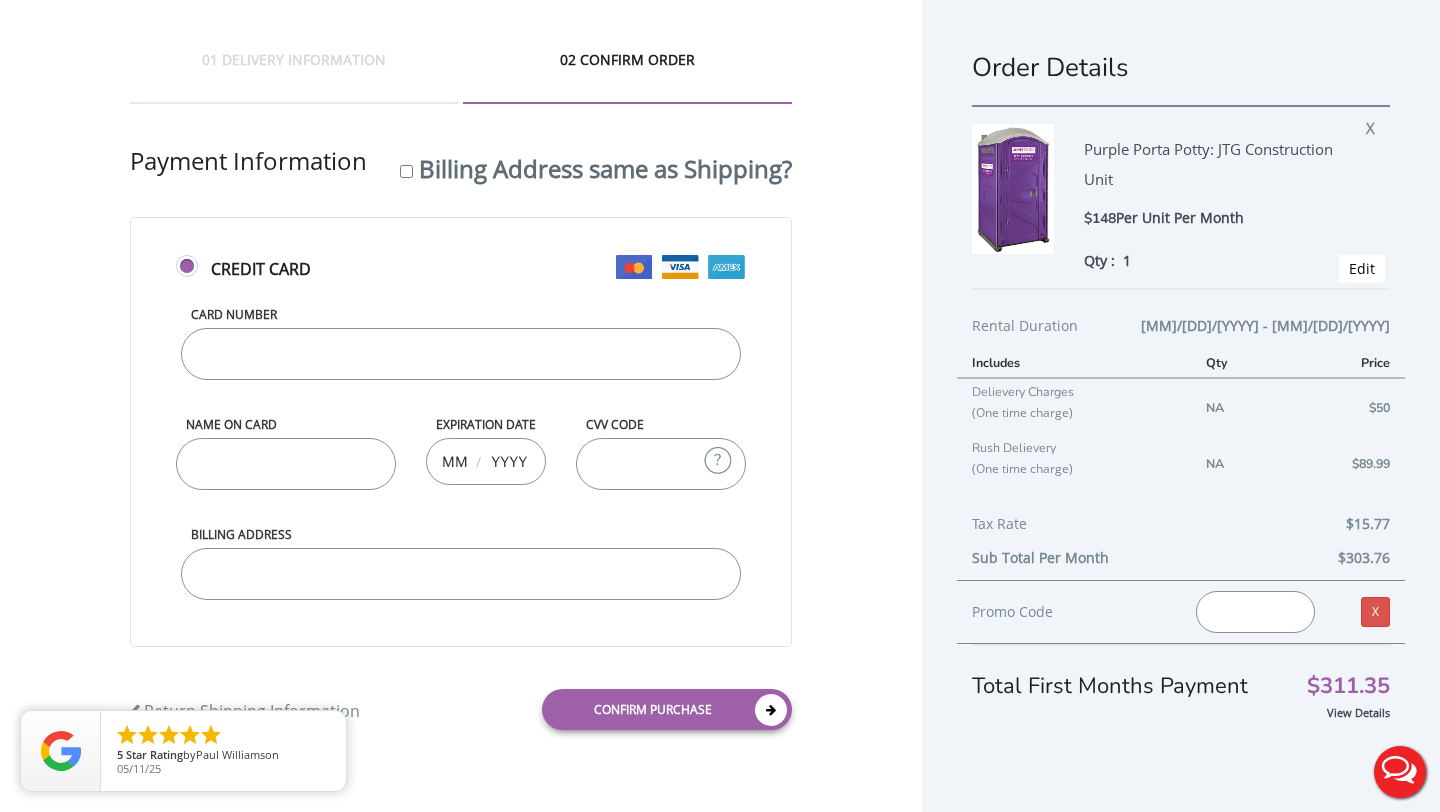 type on "[NUMBER]" 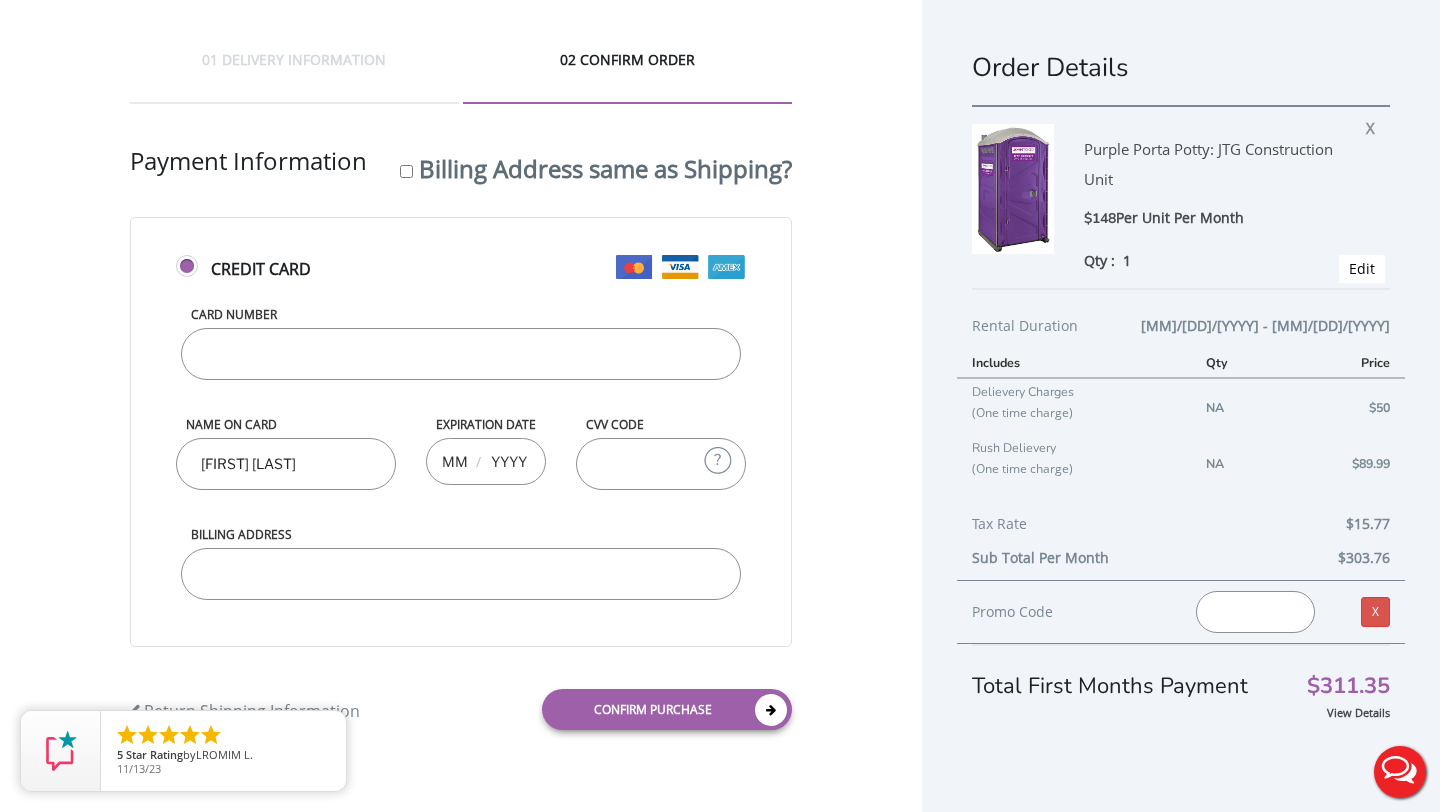 type on "[FIRST] [LAST]" 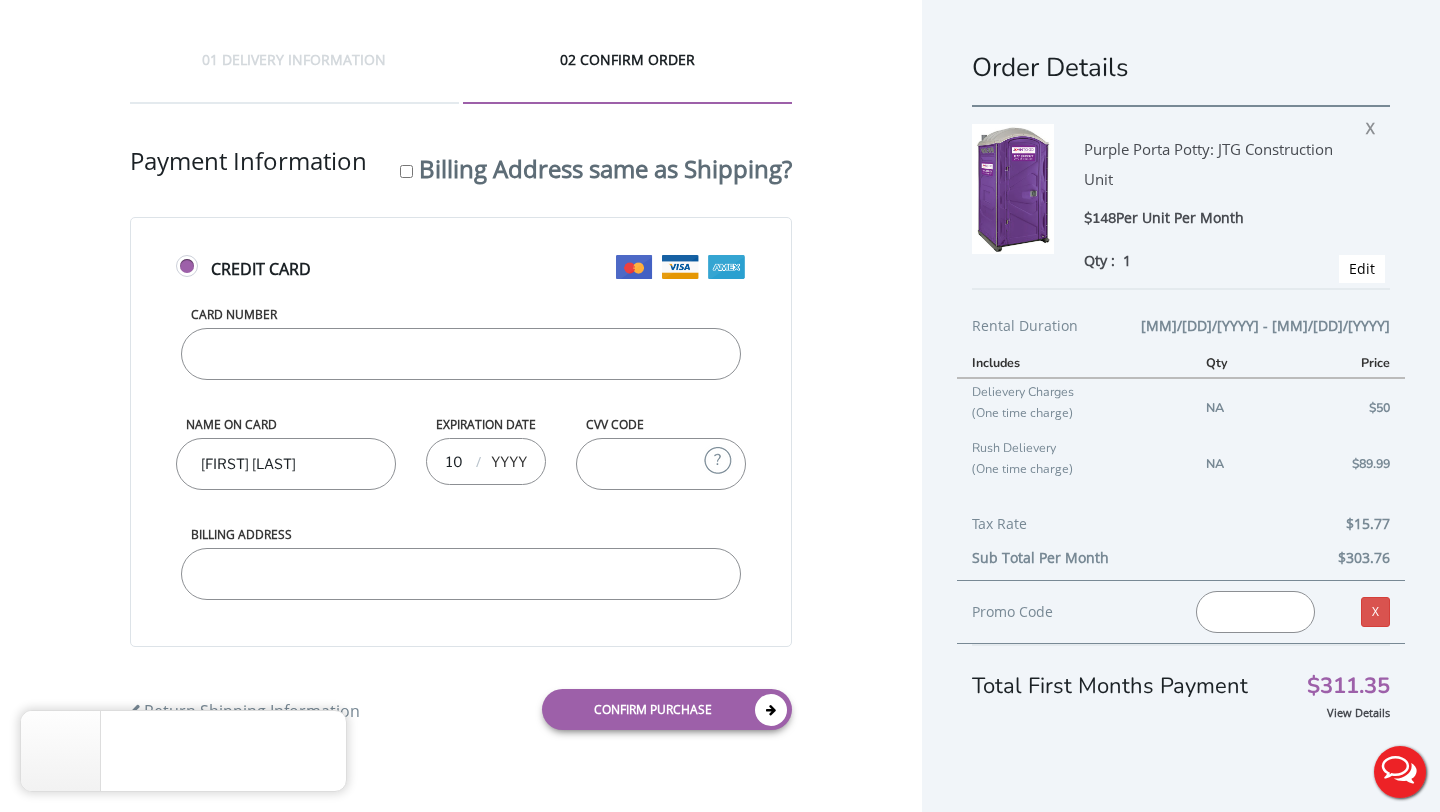 type on "10" 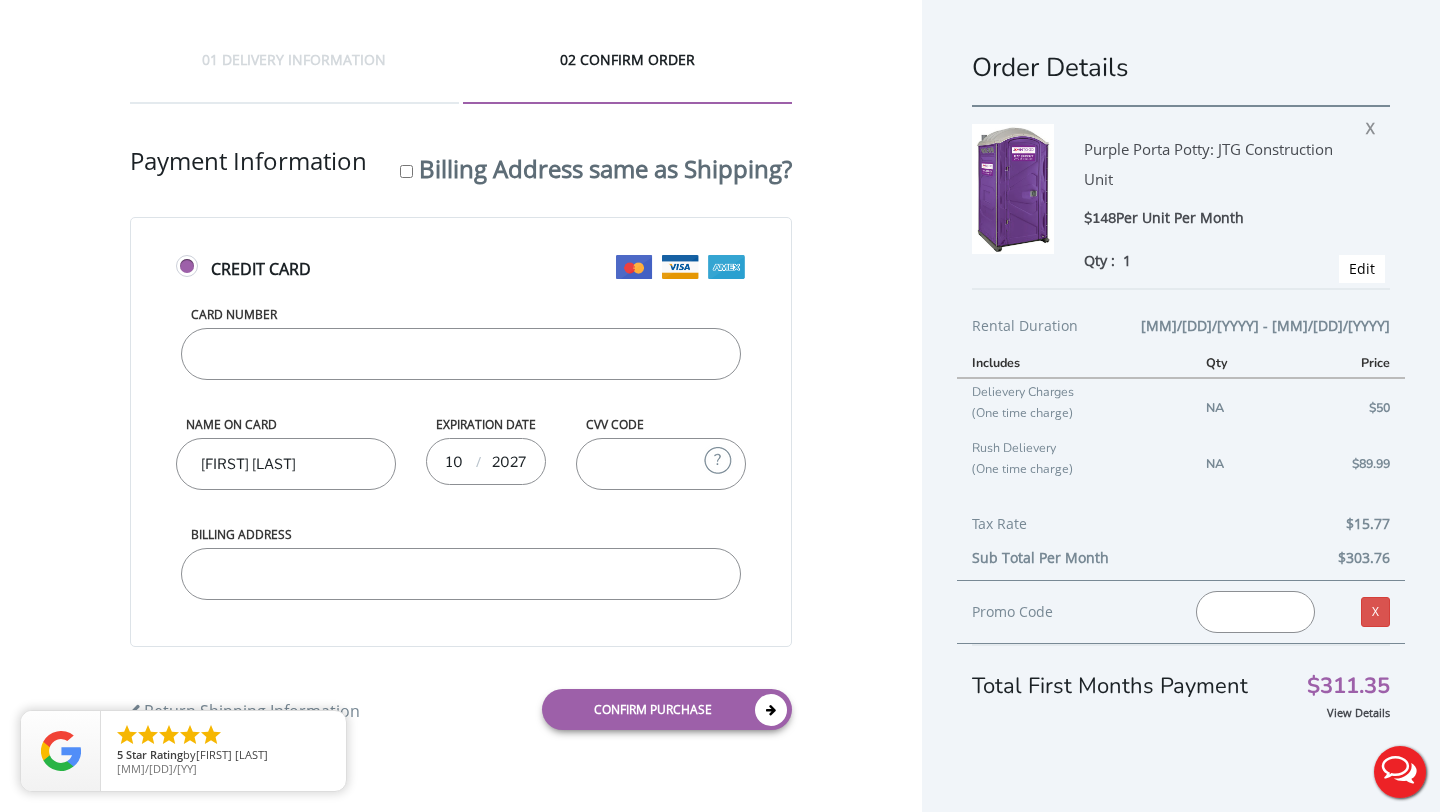 type on "2027" 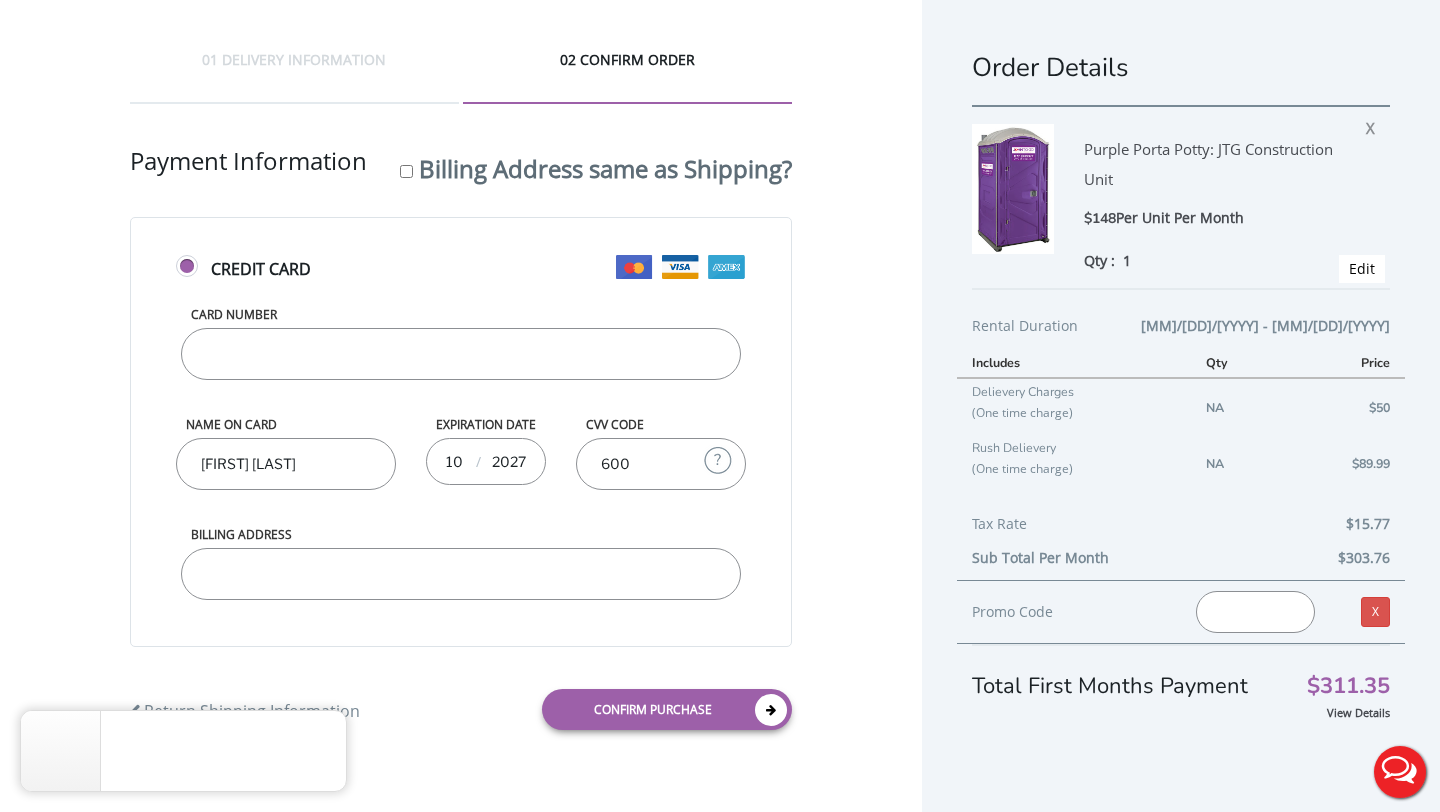type on "600" 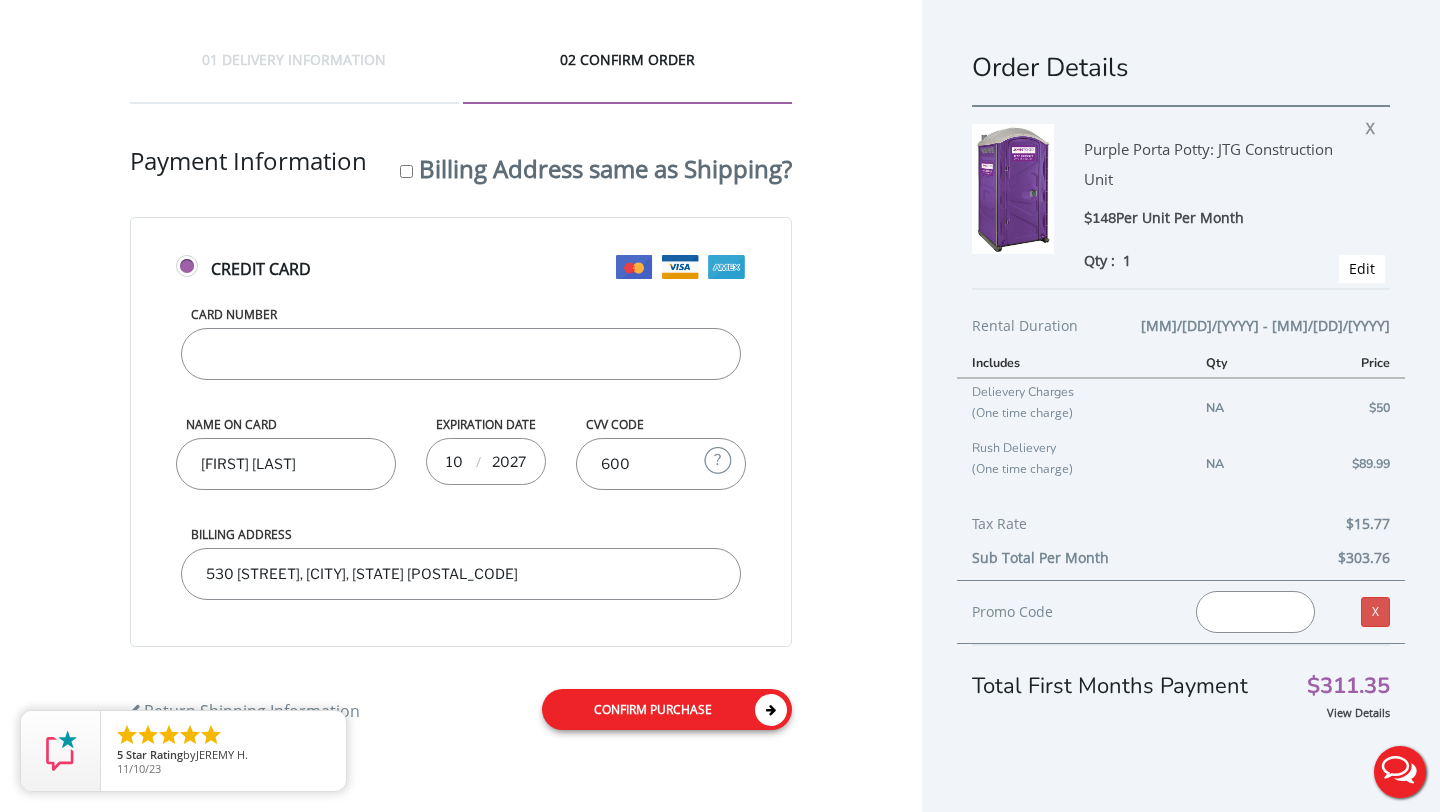 type on "530 [STREET], [CITY], [STATE] [POSTAL_CODE]" 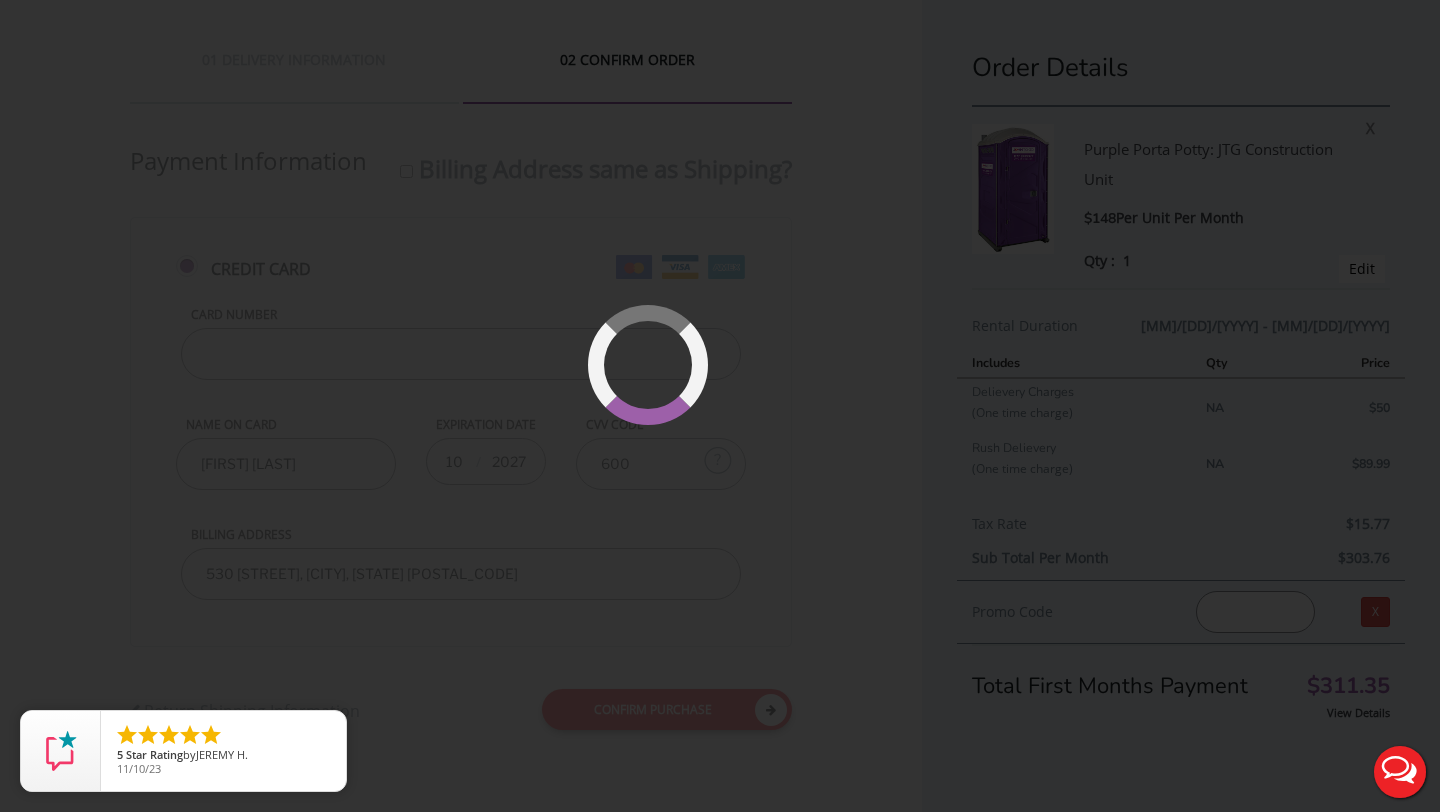 scroll, scrollTop: 40, scrollLeft: 0, axis: vertical 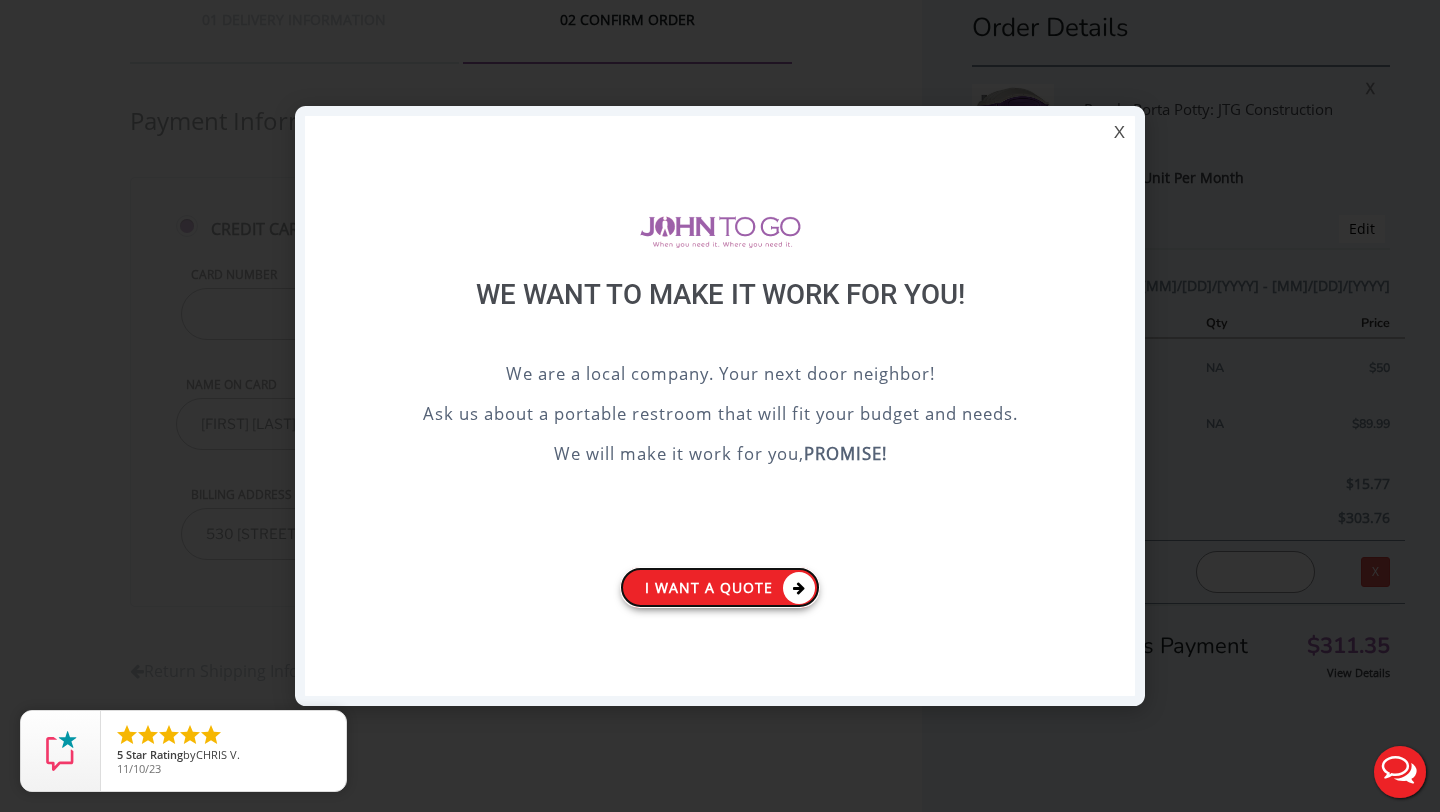 click on "I want a Quote" at bounding box center [720, 587] 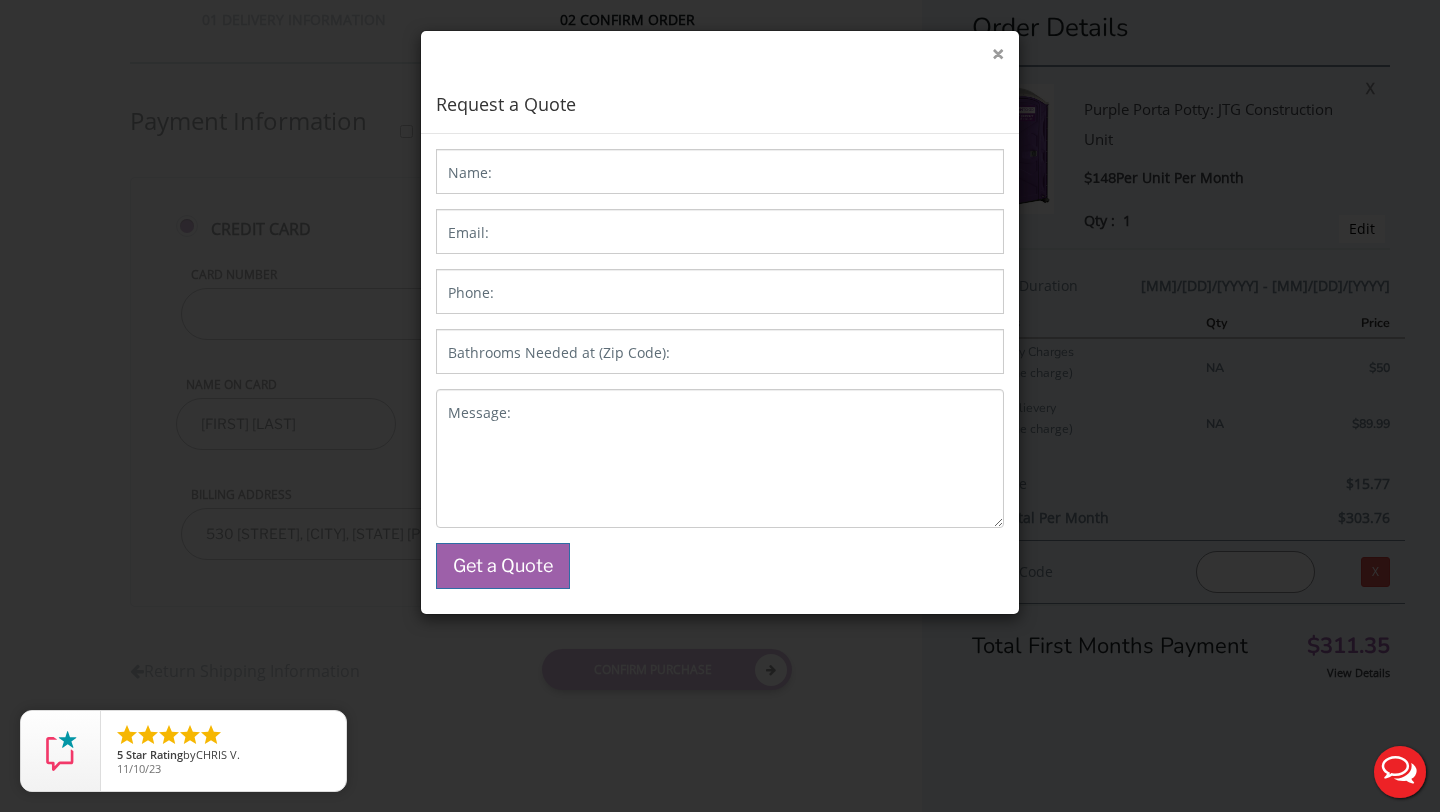 click on "×" at bounding box center (998, 54) 